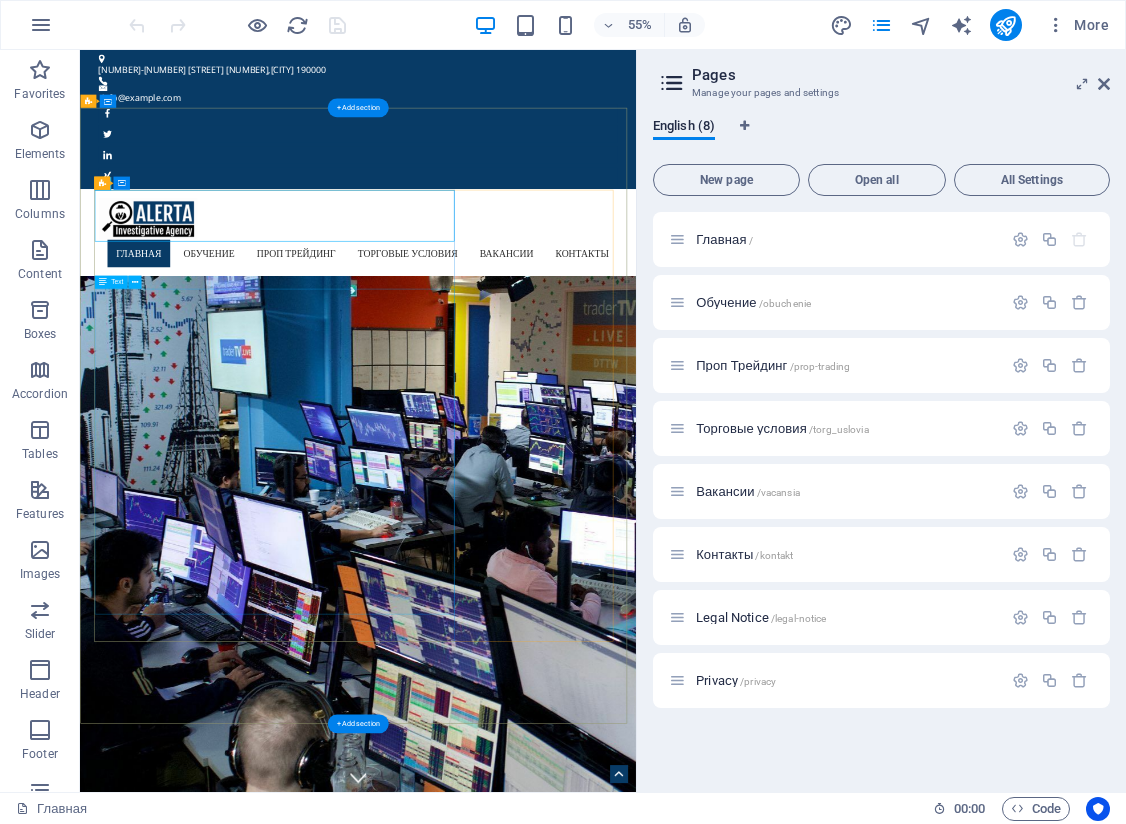 scroll, scrollTop: 100, scrollLeft: 0, axis: vertical 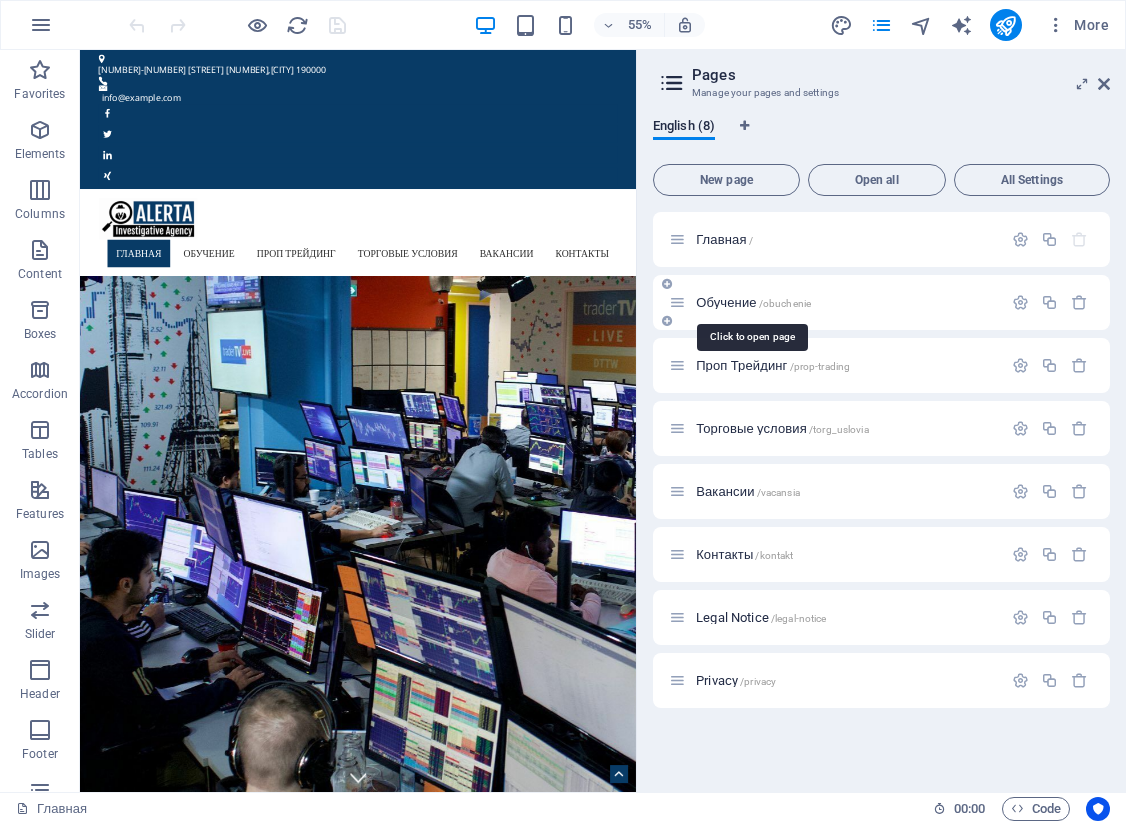 click on "Обучение /obuchenie" at bounding box center [753, 302] 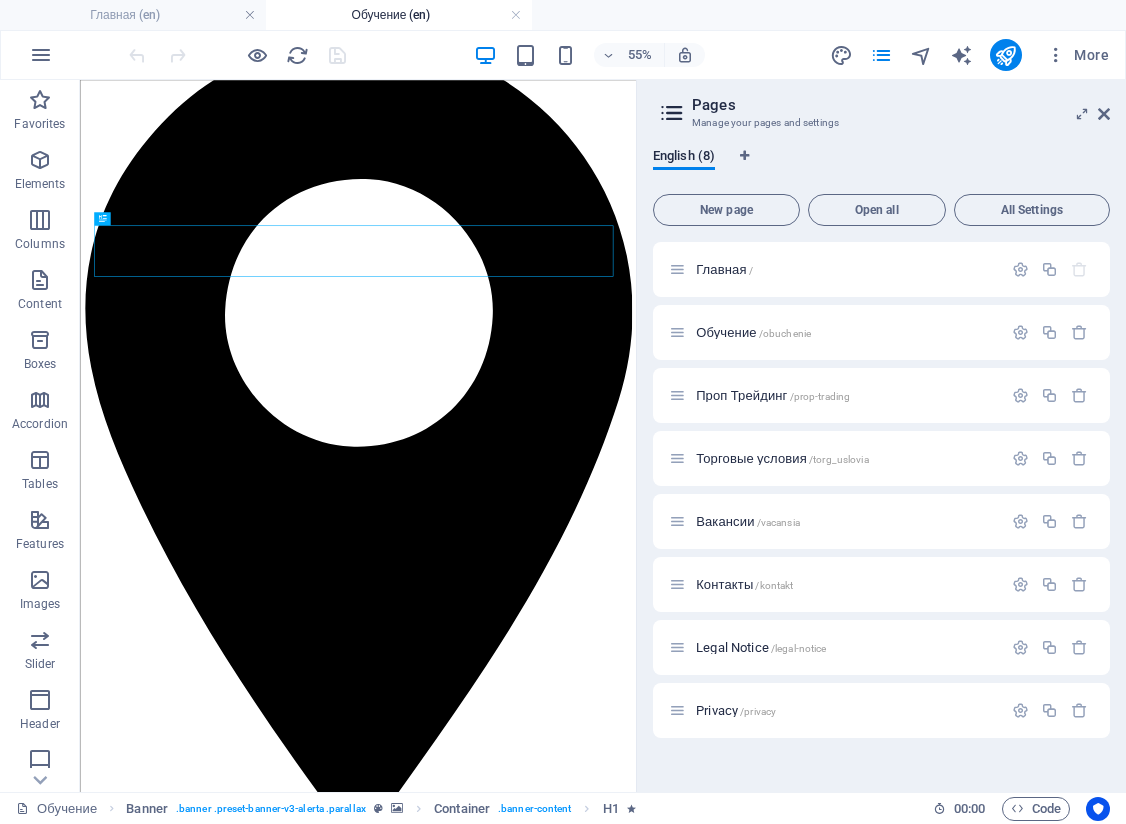 scroll, scrollTop: 200, scrollLeft: 0, axis: vertical 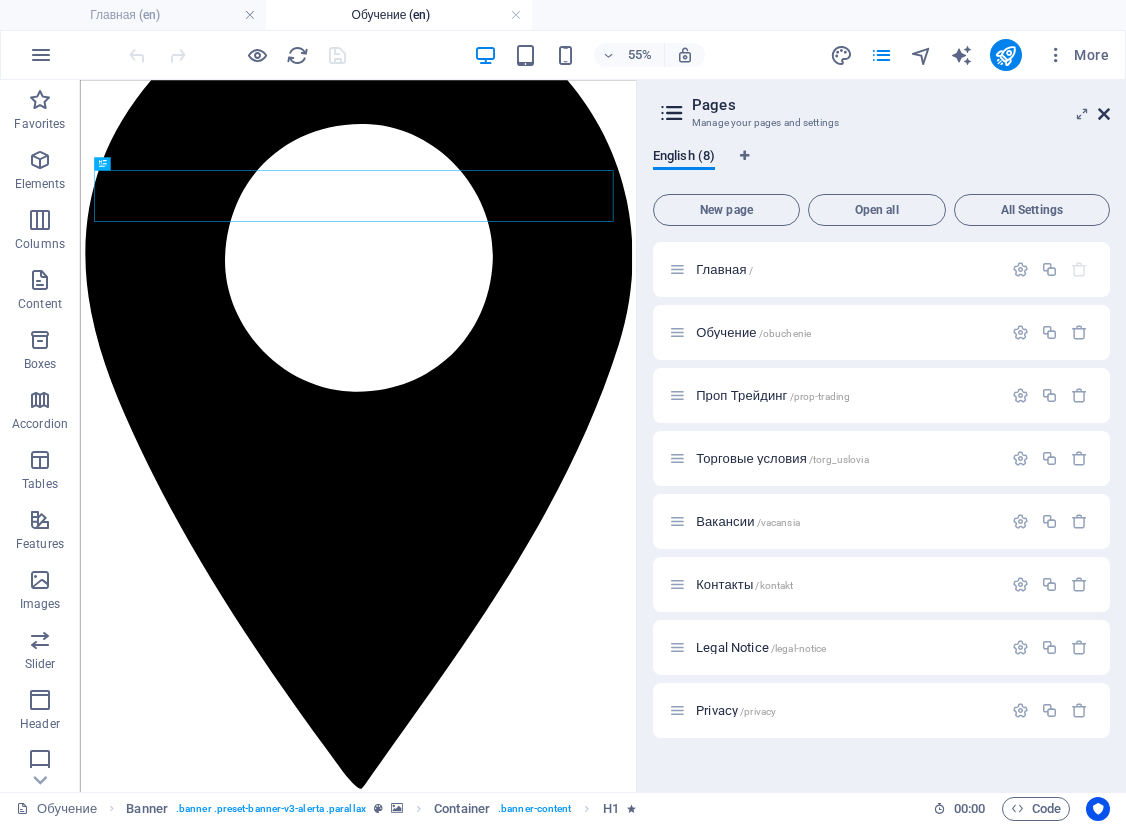 click at bounding box center [1104, 114] 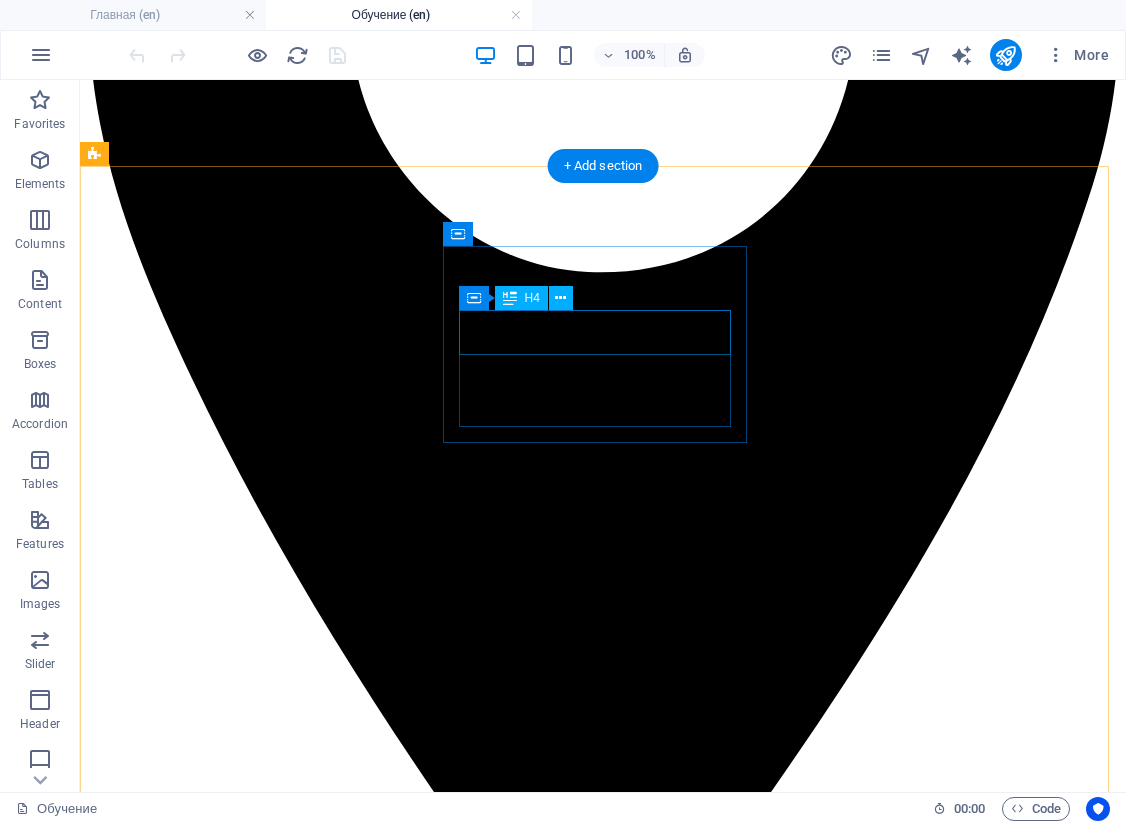 scroll, scrollTop: 700, scrollLeft: 0, axis: vertical 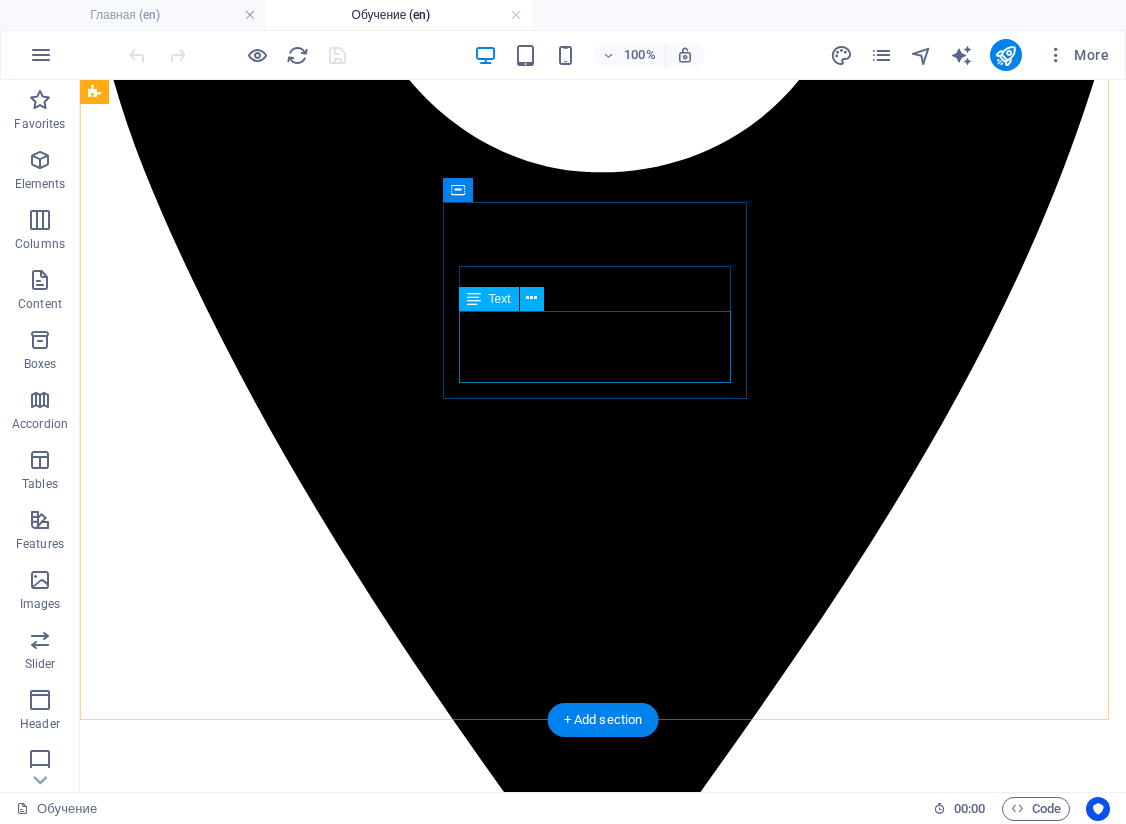 click on "Lorem ipsum dolor sit amet, consectetur adipisicing elit. Veritatis, dolorem!" at bounding box center [603, 15078] 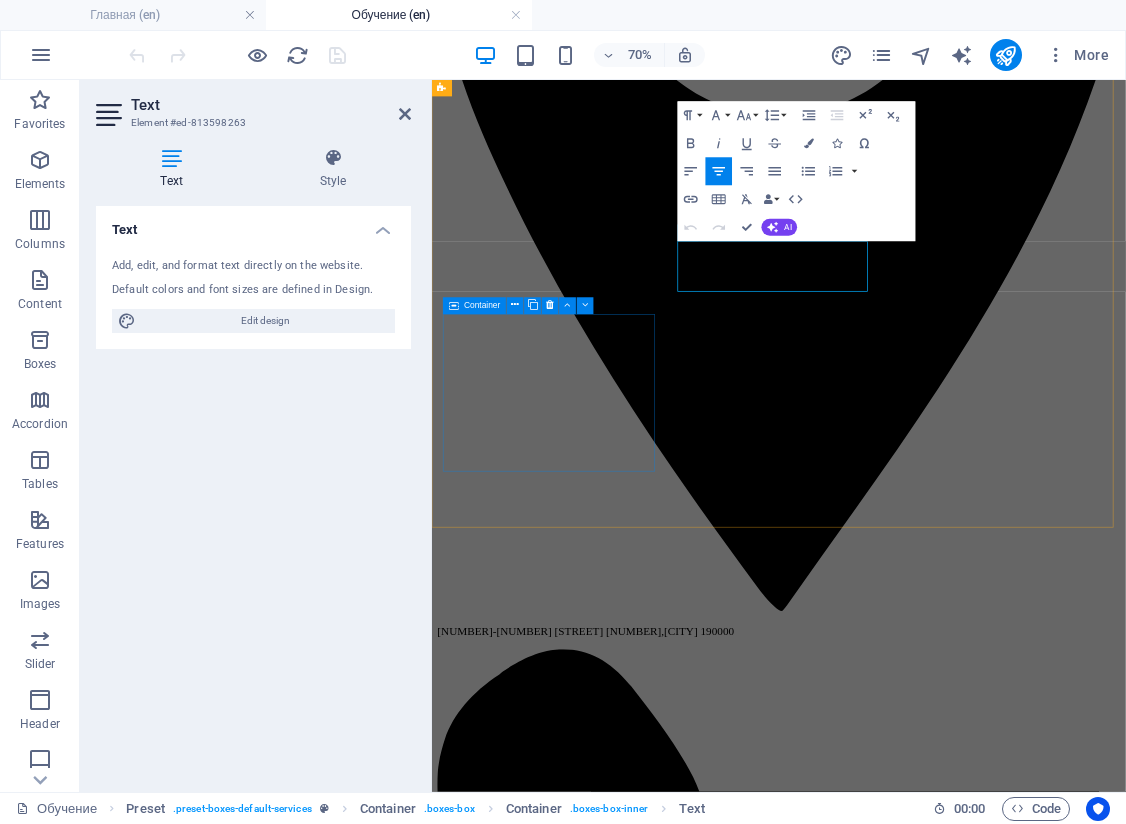 click on "Lorem ipsum dolor sit amet, consectetur adipisicing elit. Veritatis, dolorem!" at bounding box center [927, 14367] 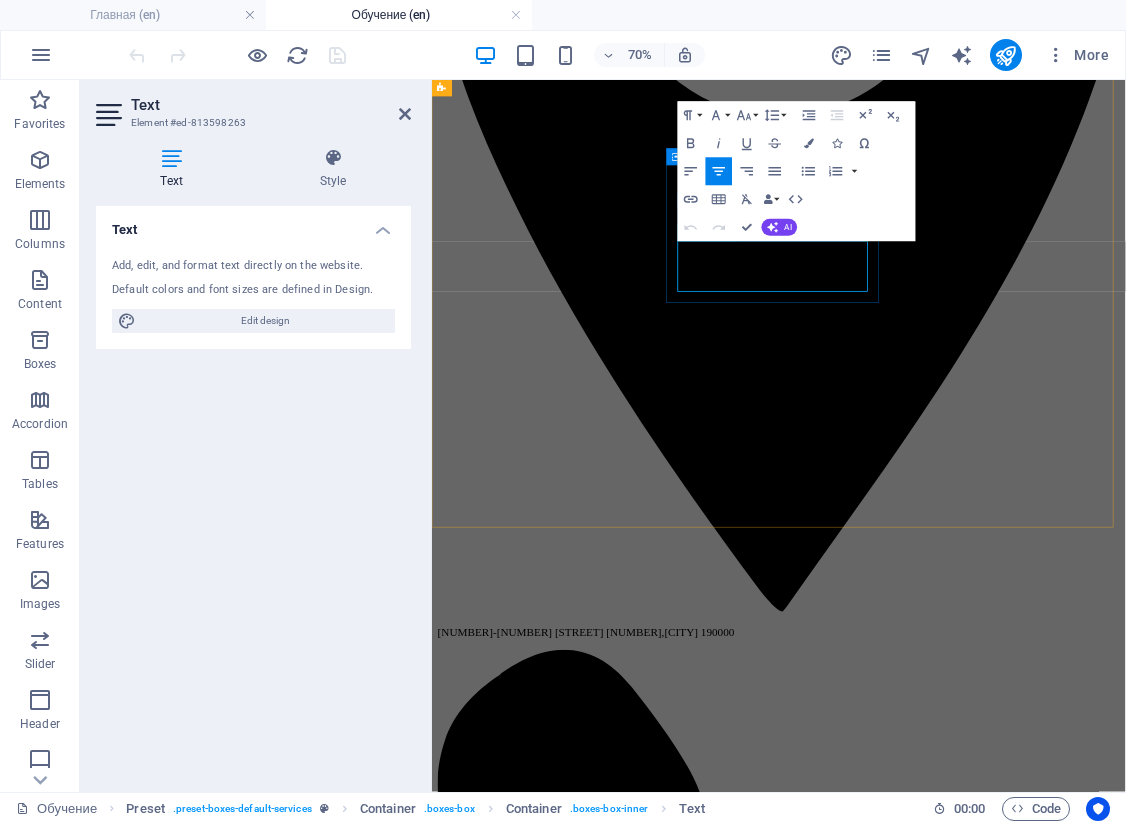 drag, startPoint x: 929, startPoint y: 357, endPoint x: 900, endPoint y: 321, distance: 46.227695 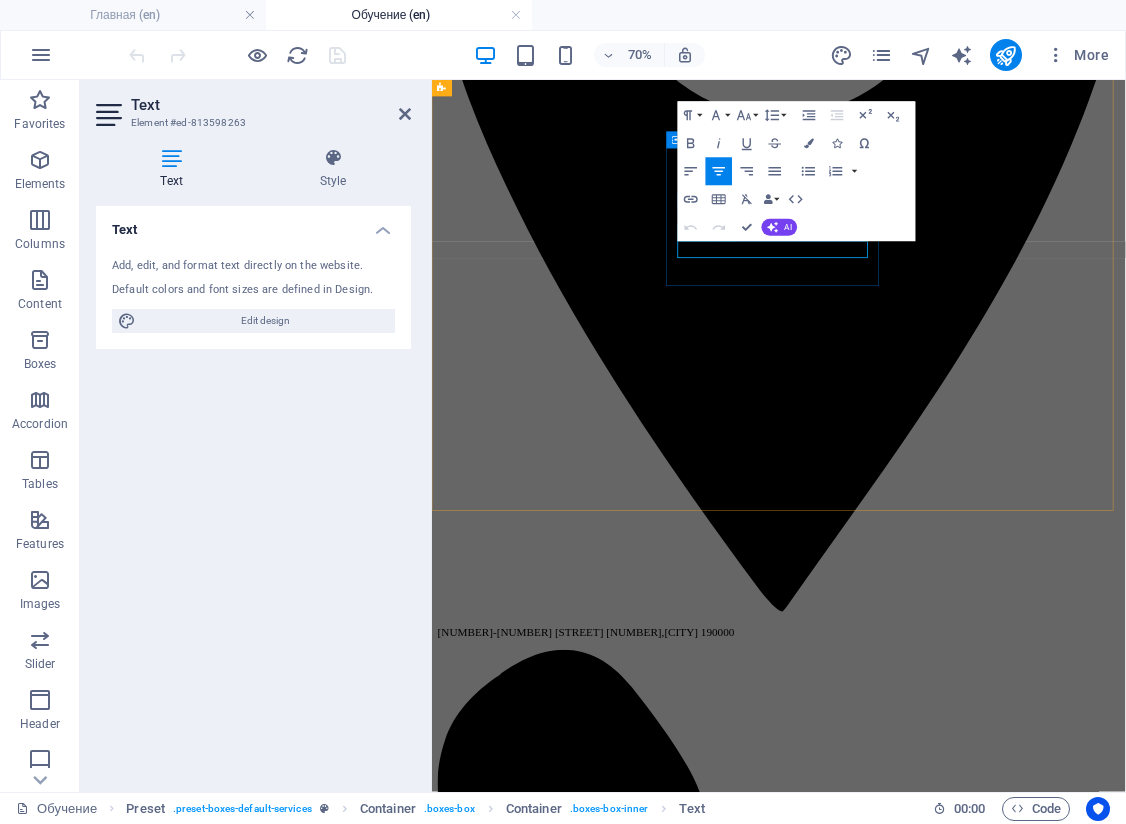 scroll, scrollTop: 724, scrollLeft: 0, axis: vertical 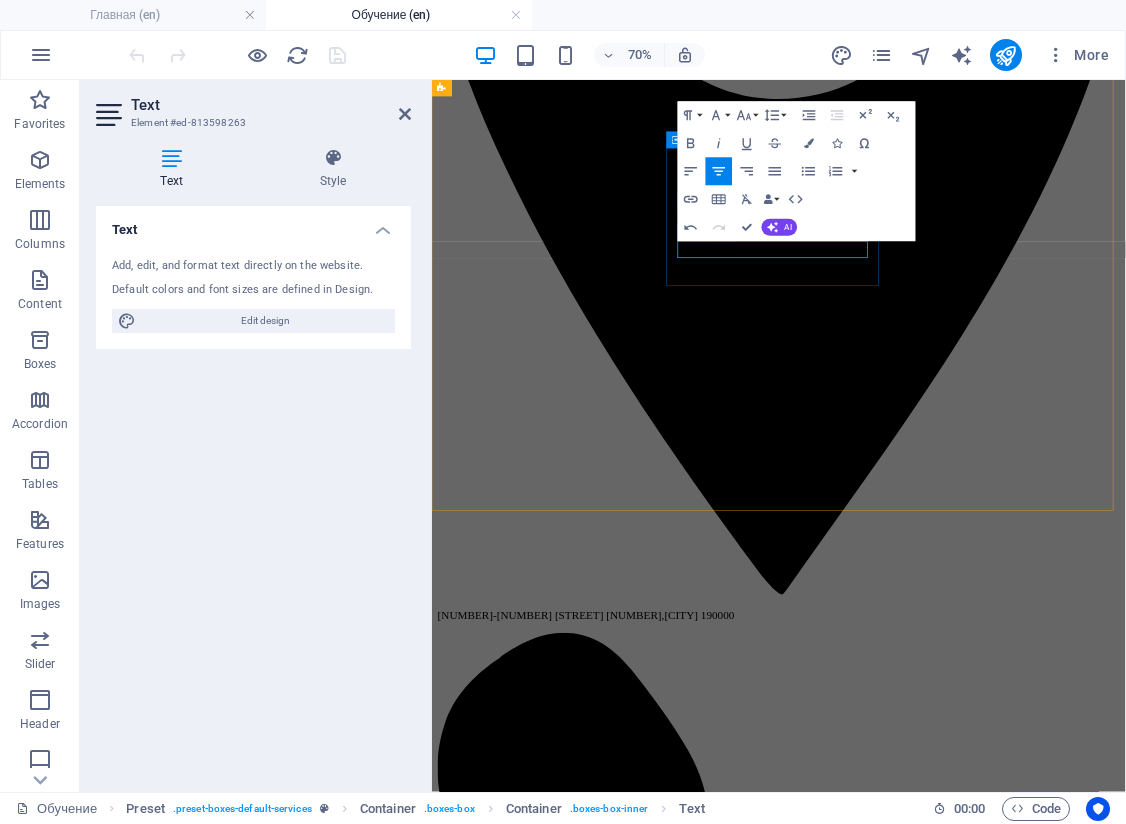 type 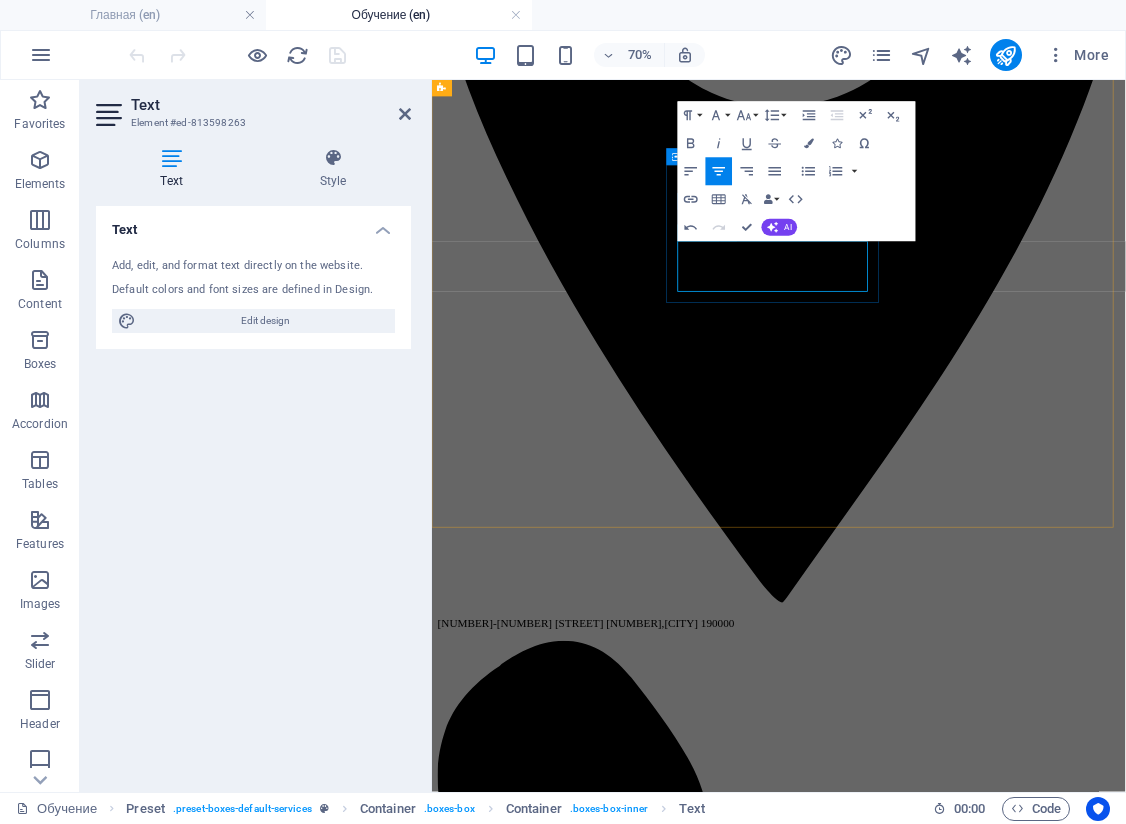 scroll, scrollTop: 700, scrollLeft: 0, axis: vertical 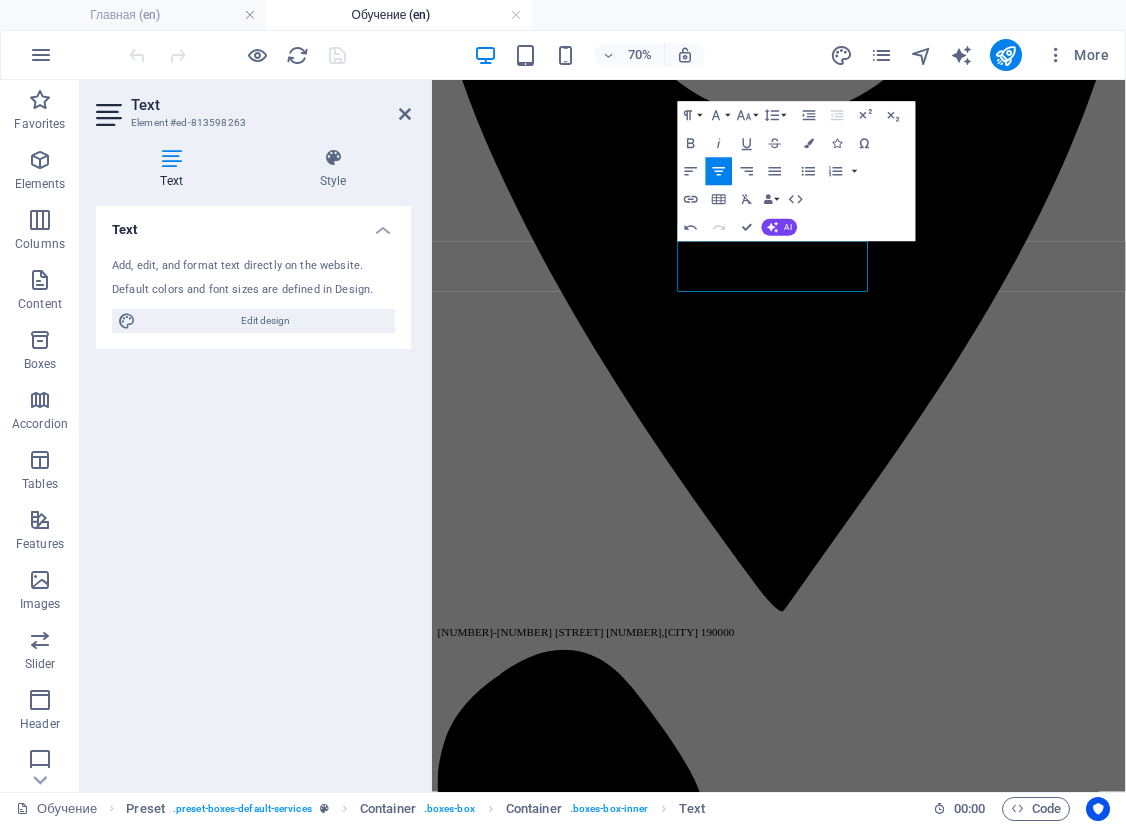 click on "Text Add, edit, and format text directly on the website. Default colors and font sizes are defined in Design. Edit design Alignment Left aligned Centered Right aligned" at bounding box center [253, 491] 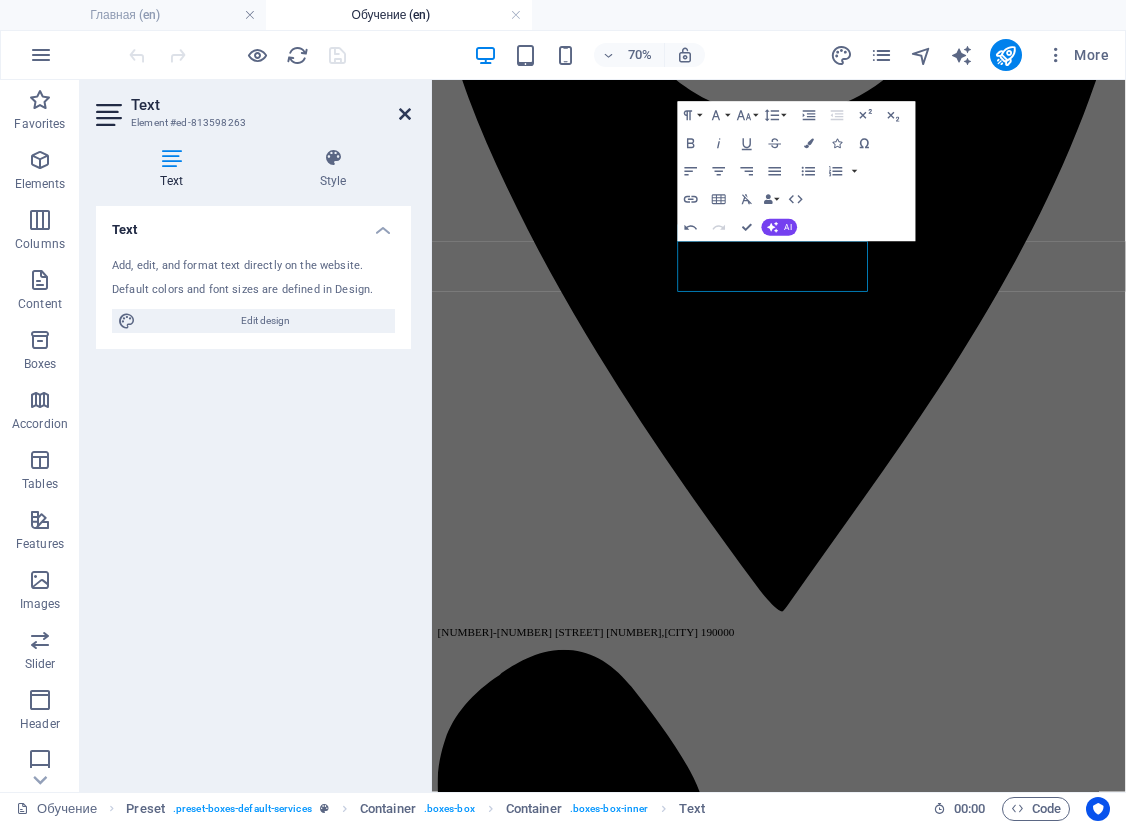 click at bounding box center (405, 114) 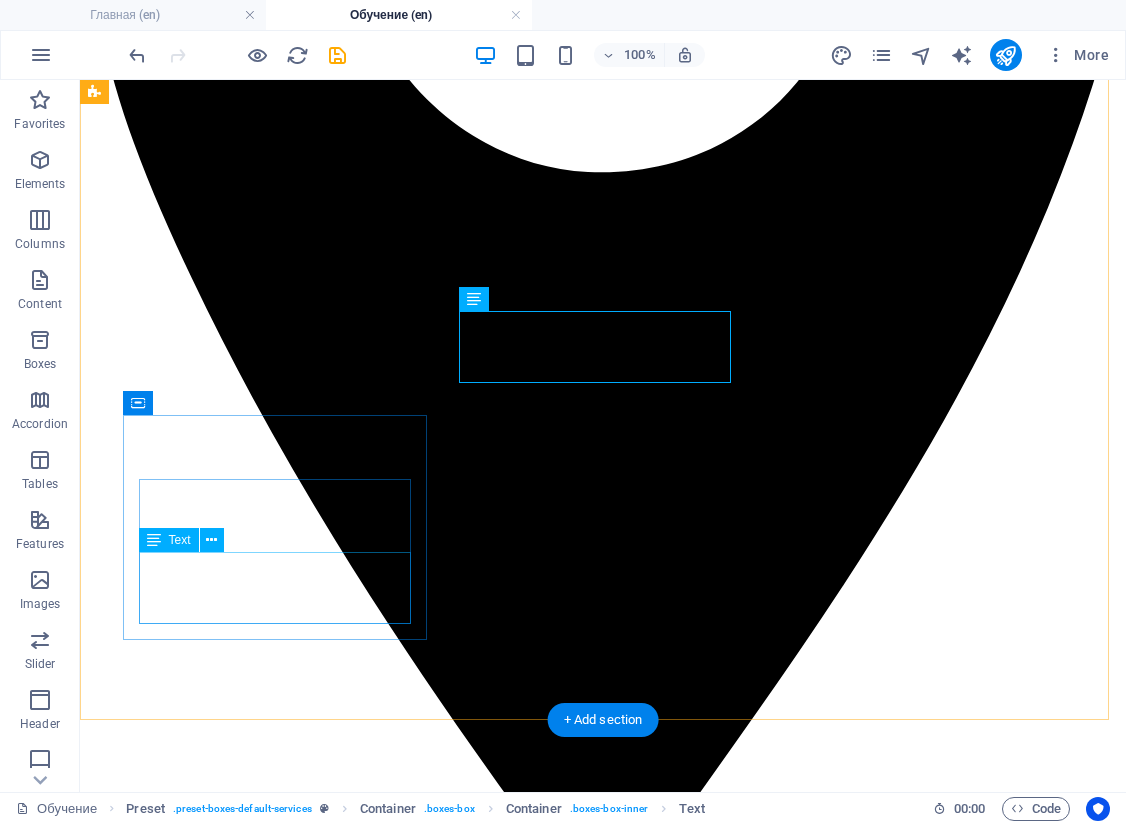click on "Lorem ipsum dolor sit amet, consectetur adipisicing elit. Veritatis, dolorem!" at bounding box center (603, 17896) 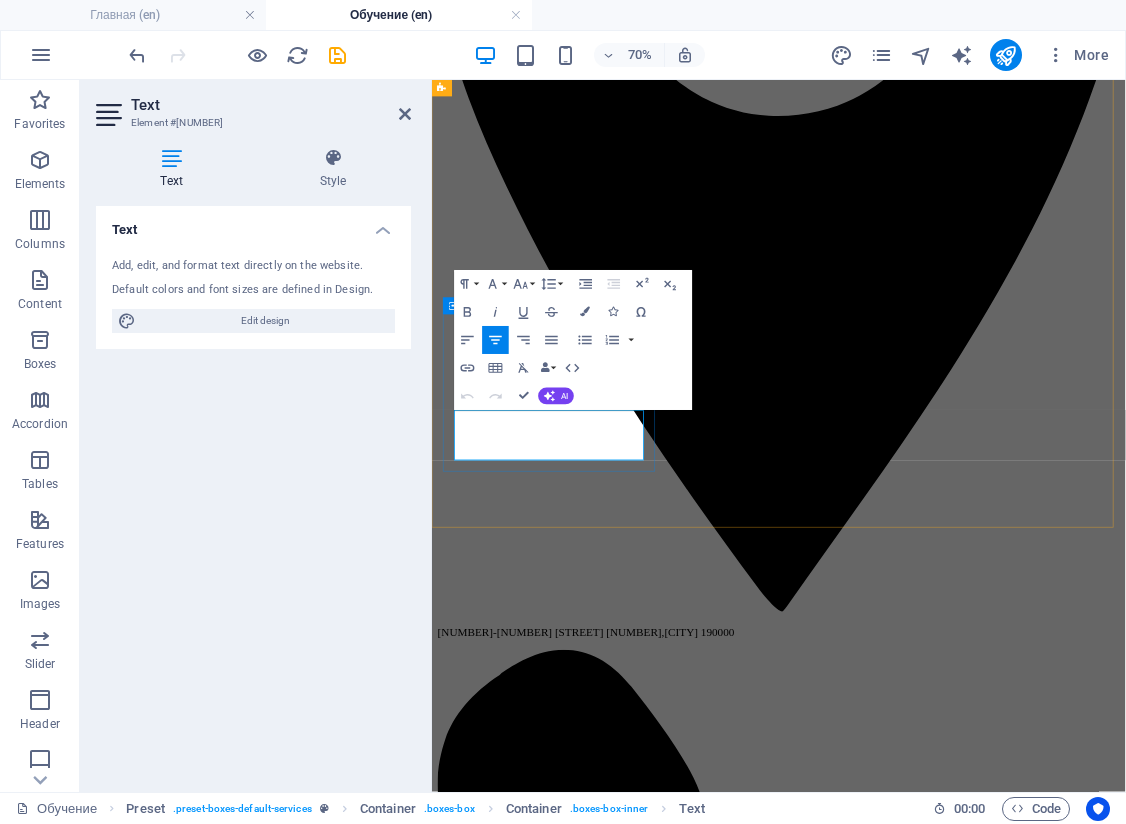 drag, startPoint x: 674, startPoint y: 608, endPoint x: 524, endPoint y: 564, distance: 156.32019 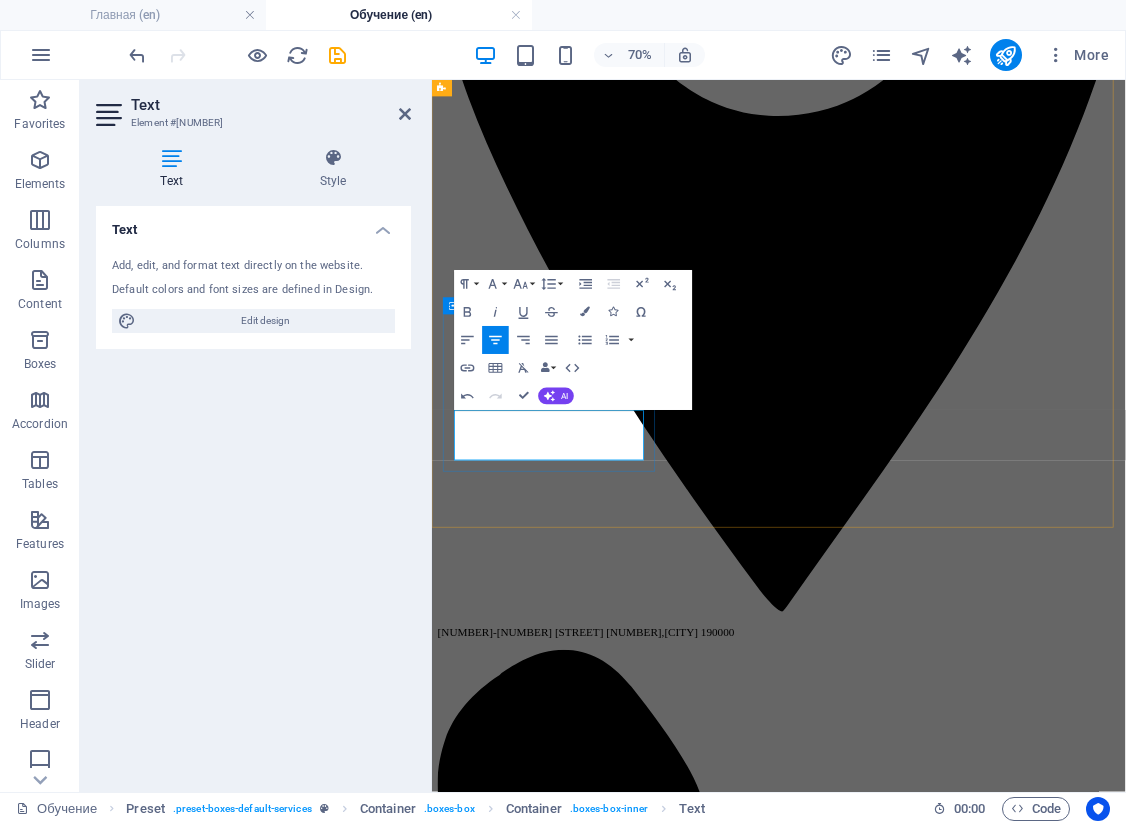 drag, startPoint x: 669, startPoint y: 609, endPoint x: 500, endPoint y: 569, distance: 173.66922 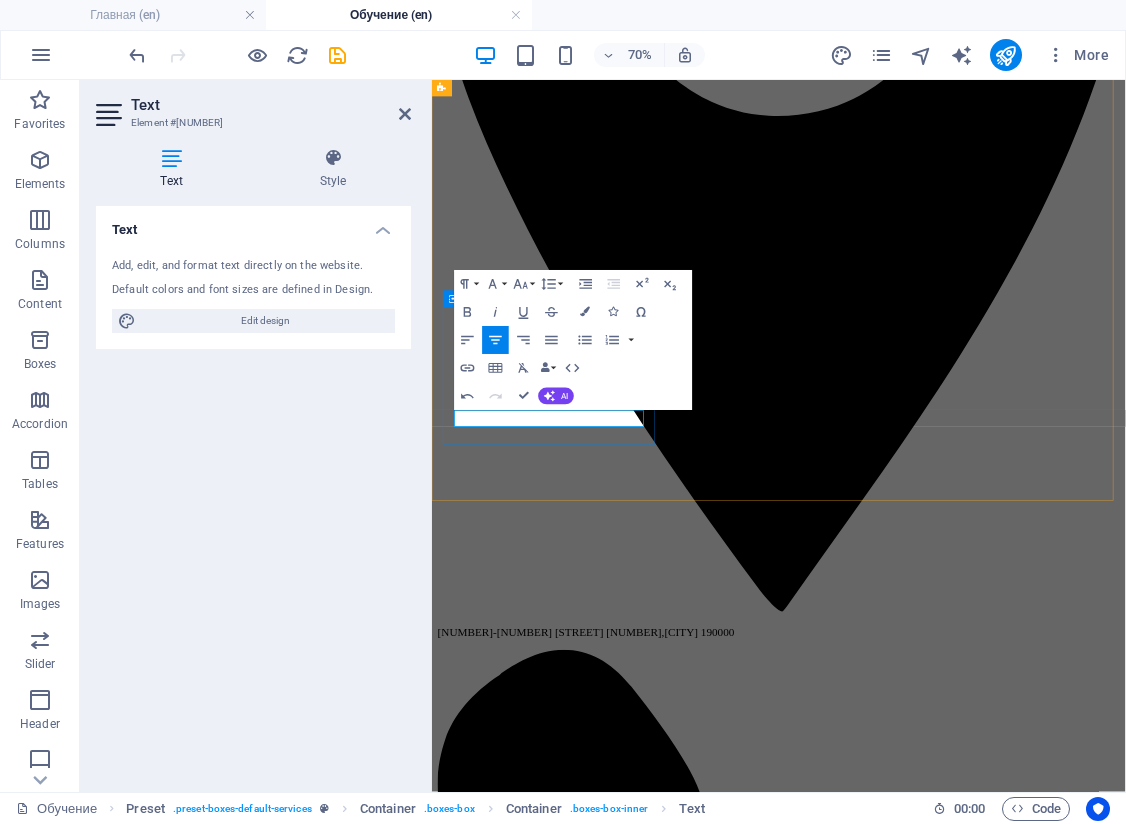 scroll, scrollTop: 710, scrollLeft: 0, axis: vertical 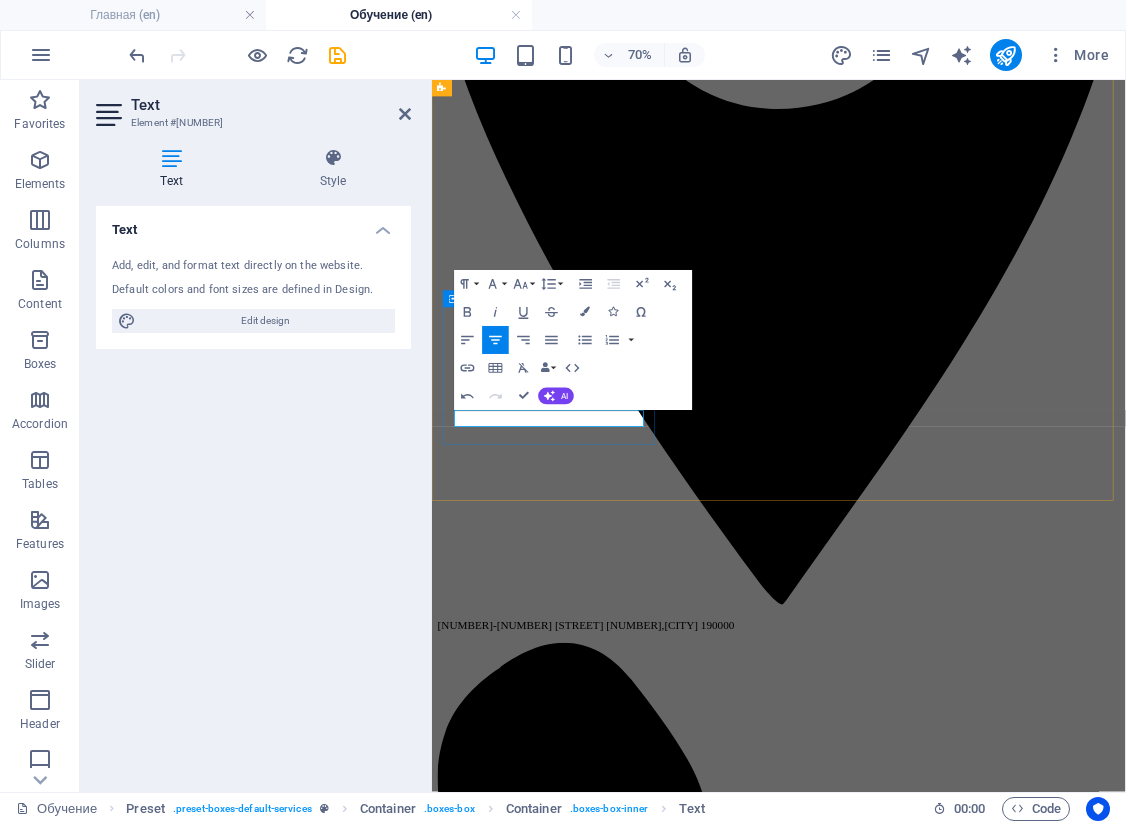 type 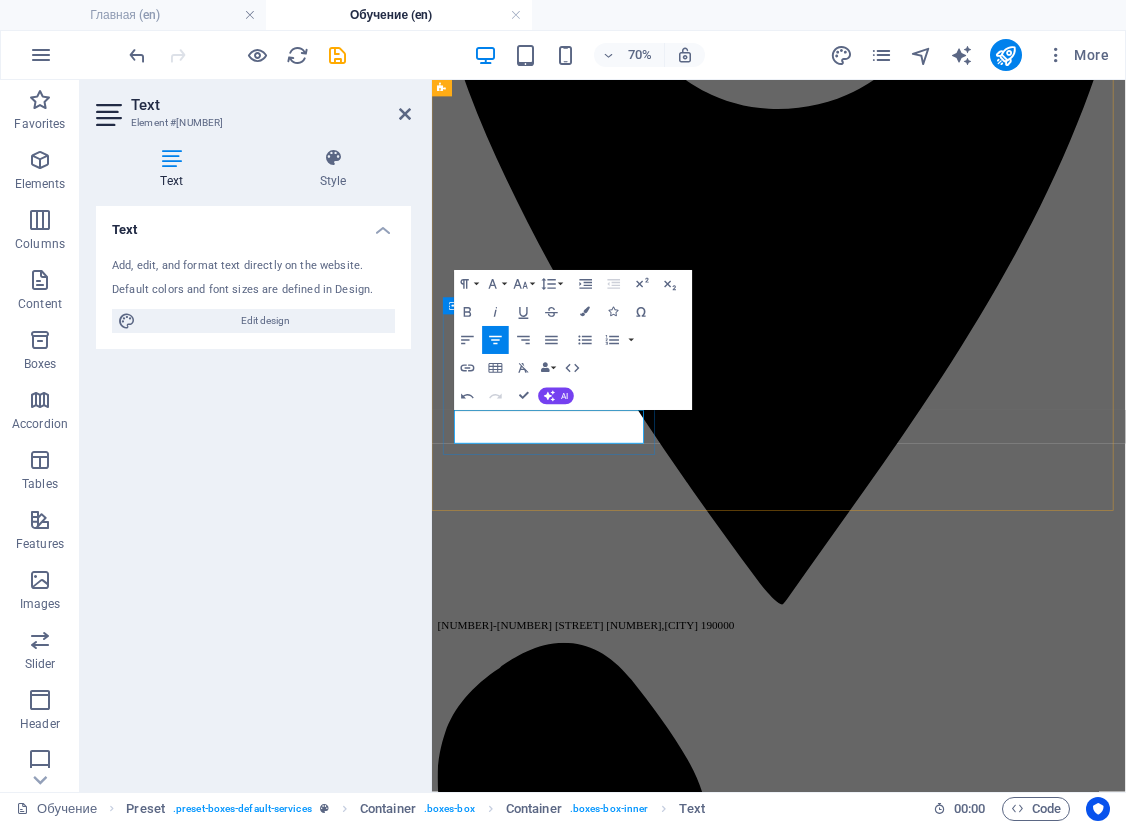 scroll, scrollTop: 700, scrollLeft: 0, axis: vertical 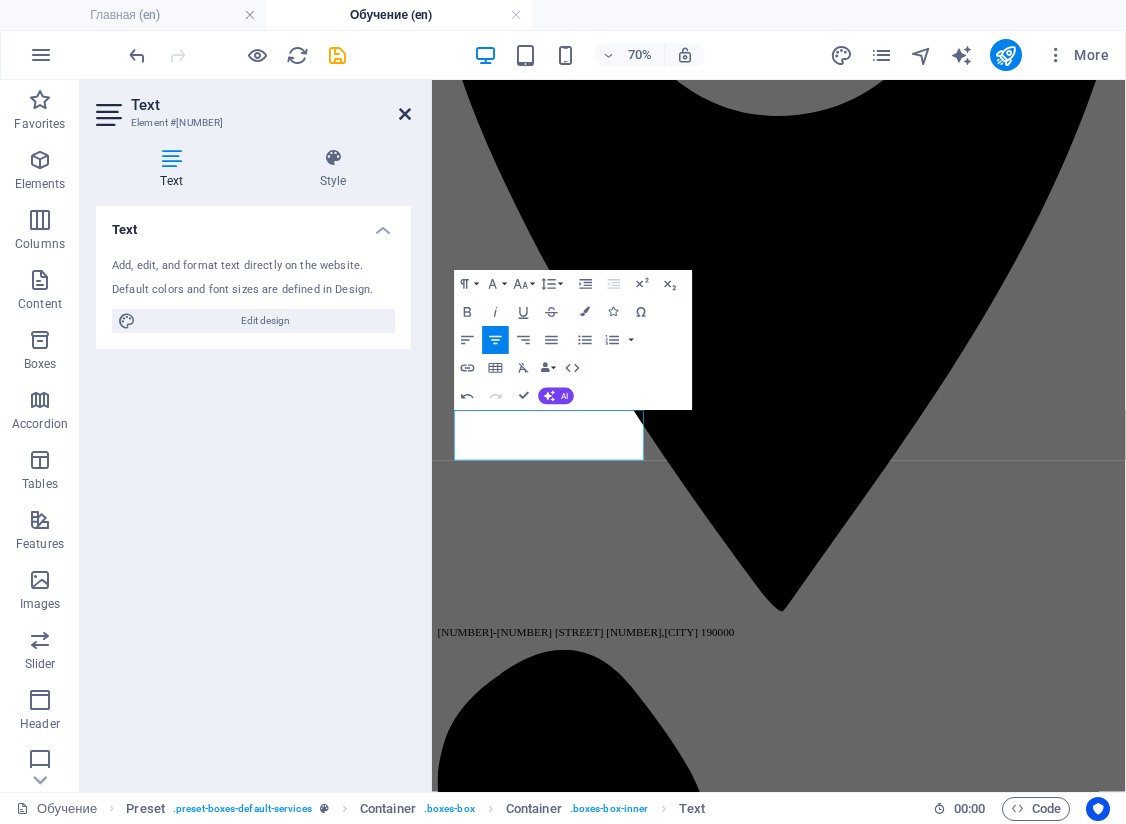 click at bounding box center (405, 114) 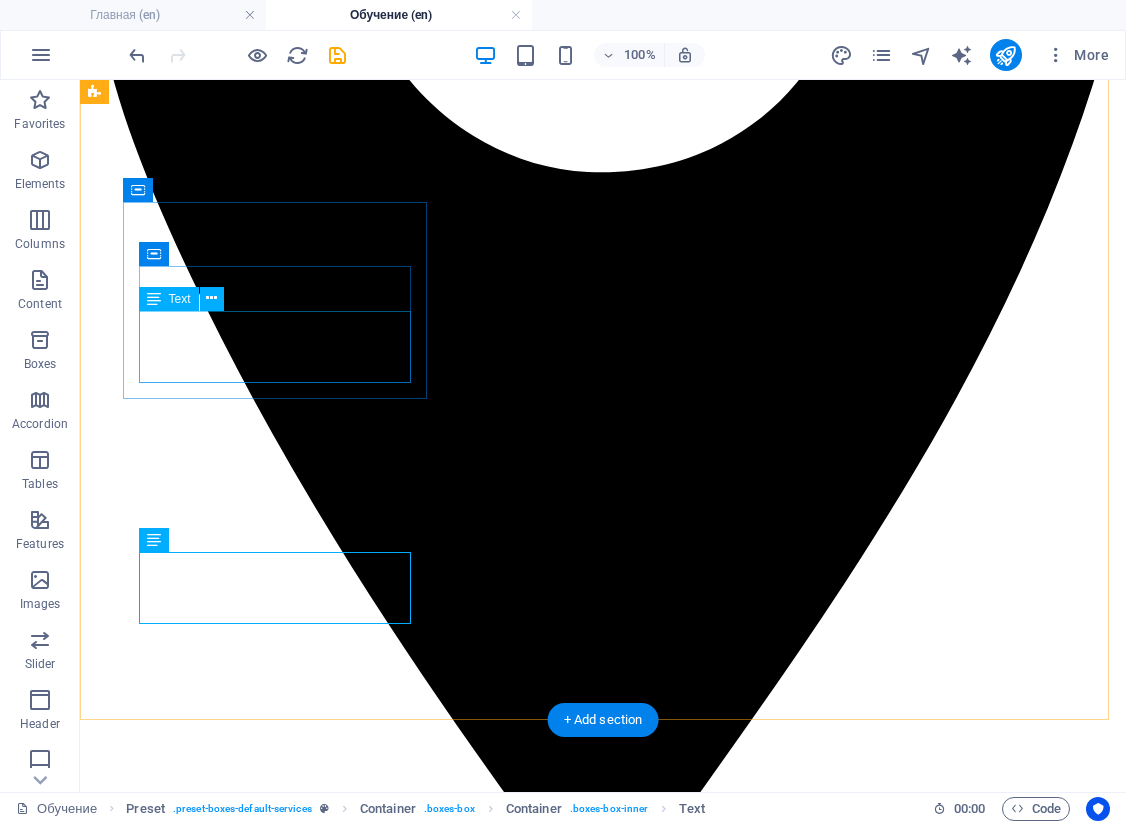 click on "100% More" at bounding box center (621, 55) 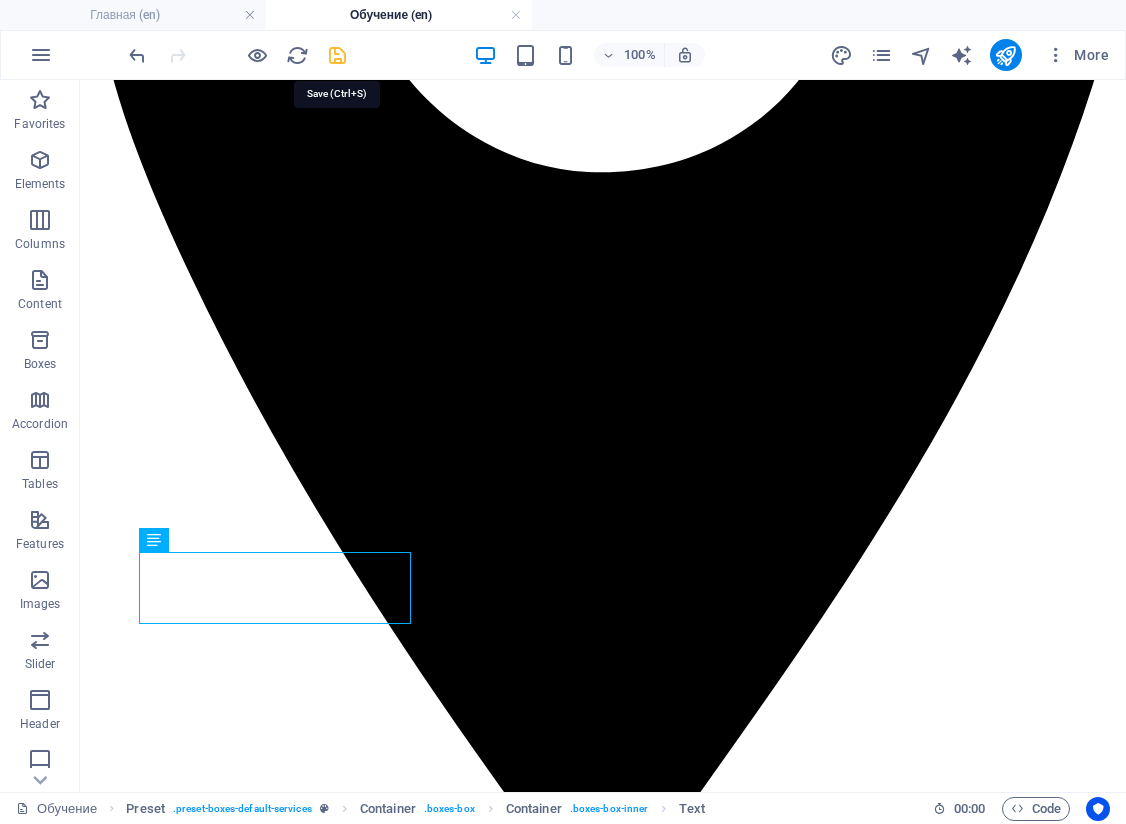 click at bounding box center [337, 55] 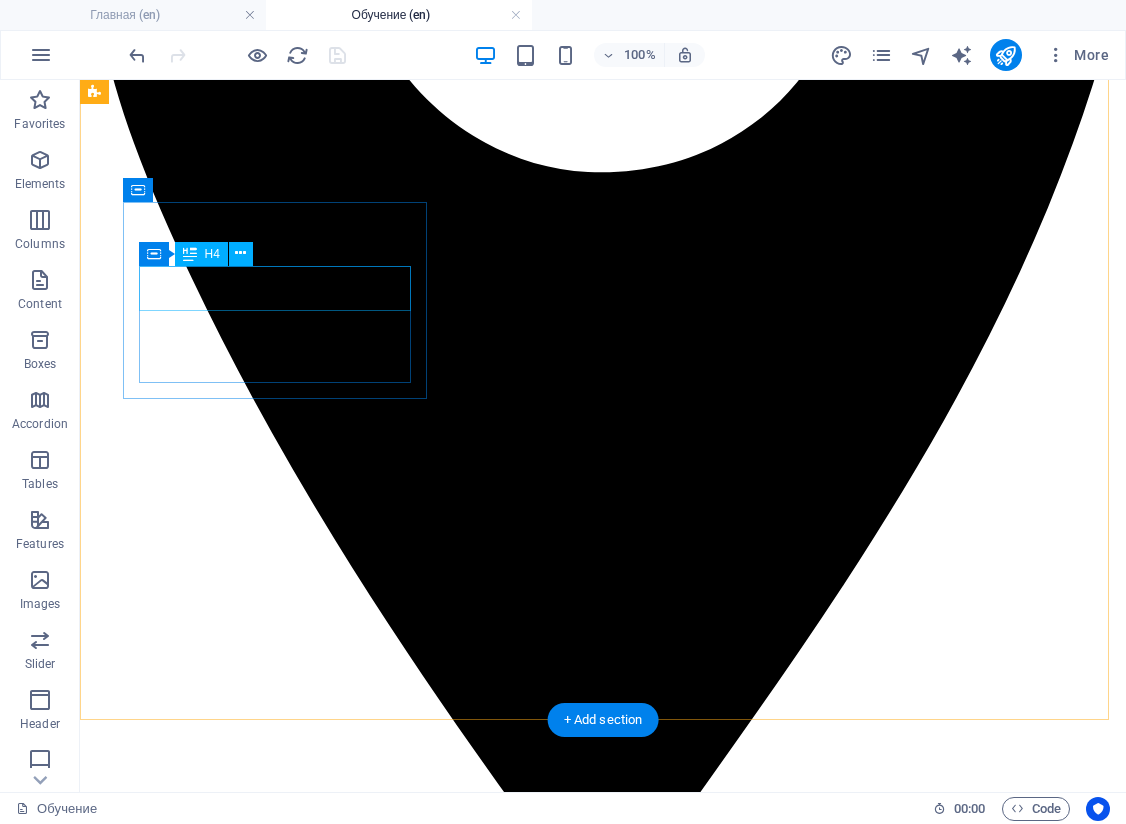 click on "Lorem ipsum dolor sit amet, consectetur adipisicing elit. Veritatis, dolorem!" at bounding box center (603, 14097) 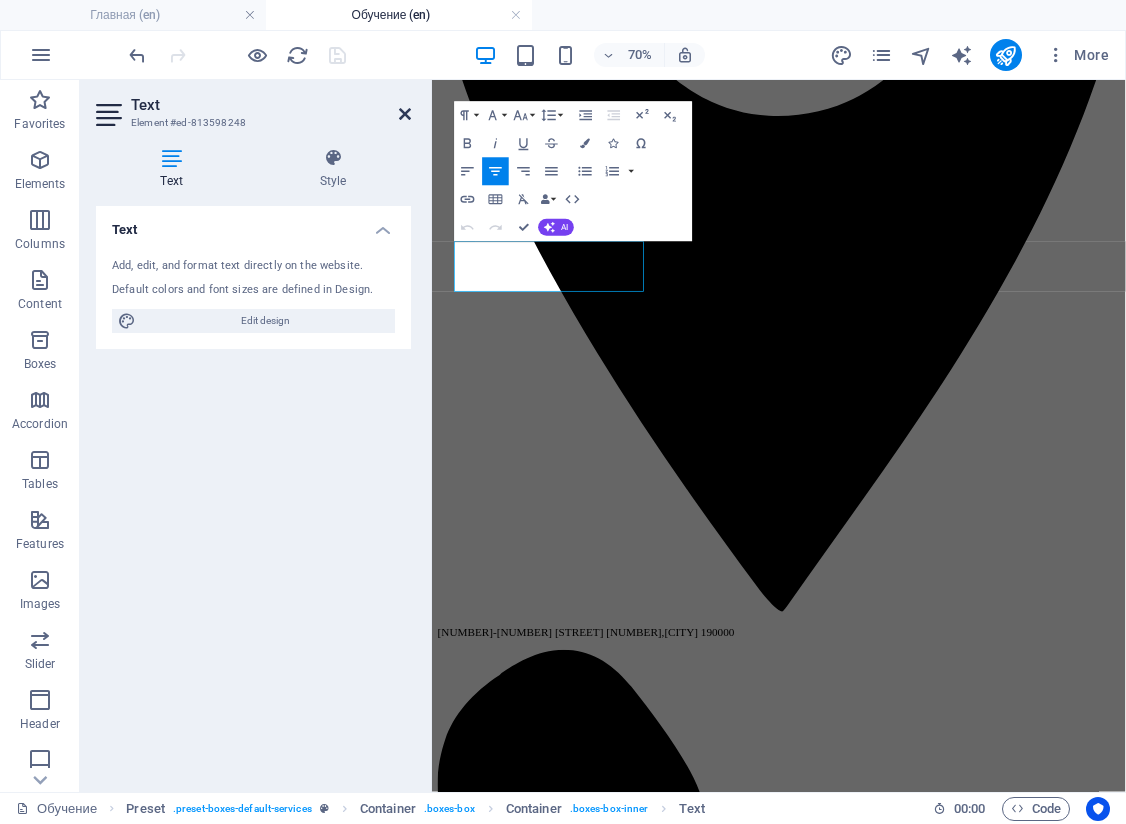 click at bounding box center (405, 114) 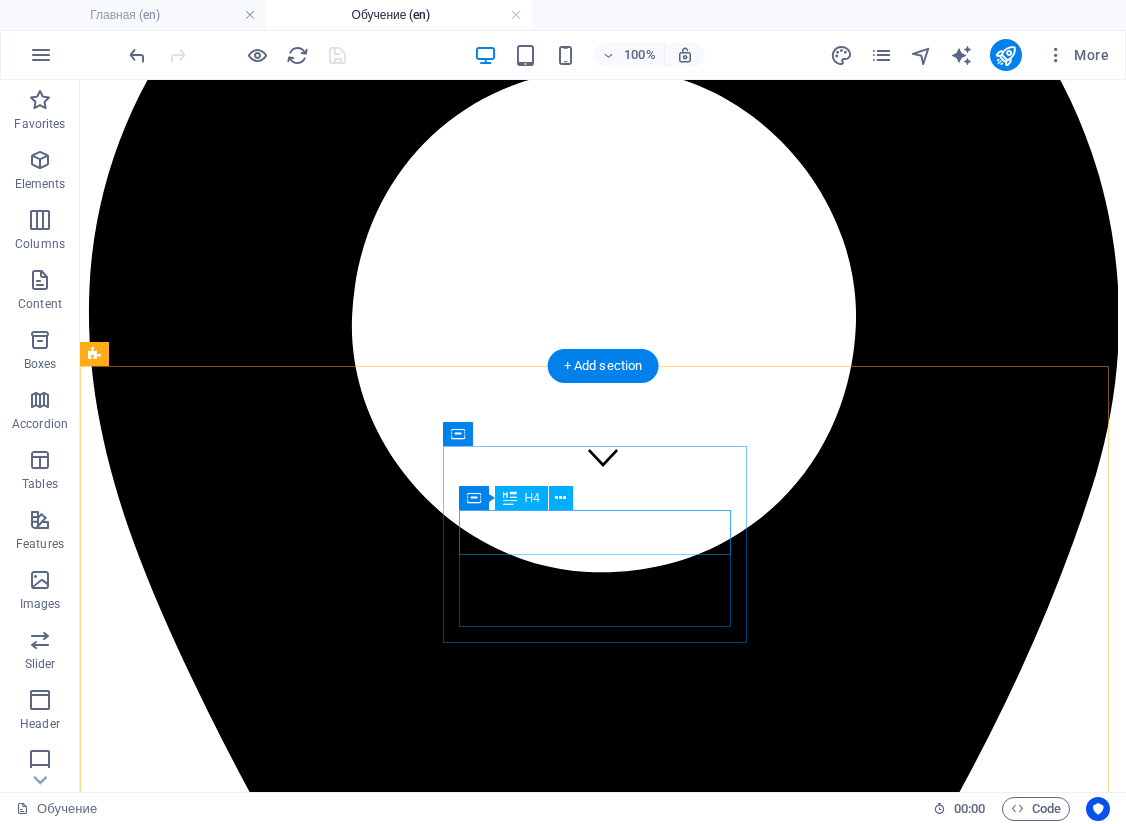 scroll, scrollTop: 400, scrollLeft: 0, axis: vertical 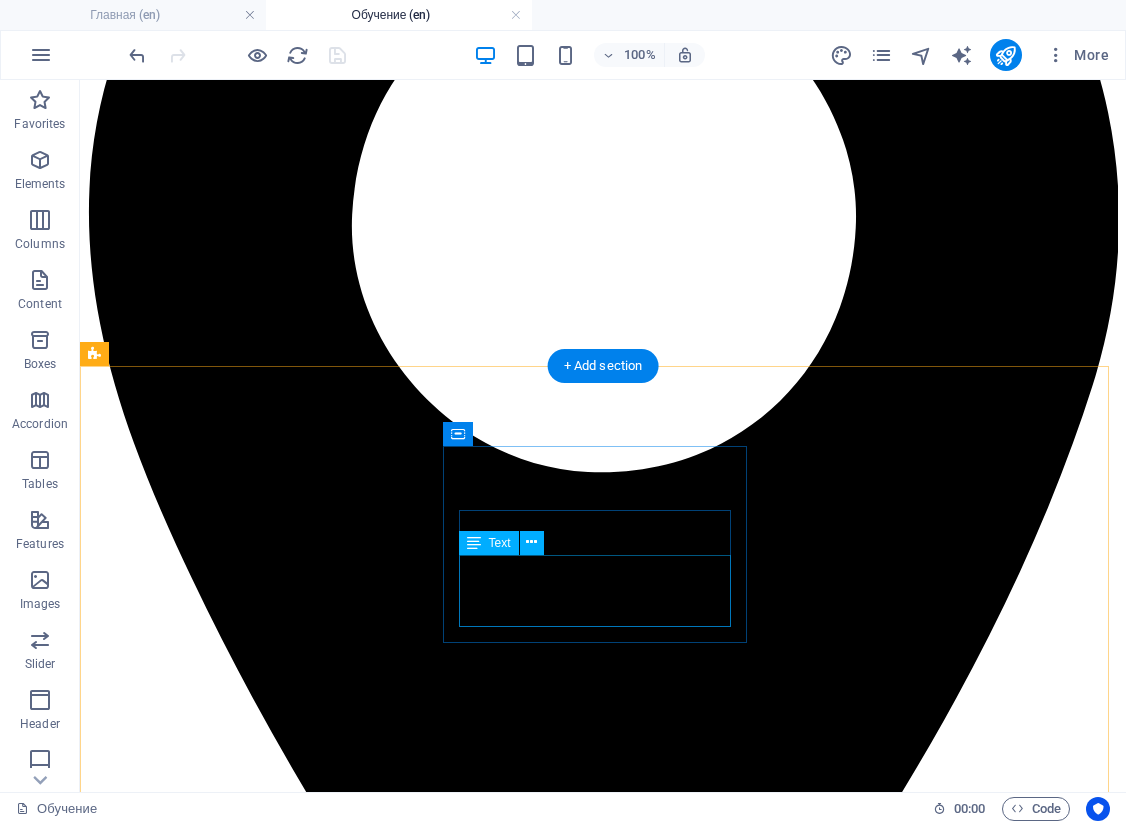 click on "Lorem ipsum dolor sit amet, consectetur adipisicing elit. Veritatis, dolorem!" at bounding box center (603, 11970) 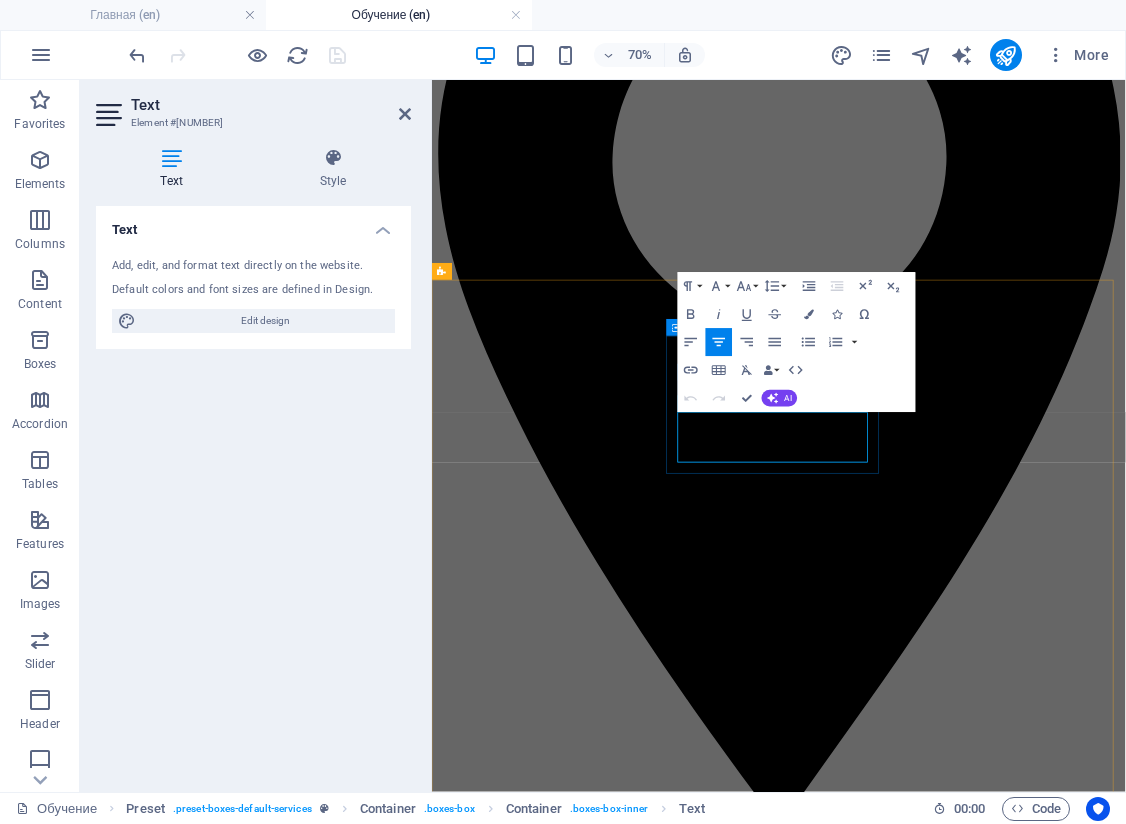 drag, startPoint x: 987, startPoint y: 608, endPoint x: 996, endPoint y: 614, distance: 10.816654 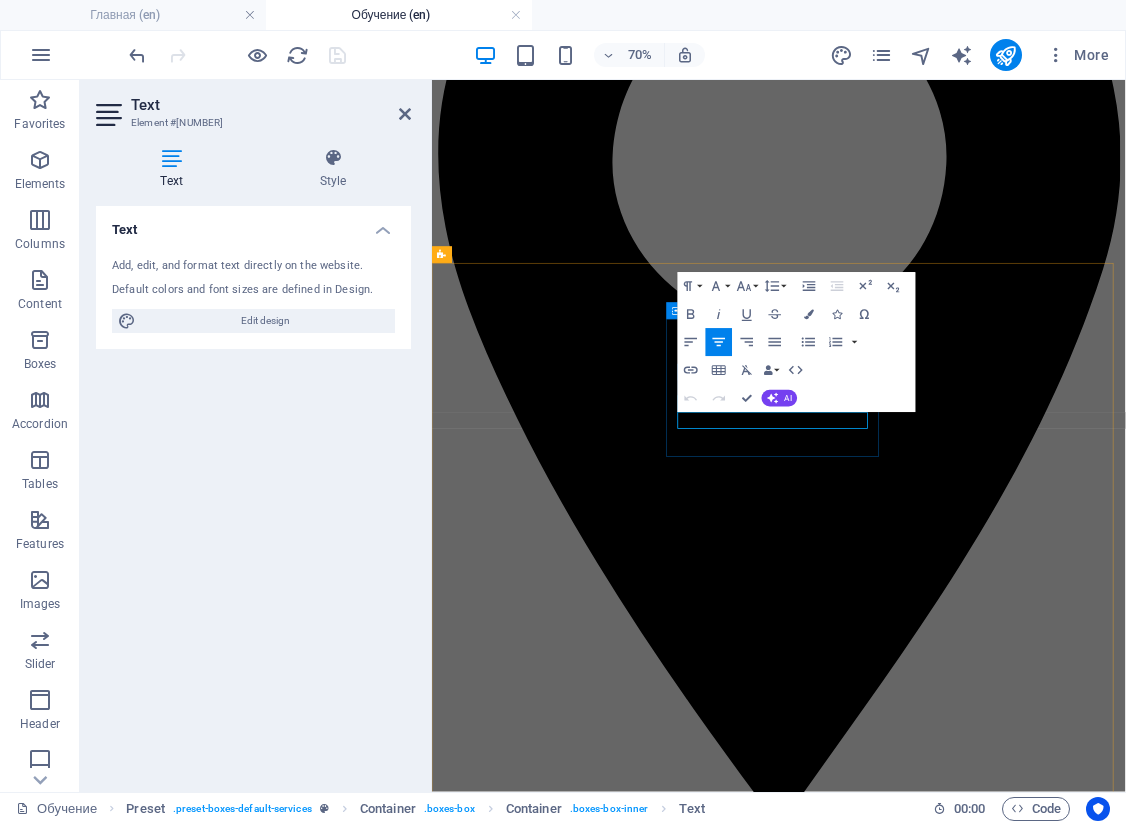 scroll, scrollTop: 424, scrollLeft: 0, axis: vertical 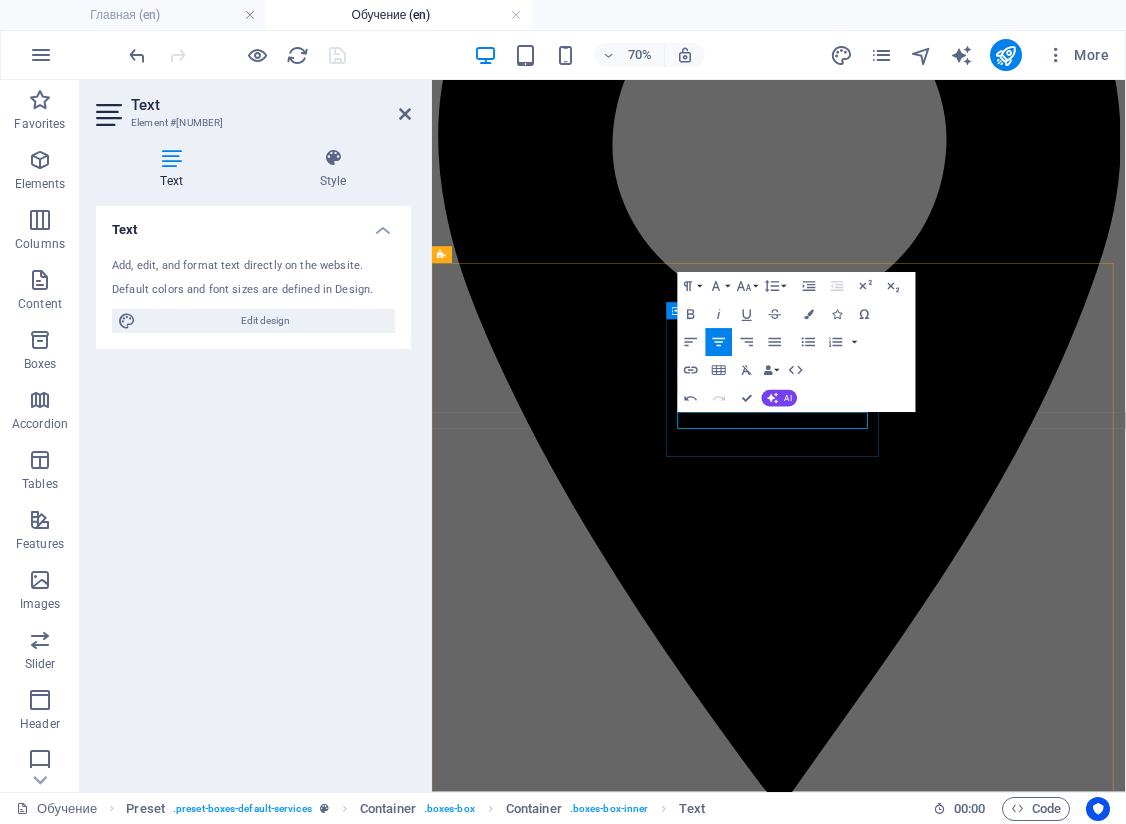 type 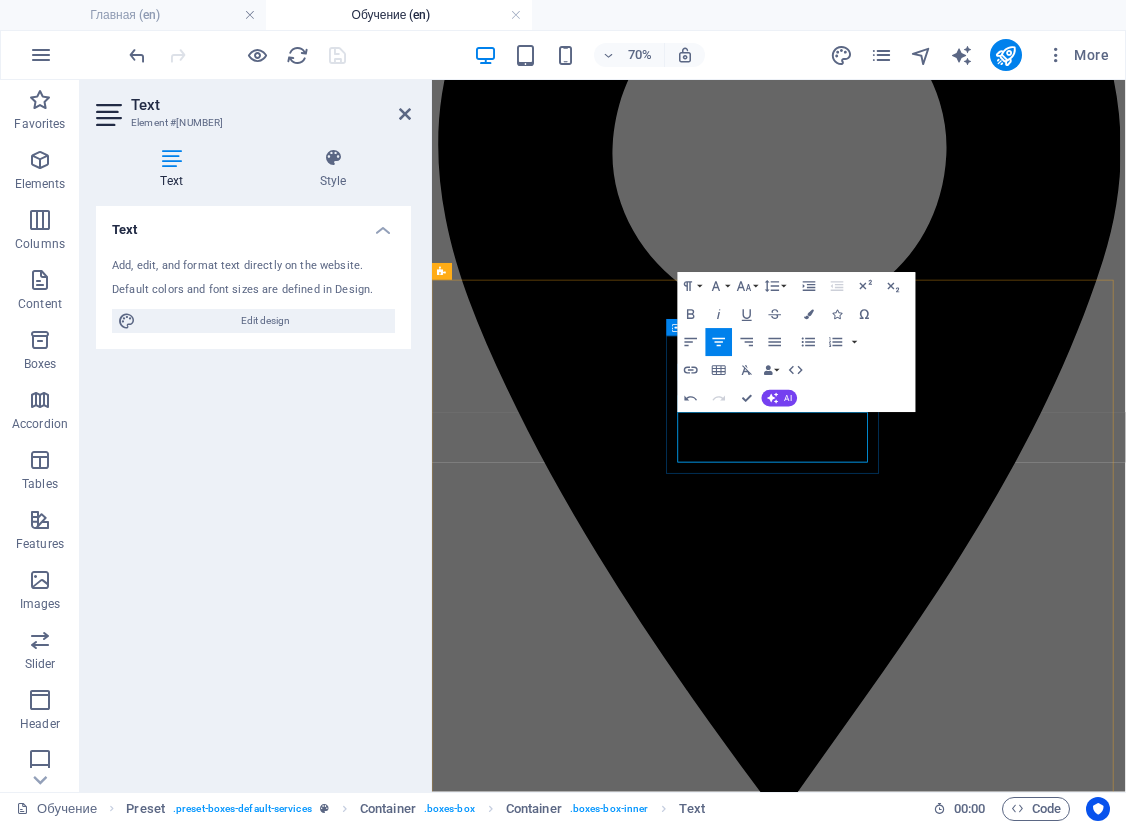 scroll, scrollTop: 400, scrollLeft: 0, axis: vertical 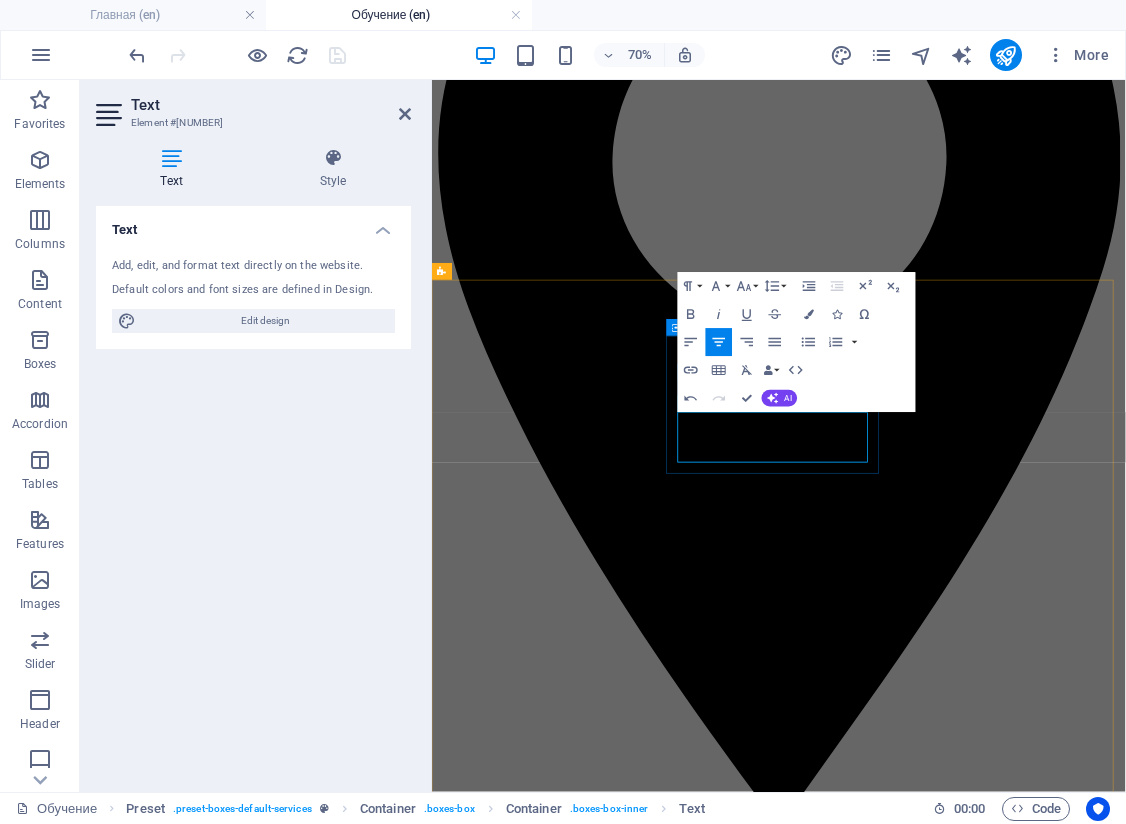 drag, startPoint x: 1001, startPoint y: 611, endPoint x: 997, endPoint y: 591, distance: 20.396078 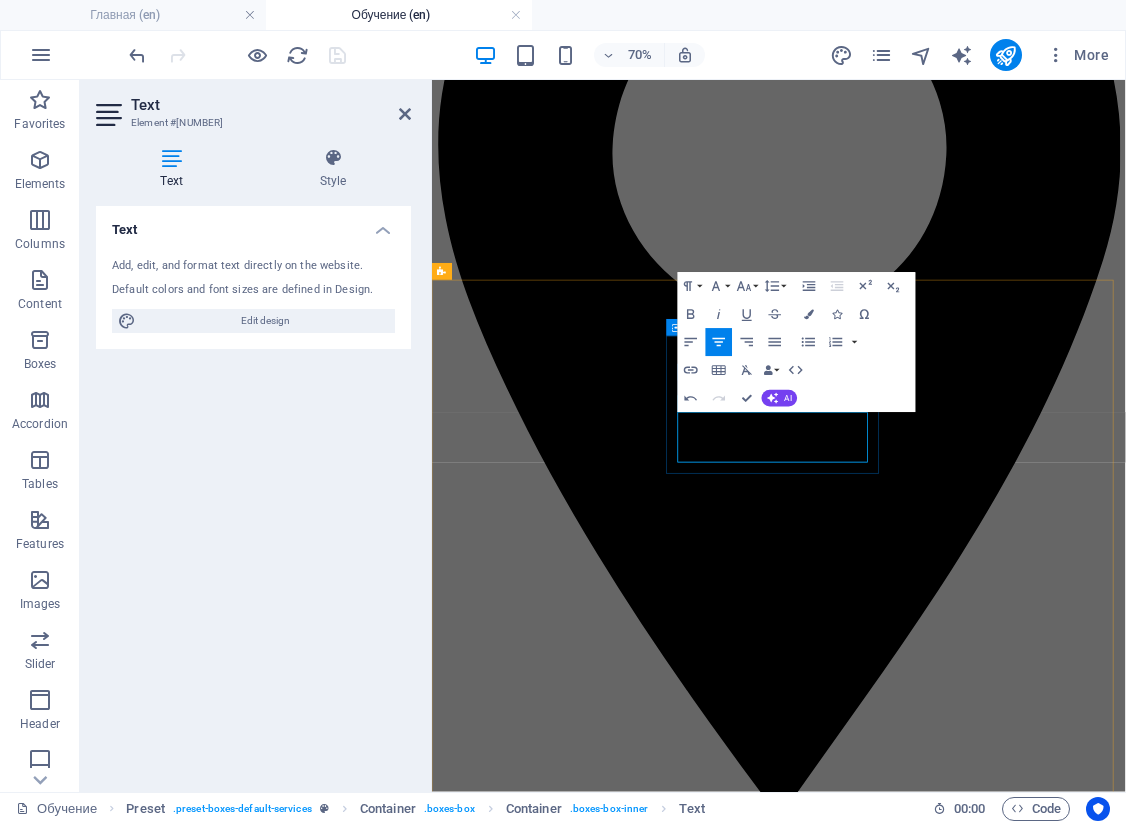 scroll, scrollTop: 400, scrollLeft: 0, axis: vertical 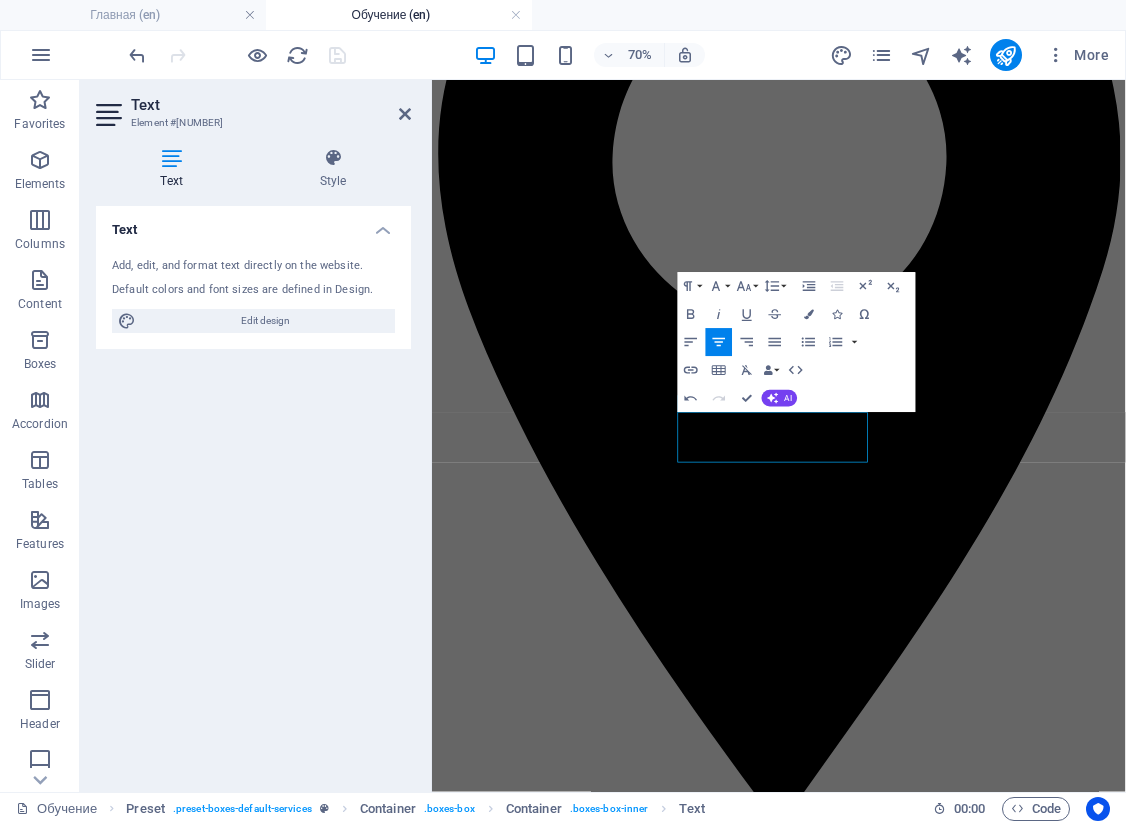 click on "Text Add, edit, and format text directly on the website. Default colors and font sizes are defined in Design. Edit design Alignment Left aligned Centered Right aligned" at bounding box center (253, 491) 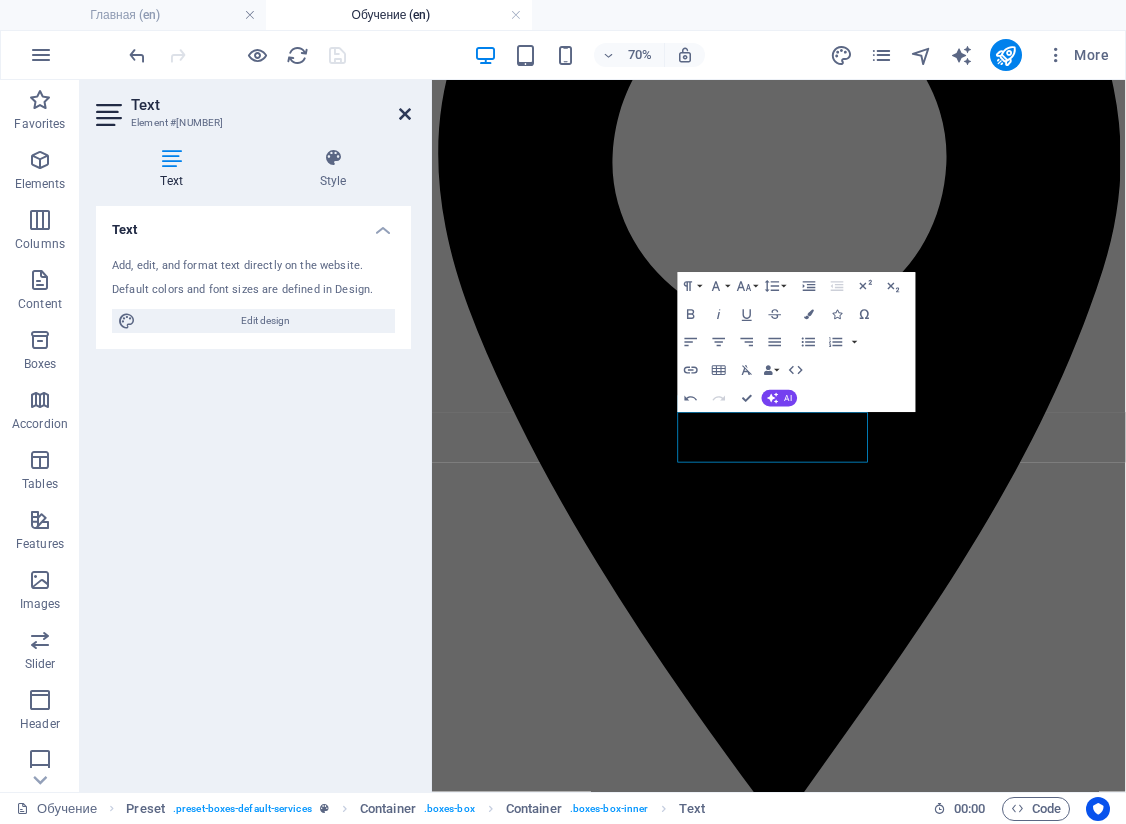 click at bounding box center (405, 114) 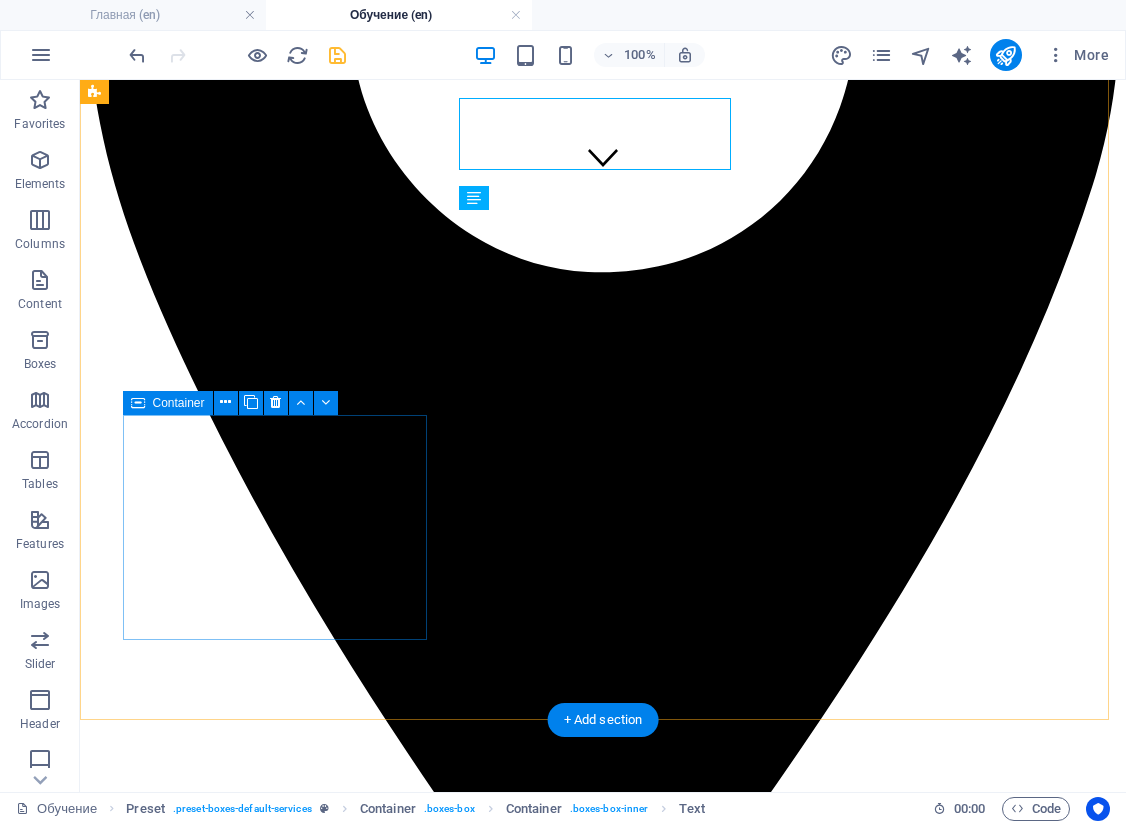 scroll, scrollTop: 700, scrollLeft: 0, axis: vertical 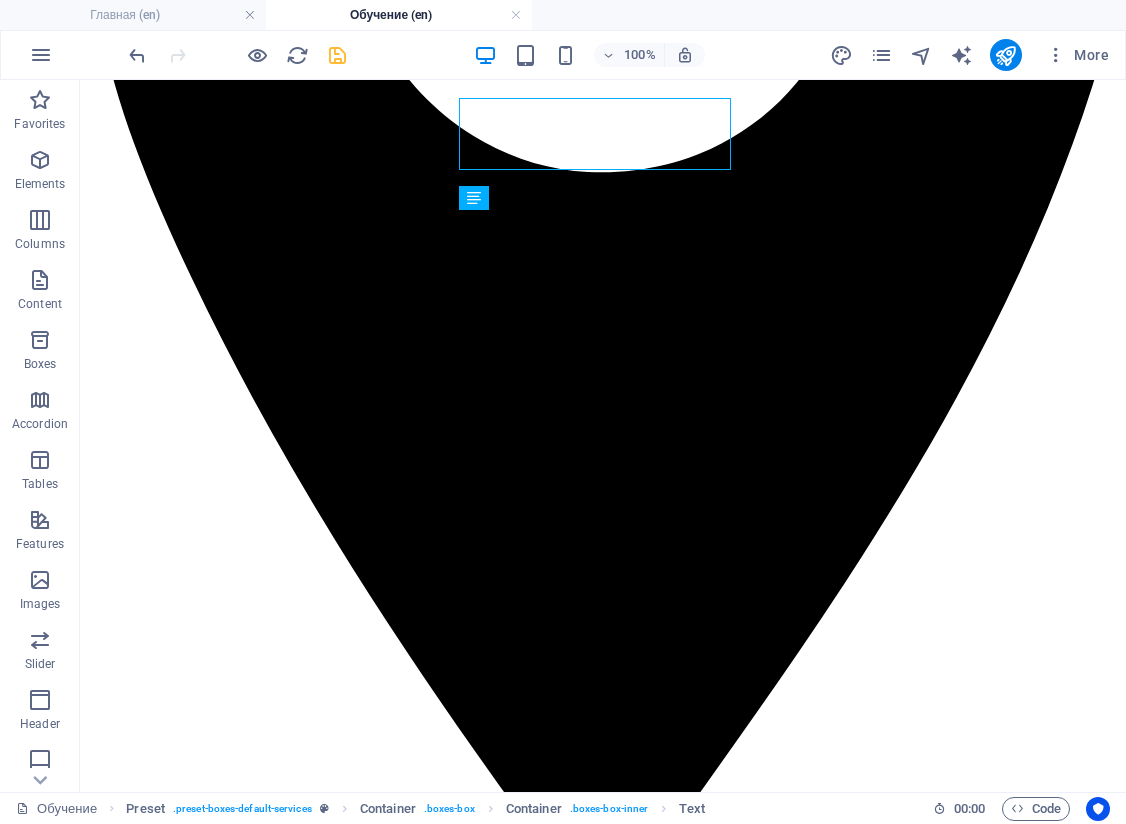 click on "100% More" at bounding box center (621, 55) 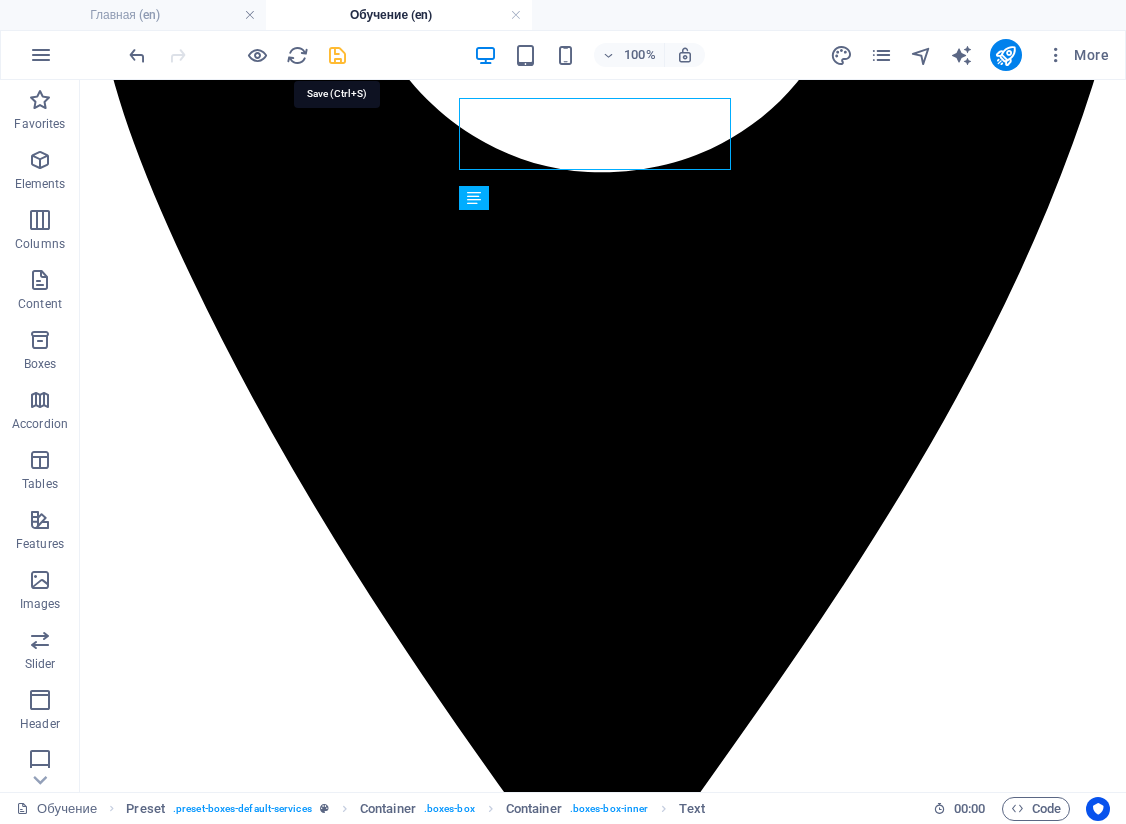 click at bounding box center [337, 55] 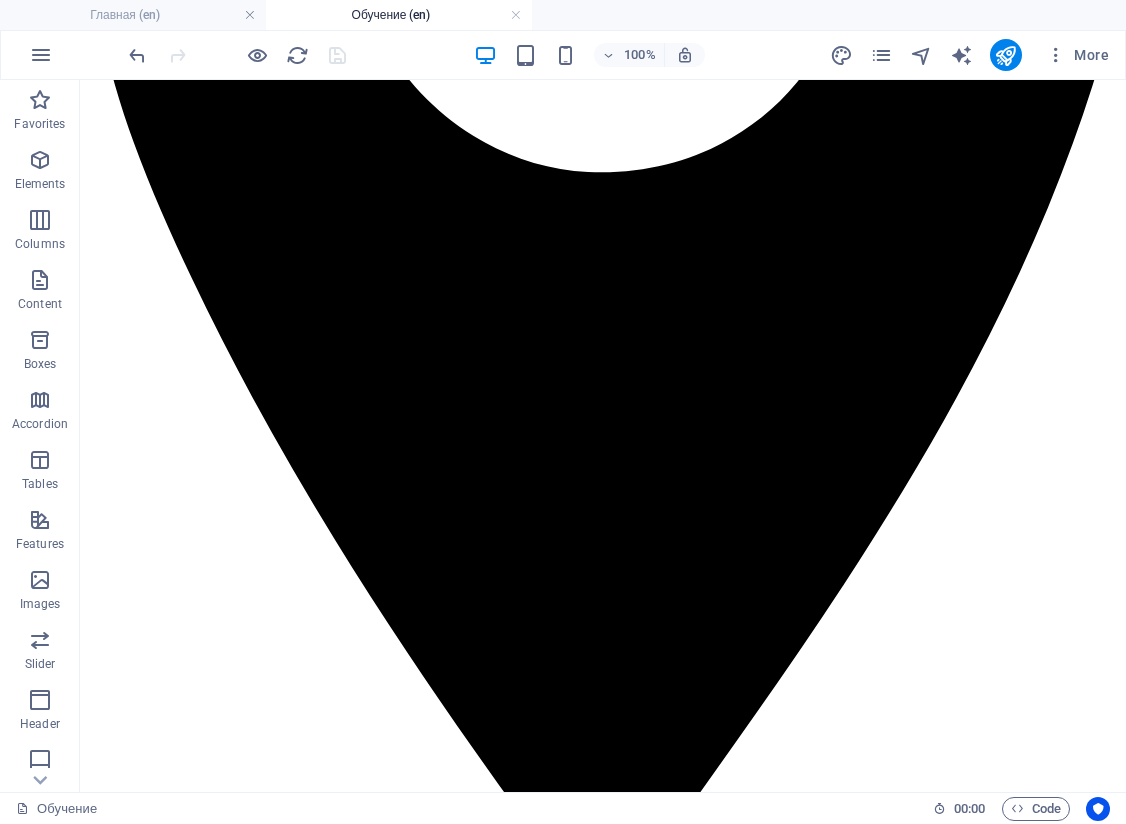click on "100% More" at bounding box center [621, 55] 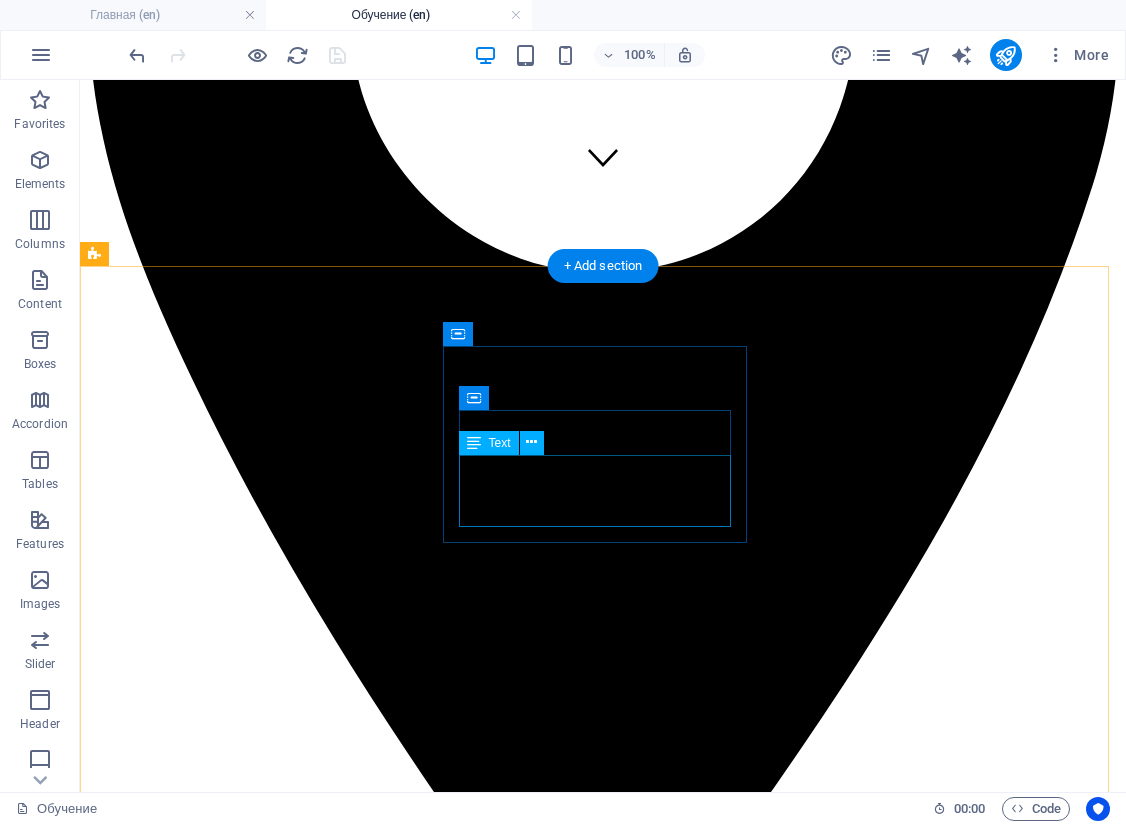 scroll, scrollTop: 500, scrollLeft: 0, axis: vertical 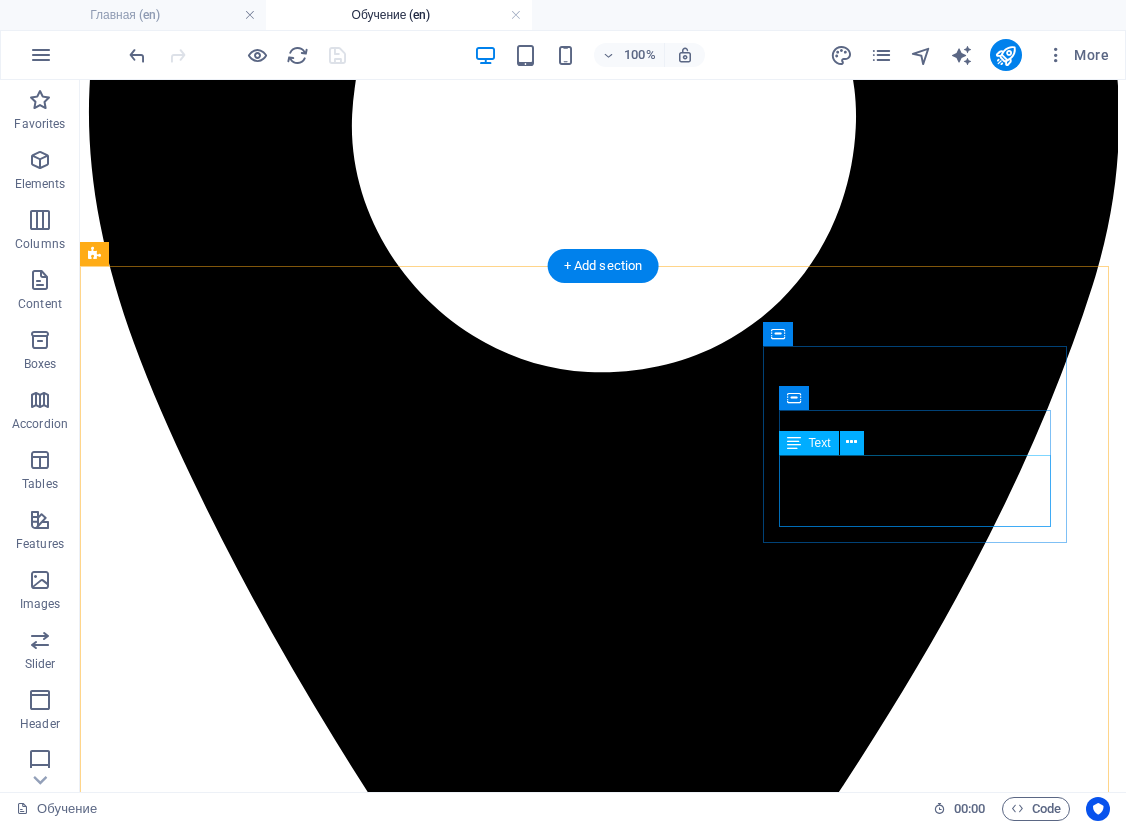 drag, startPoint x: 966, startPoint y: 512, endPoint x: 842, endPoint y: 695, distance: 221.05429 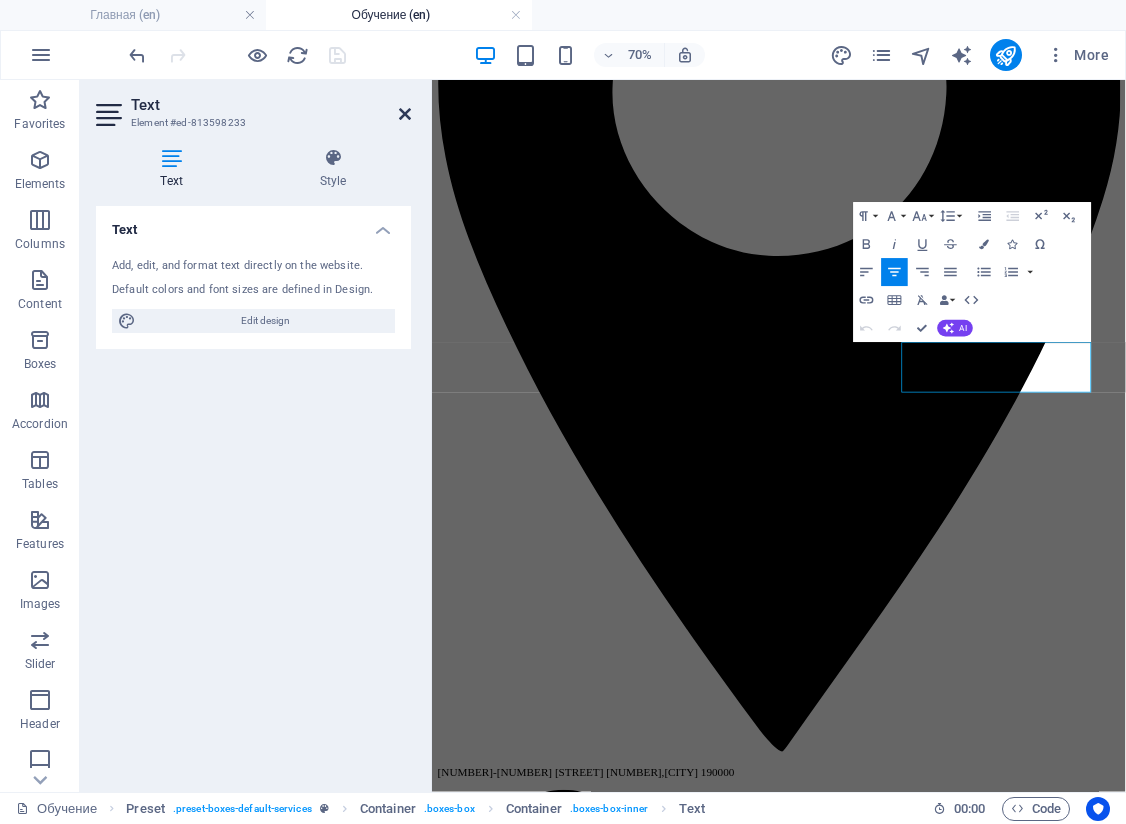 click at bounding box center (405, 114) 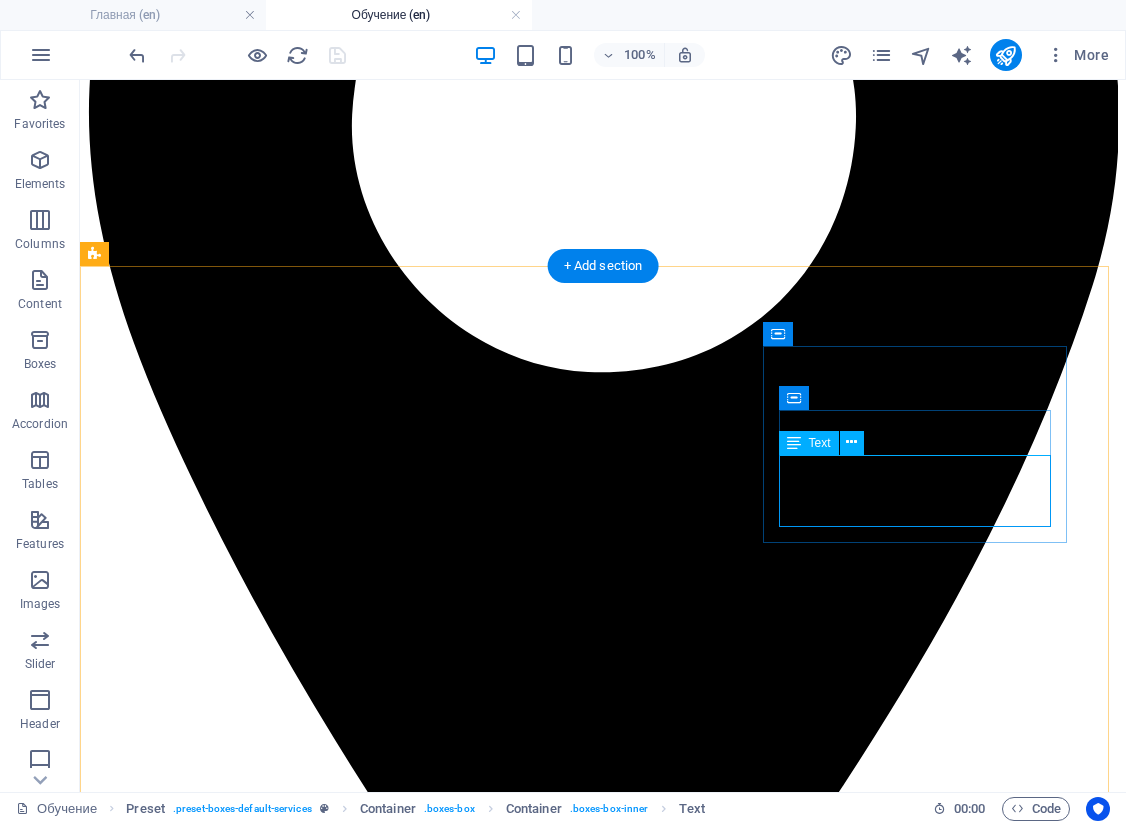 click on "Lorem ipsum dolor sit amet, consectetur adipisicing elit. Veritatis, dolorem!" at bounding box center [603, 13169] 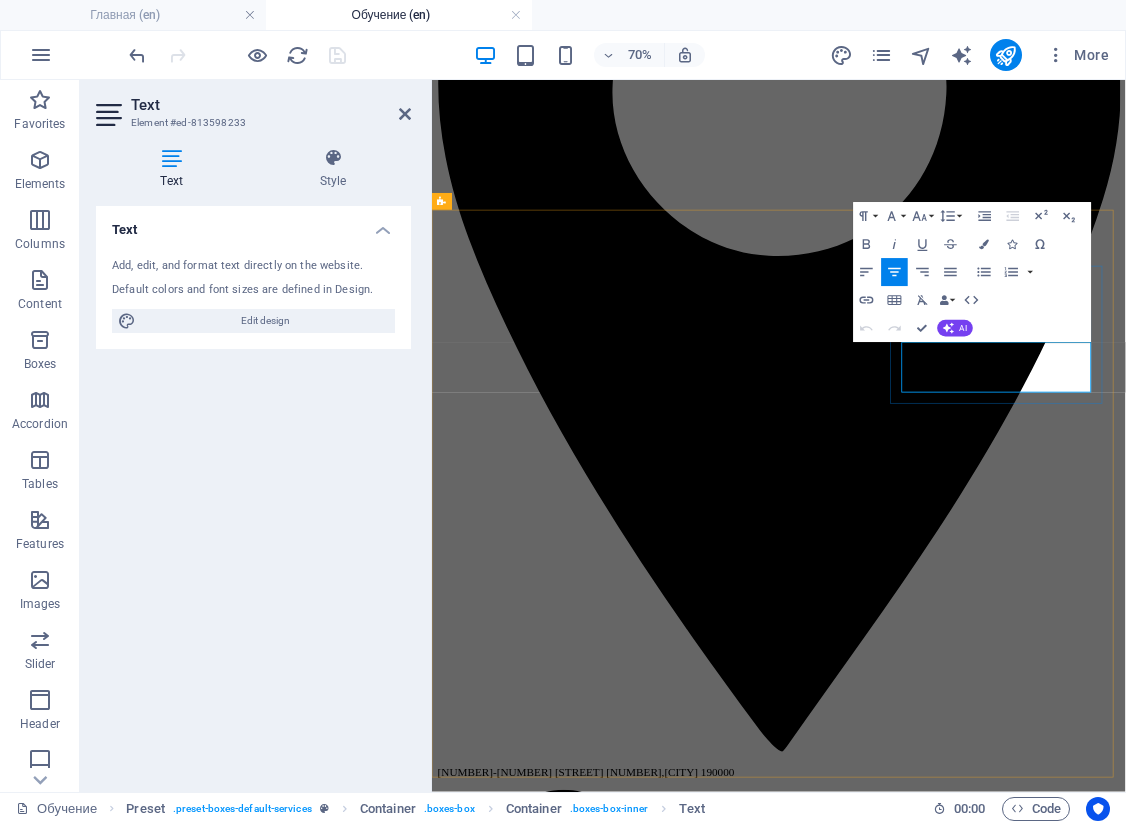 drag, startPoint x: 1307, startPoint y: 509, endPoint x: 1156, endPoint y: 471, distance: 155.70805 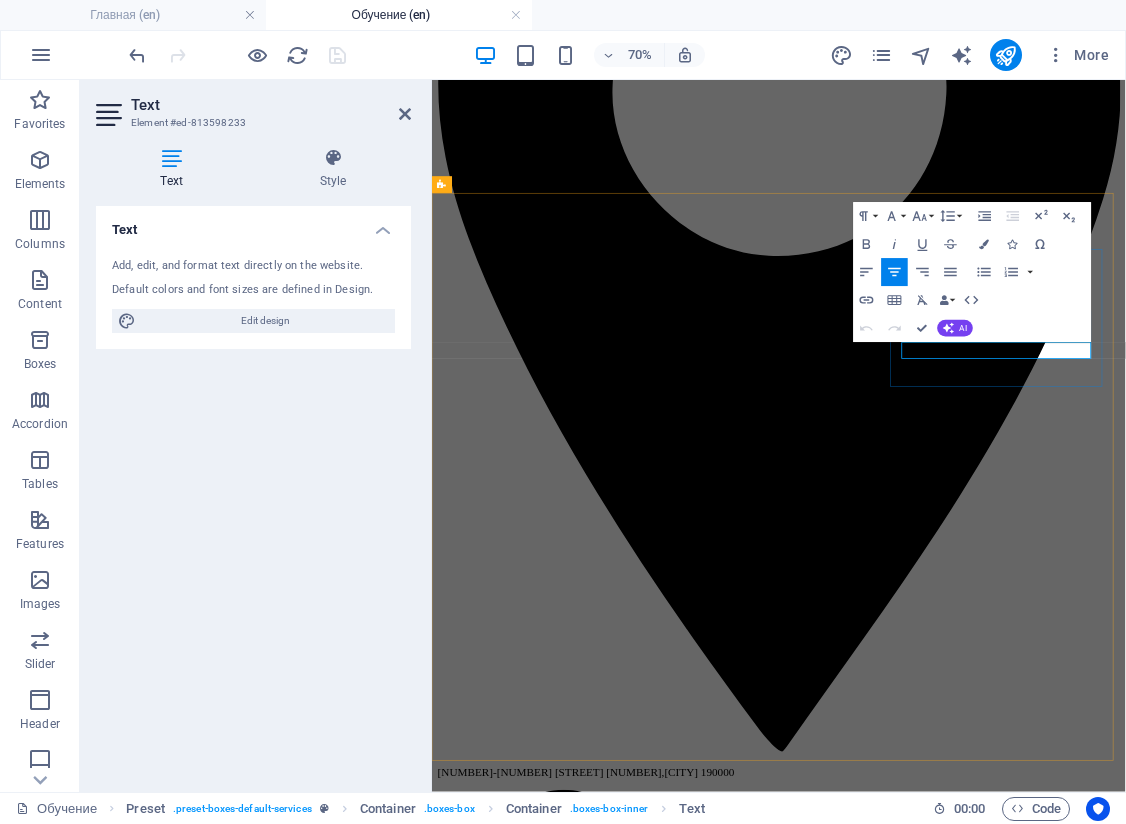 scroll, scrollTop: 524, scrollLeft: 0, axis: vertical 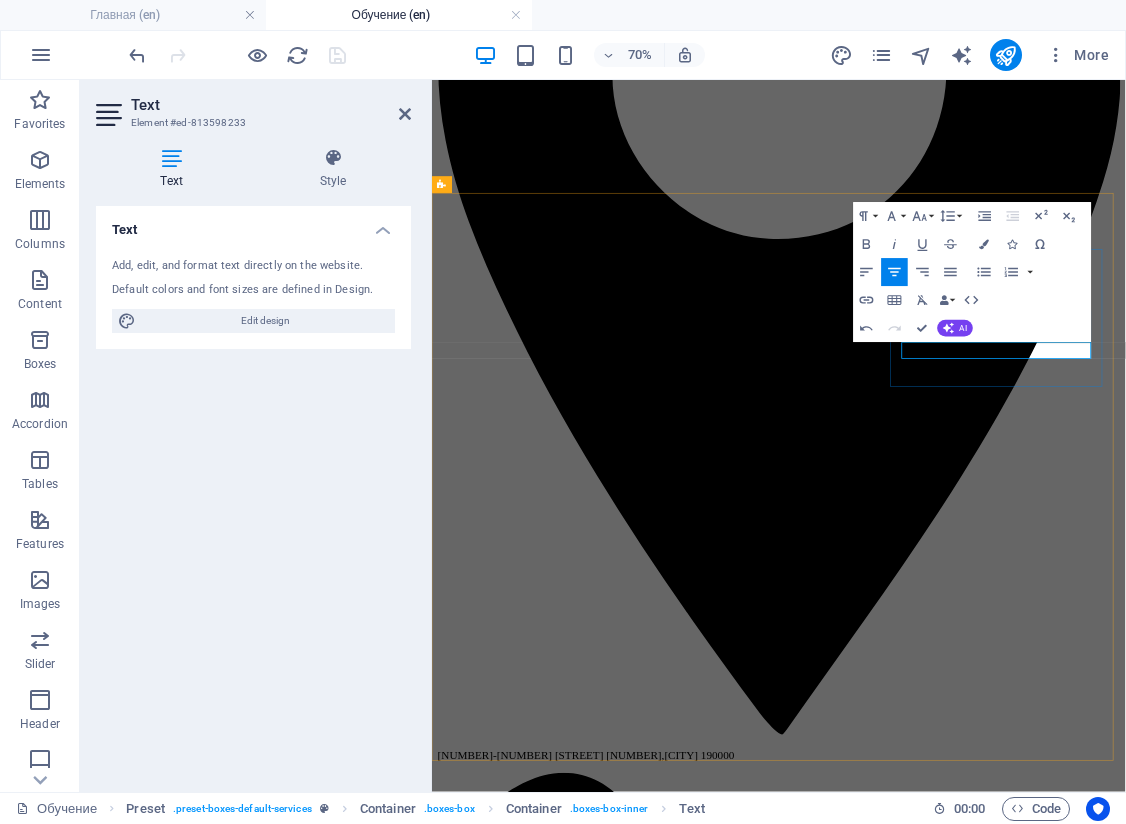 type 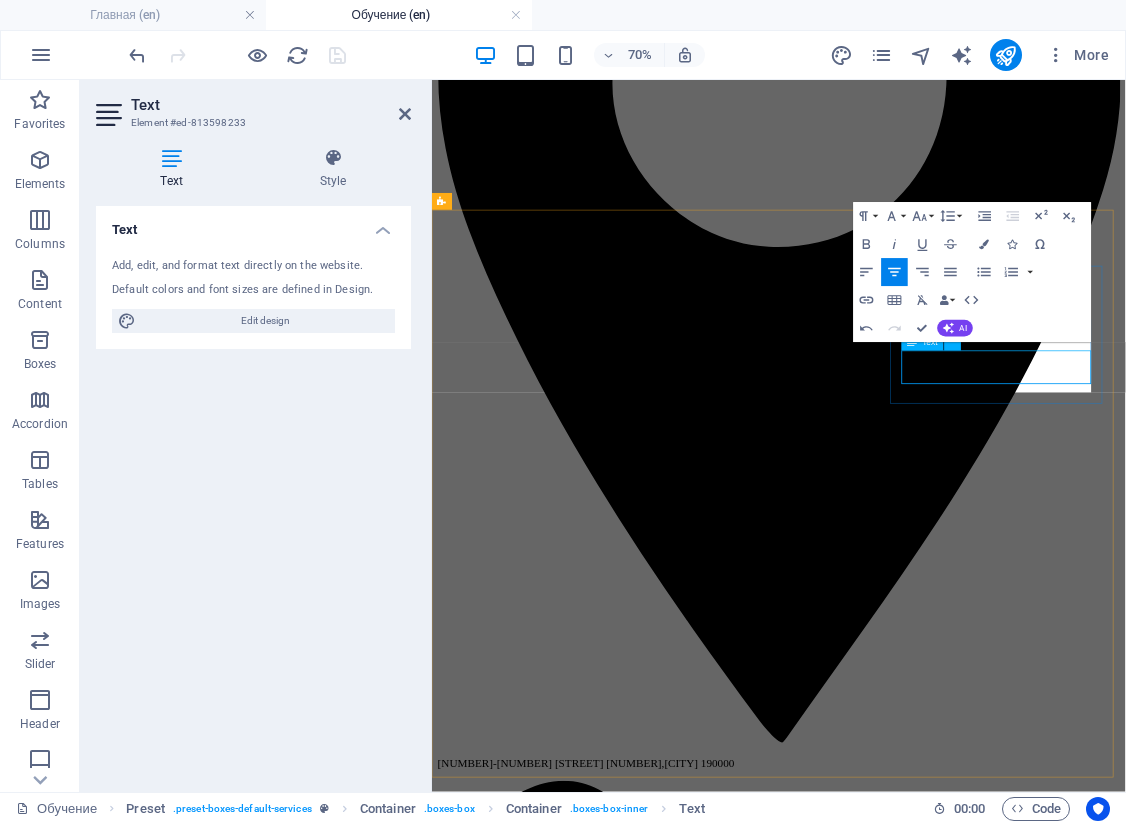 scroll, scrollTop: 500, scrollLeft: 0, axis: vertical 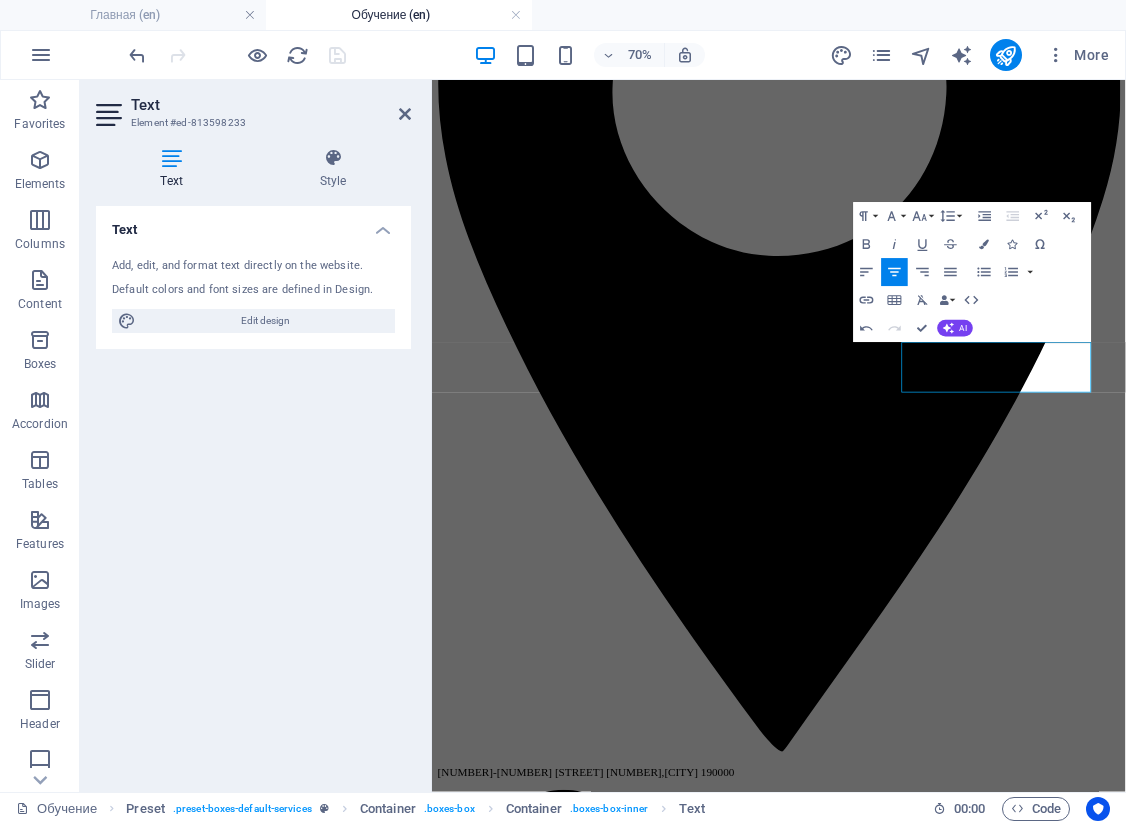 drag, startPoint x: 327, startPoint y: 487, endPoint x: 388, endPoint y: 113, distance: 378.94196 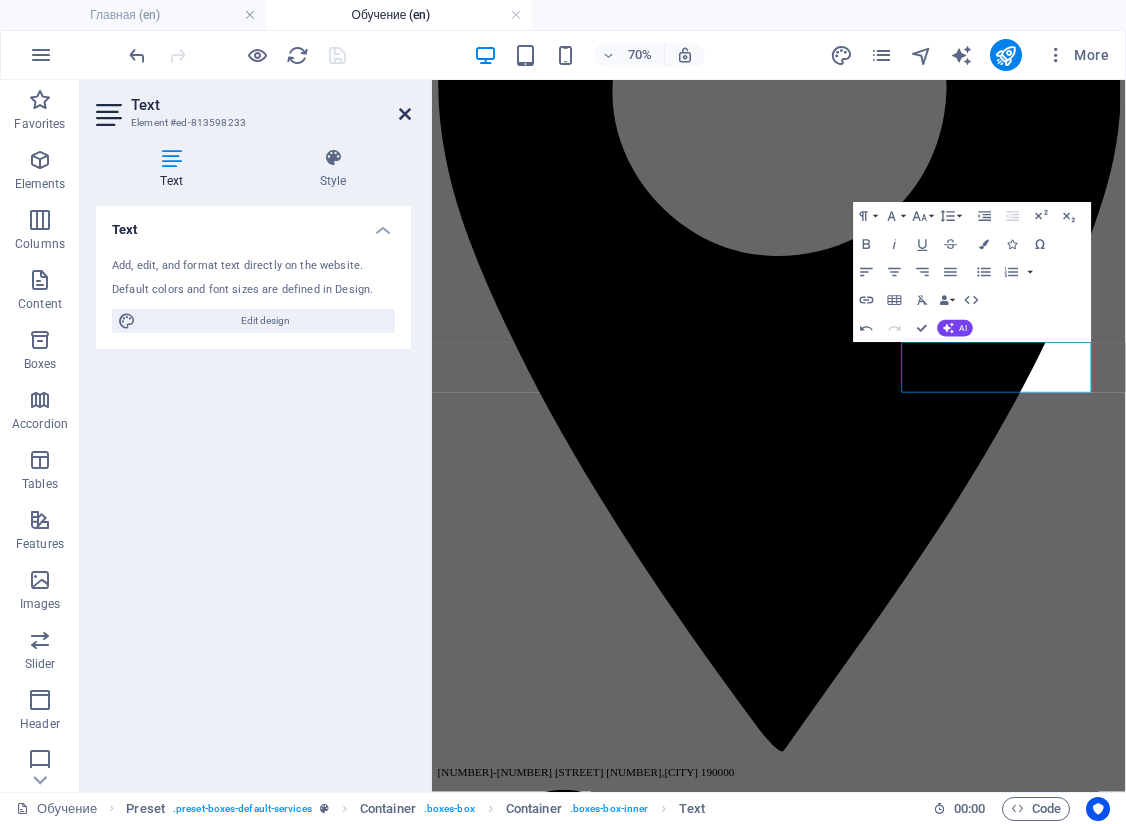 click at bounding box center [405, 114] 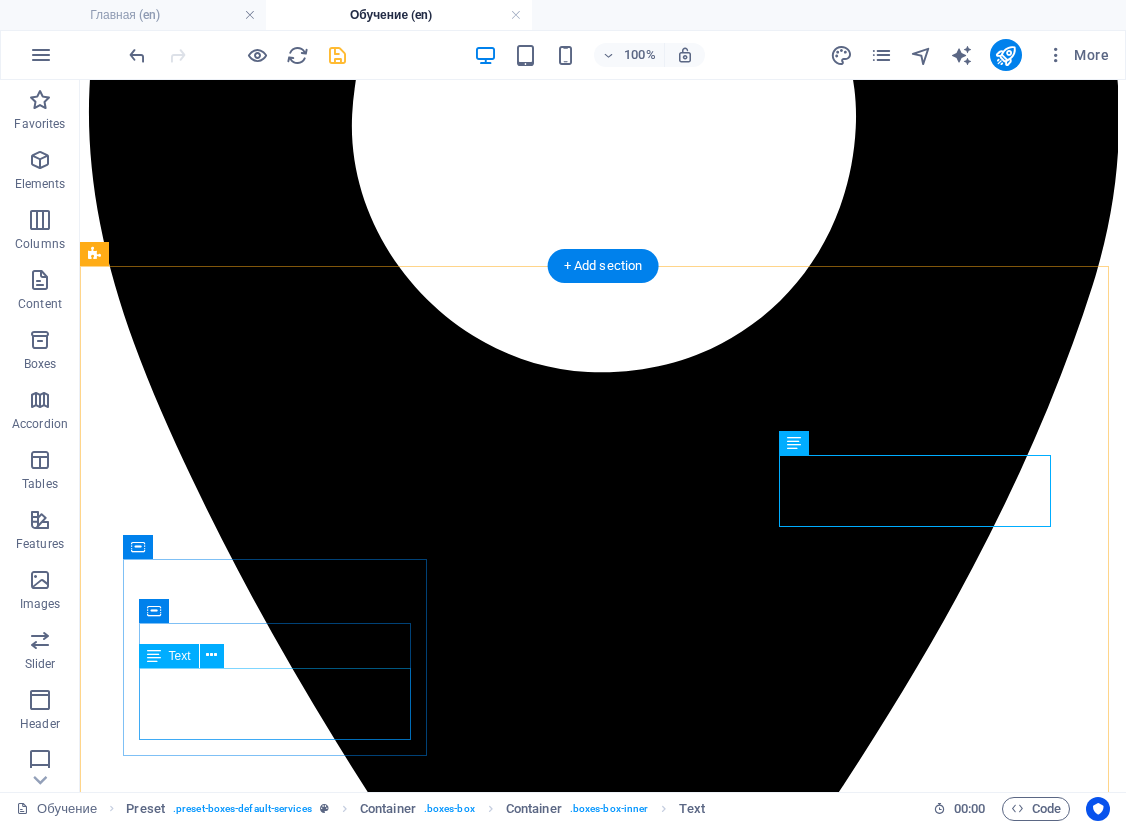 click on "Lorem ipsum dolor sit amet, consectetur adipisicing elit. Veritatis, dolorem!" at bounding box center [603, 14510] 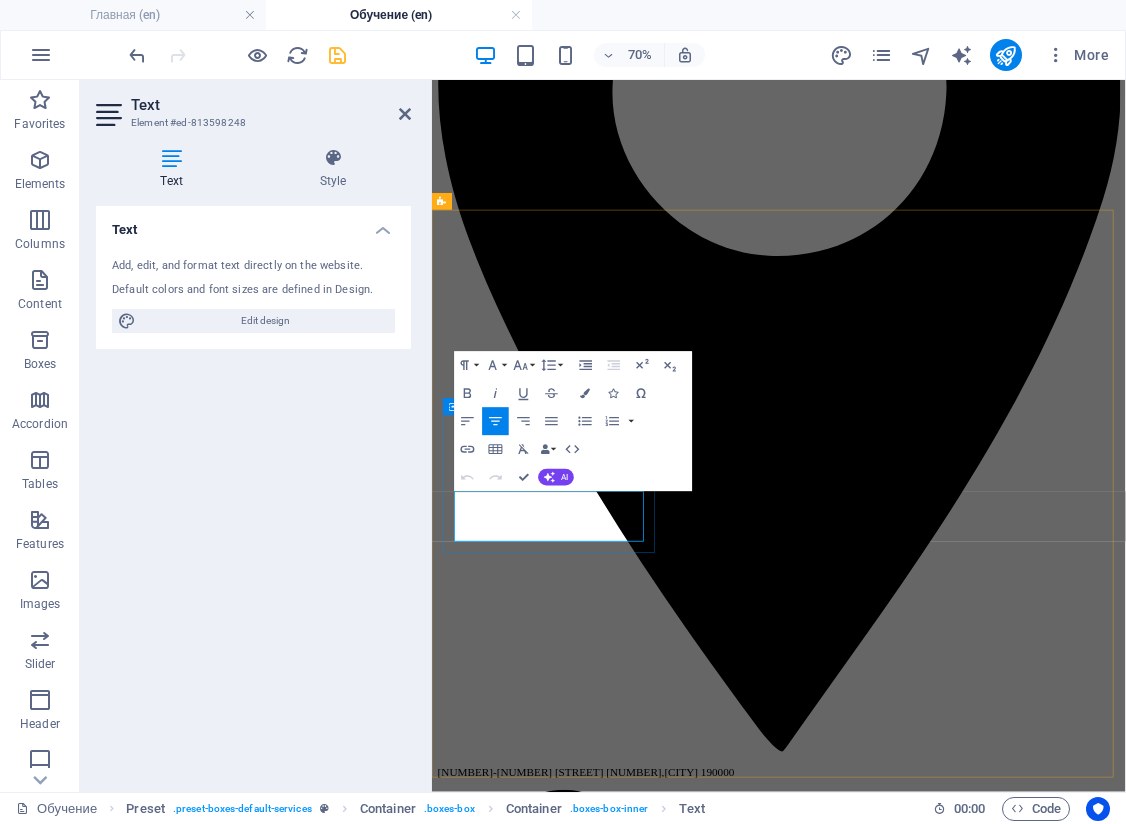 drag, startPoint x: 670, startPoint y: 727, endPoint x: 630, endPoint y: 684, distance: 58.728188 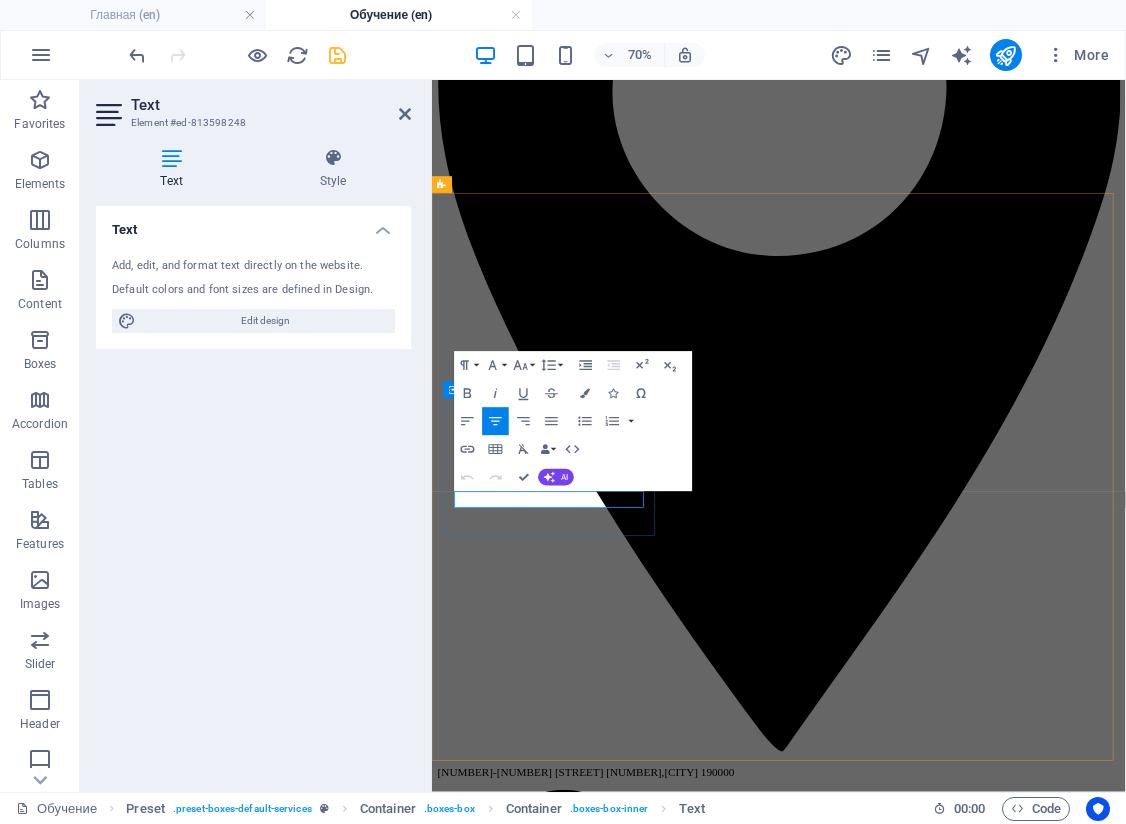 scroll, scrollTop: 524, scrollLeft: 0, axis: vertical 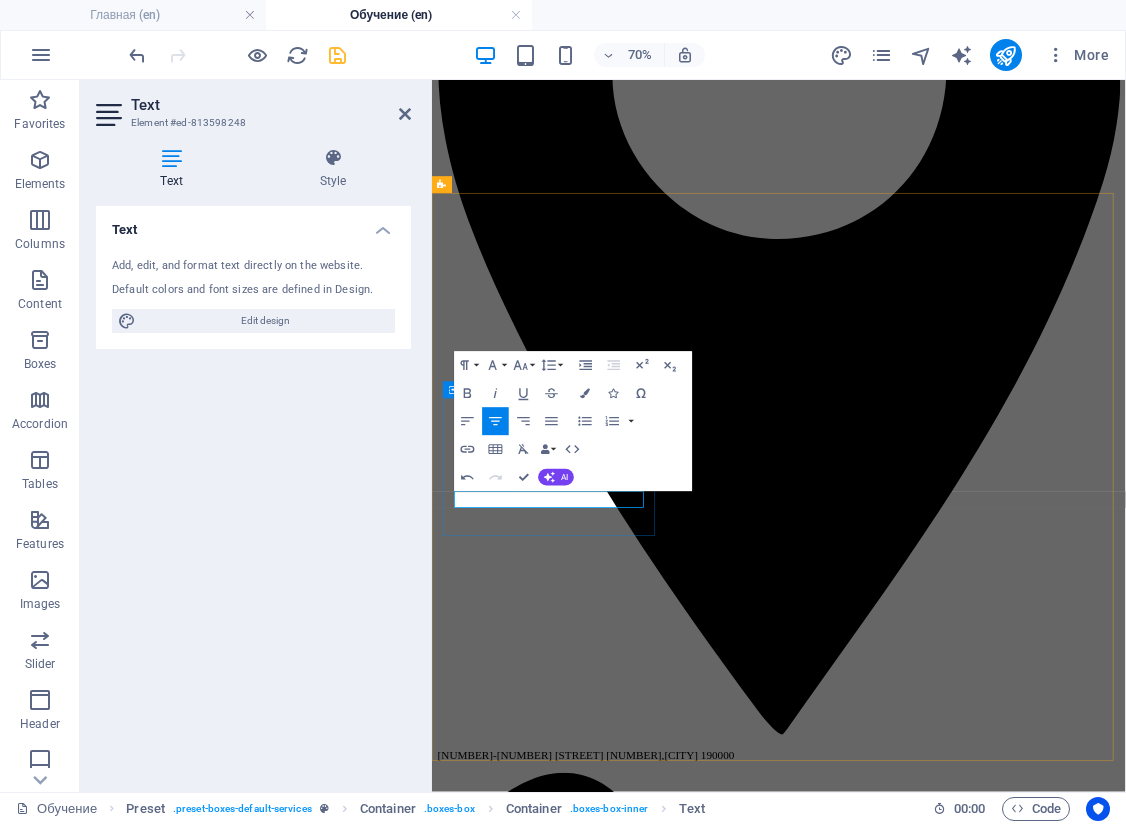 type 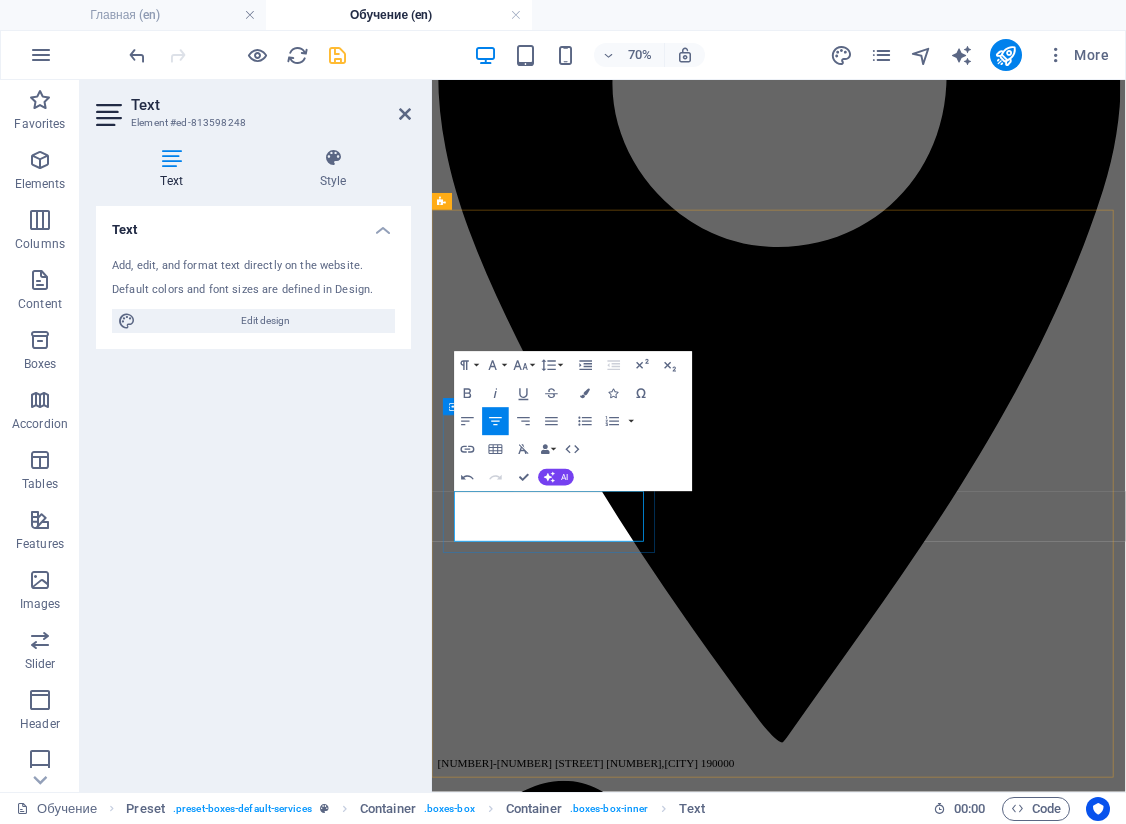 scroll, scrollTop: 500, scrollLeft: 0, axis: vertical 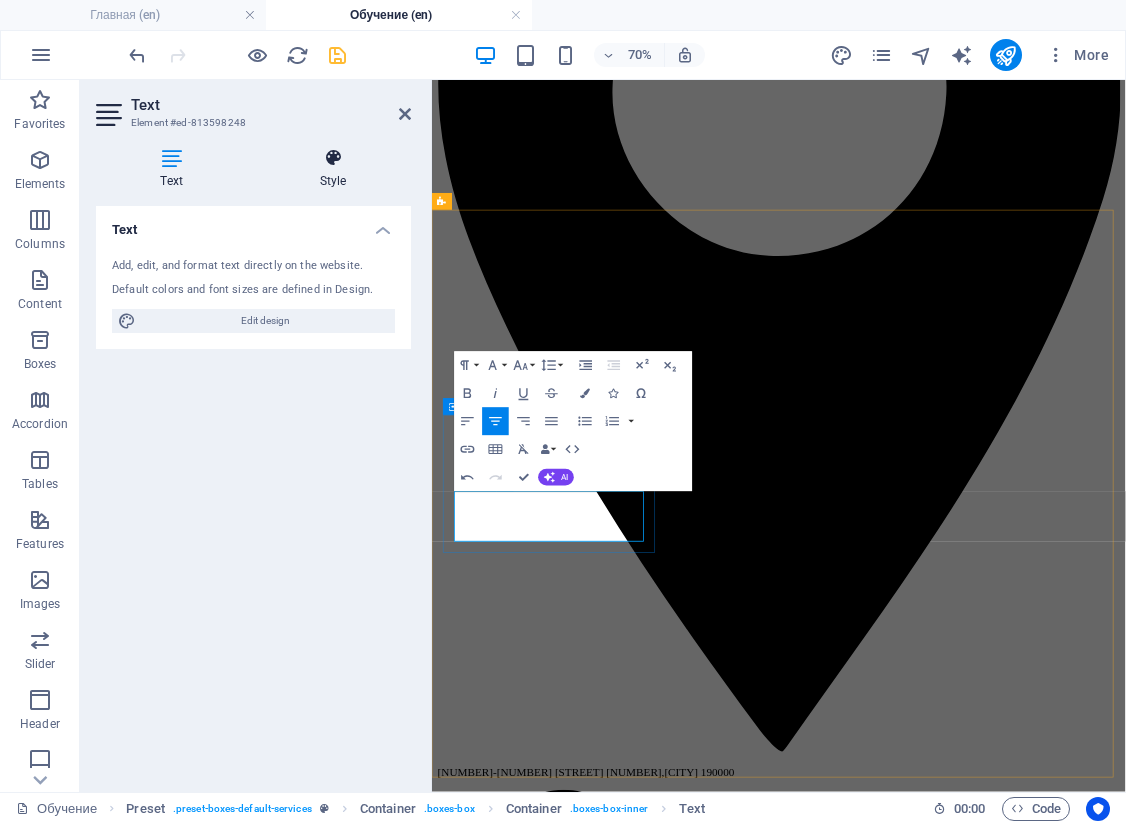 click on "Text Add, edit, and format text directly on the website. Default colors and font sizes are defined in Design. Edit design Alignment Left aligned Centered Right aligned" at bounding box center [253, 491] 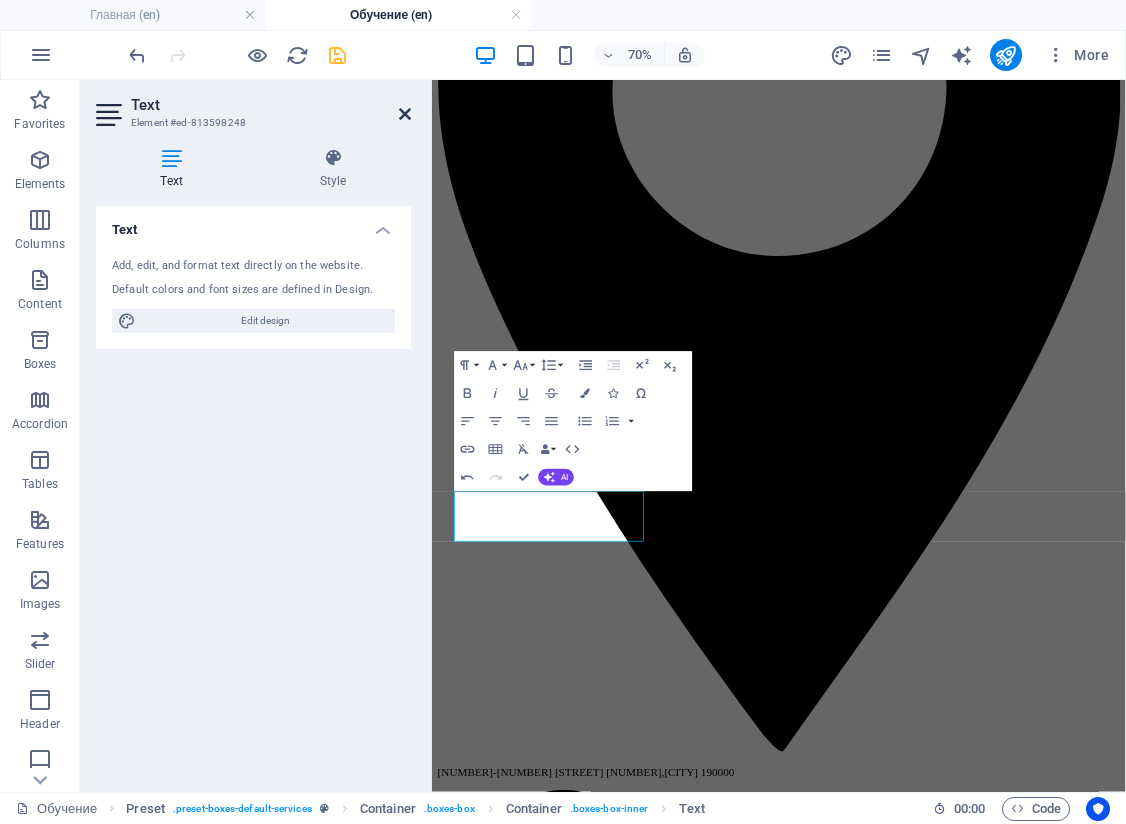 click at bounding box center (405, 114) 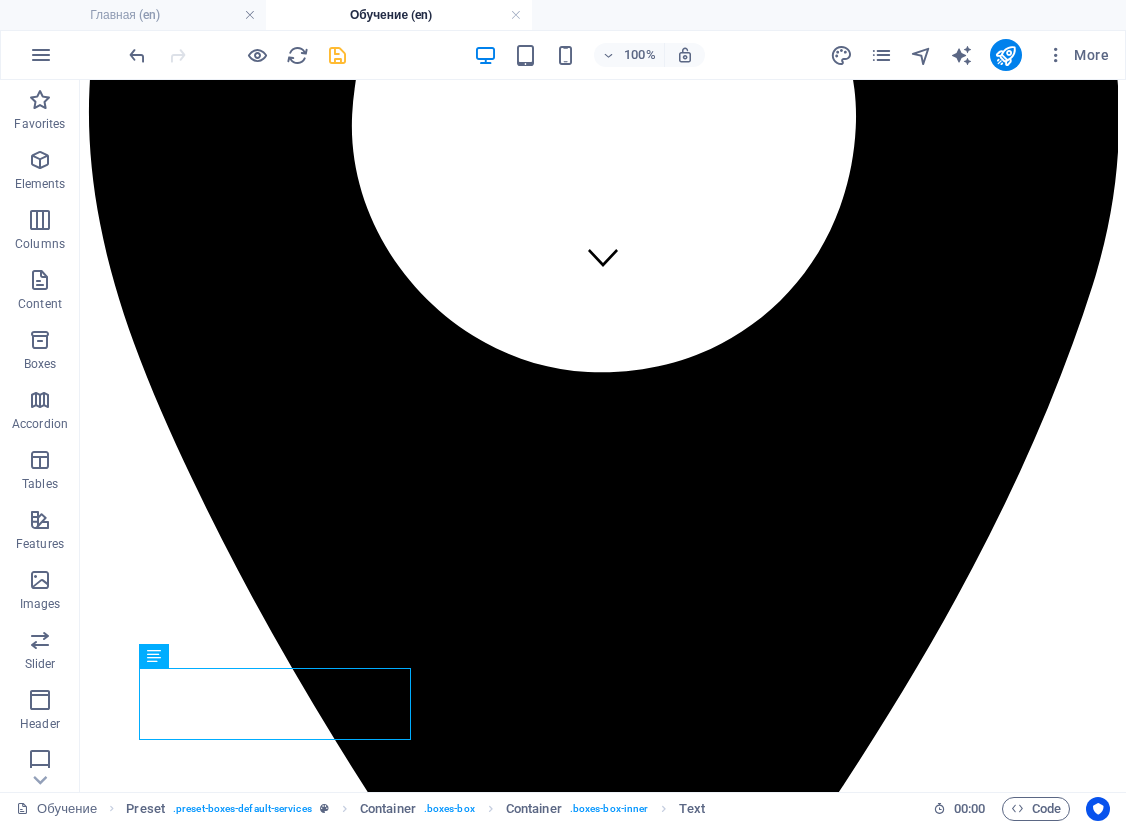 click on "100% More" at bounding box center [621, 55] 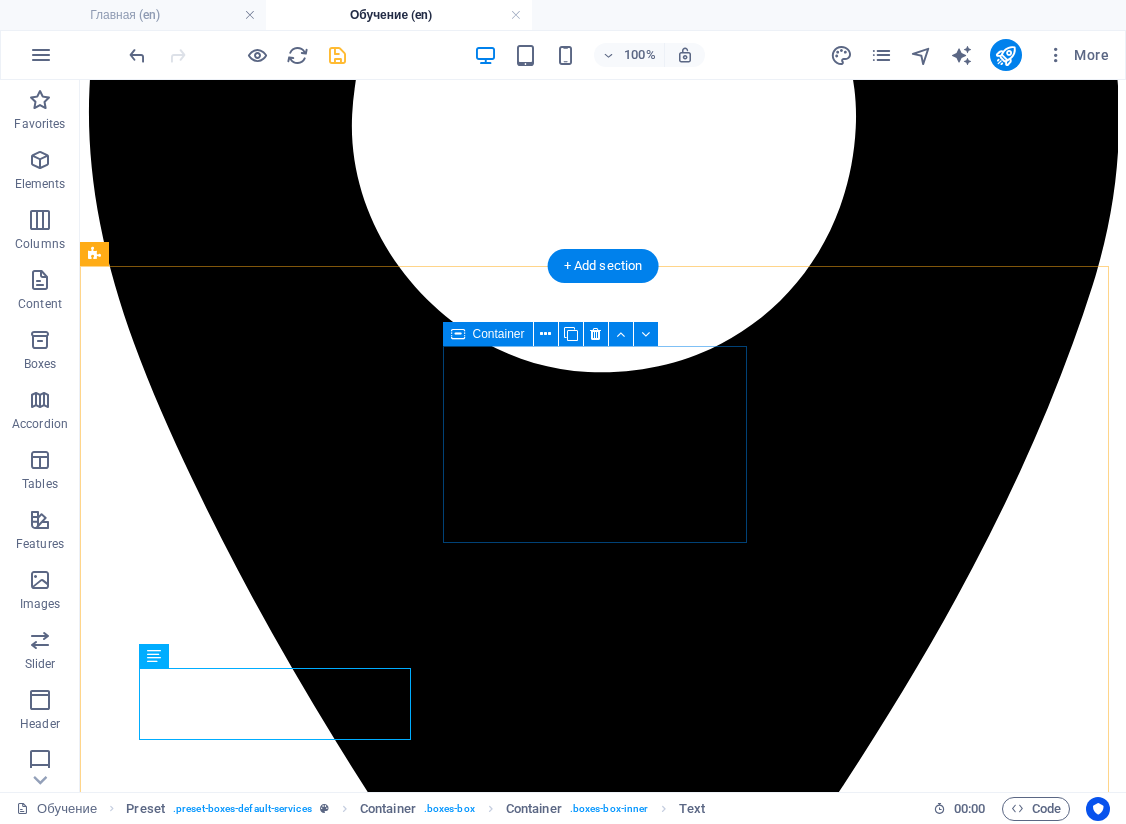 click on "100% More" at bounding box center (621, 55) 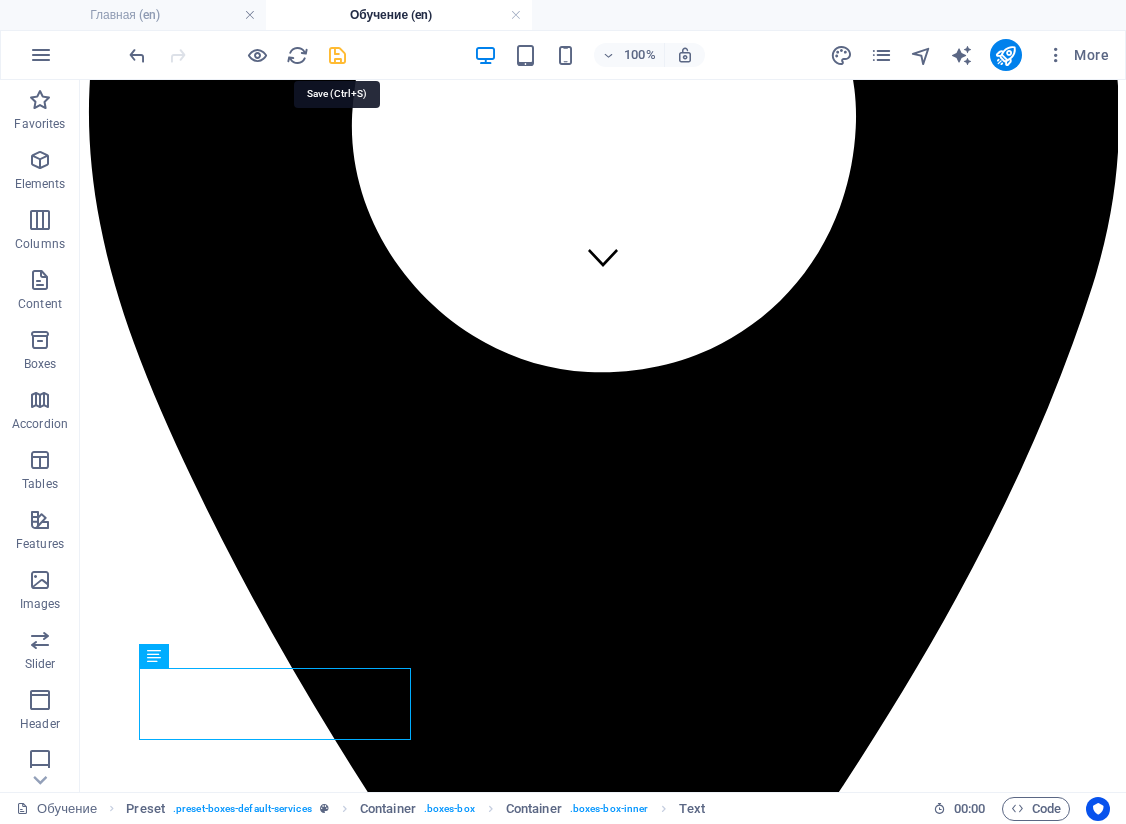 click at bounding box center [337, 55] 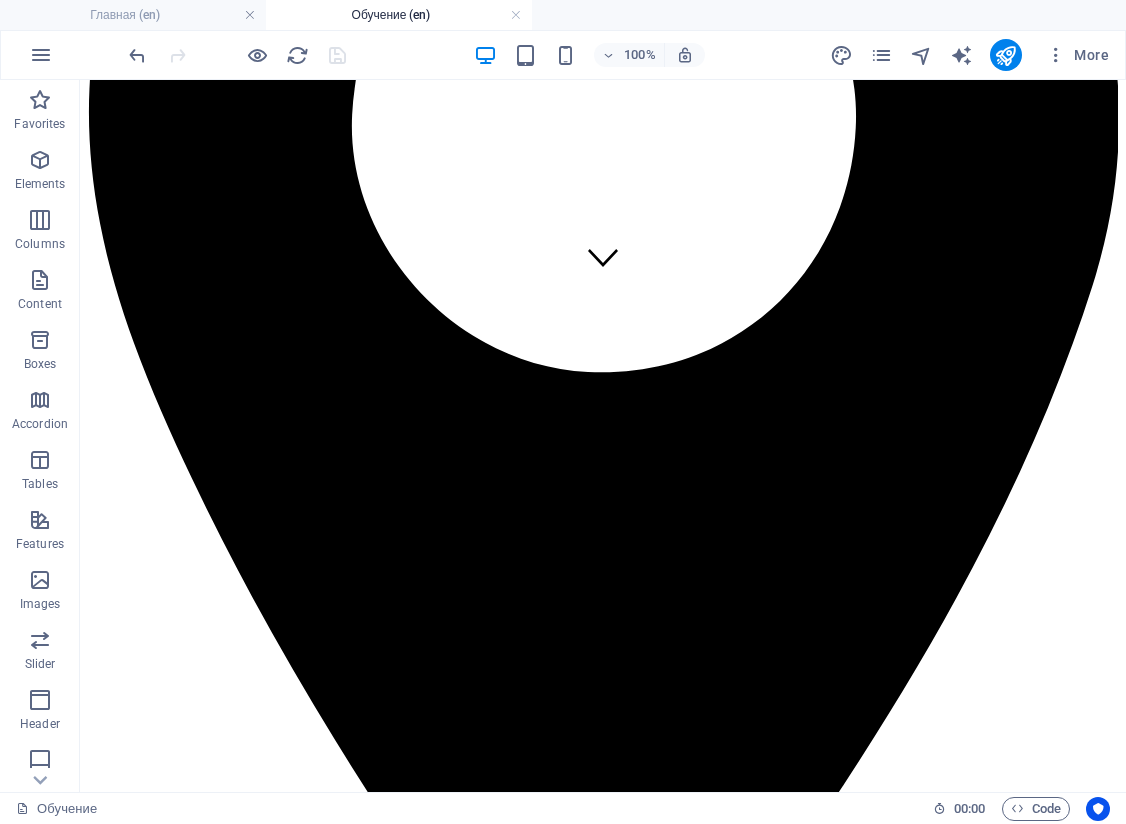 scroll, scrollTop: 600, scrollLeft: 0, axis: vertical 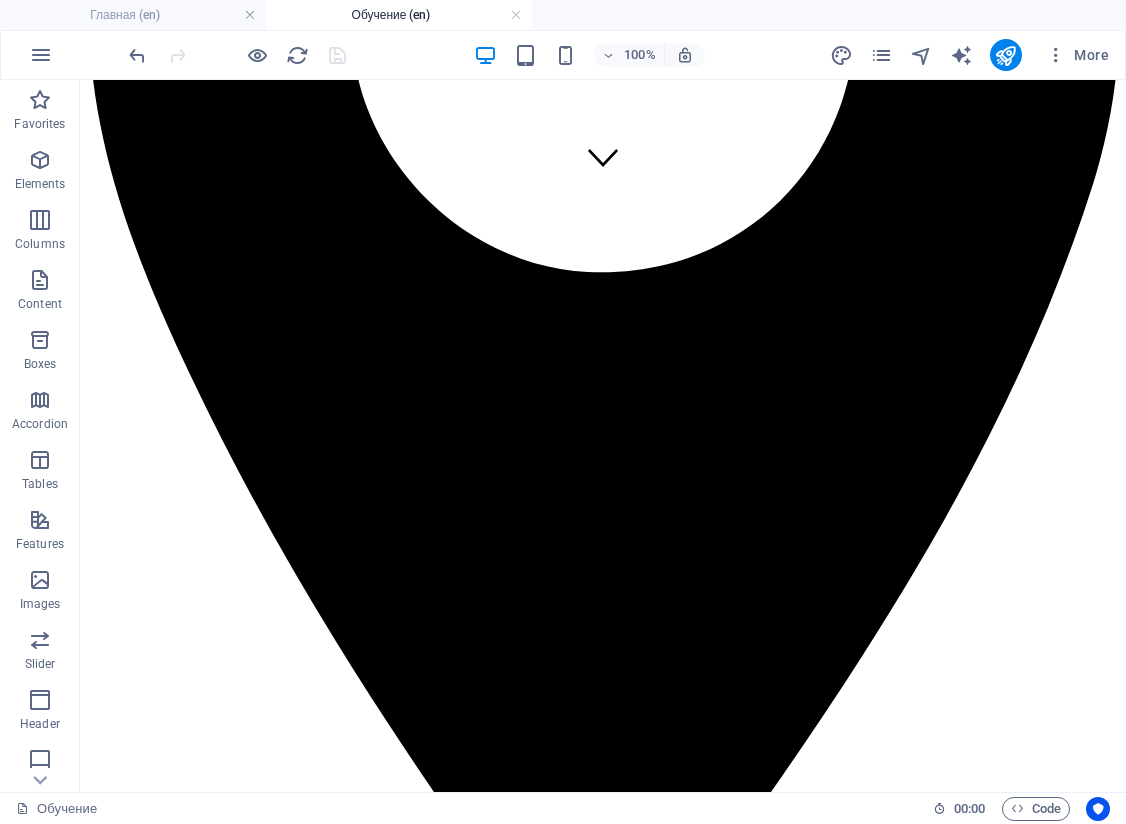 click on "100% More" at bounding box center (621, 55) 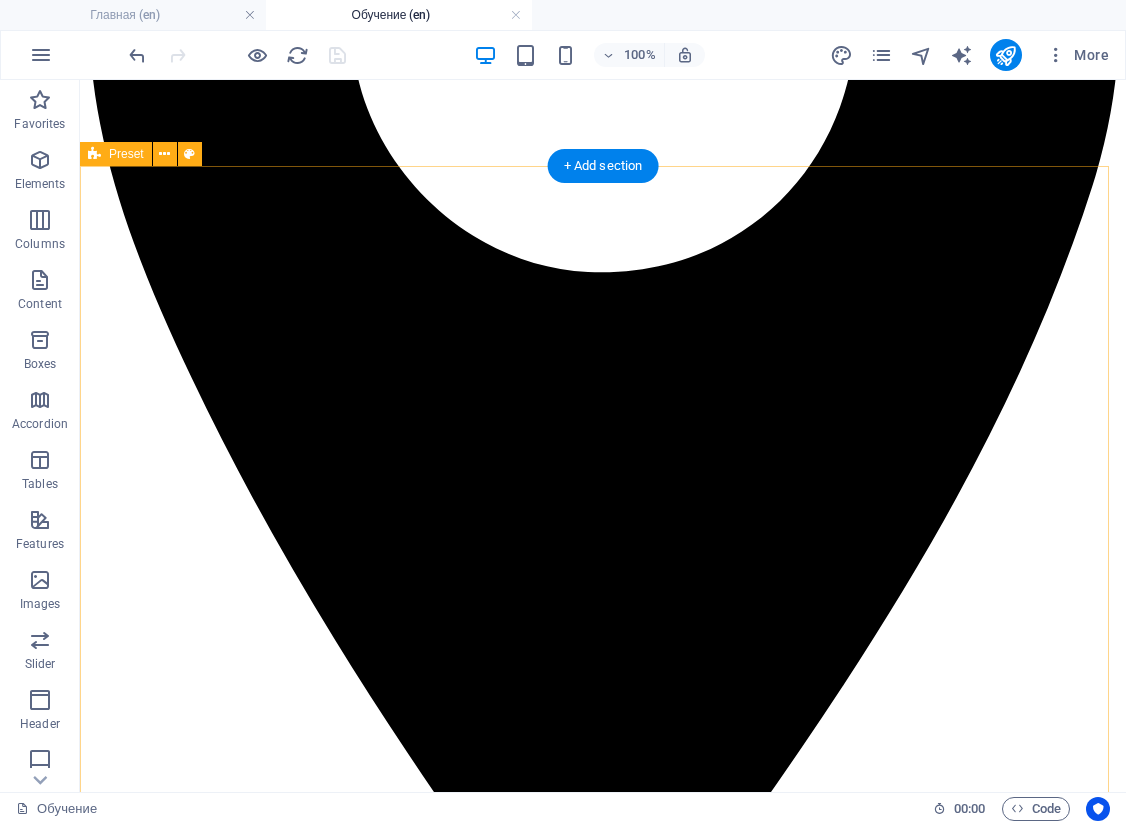 click on "РИБЕЙТ-ТРЕЙДИНГ Только для трейдеров торгующих от 1000000 акций в месяц с нулевой комиссией. СКАЛЬПИНГ Частые сделки волатильным биржевым активом внутри дня с минимальным SL и TP. АРБИТРАЖ Торговля акцией и её производным инструментом с целью фиксации раздвижки. SWING- ТРЕЙДИНГ Позиционная торговля с удержанием позиции от 1 дня до недели. ПАРНЫЙ  ТРЕЙДИНГ Торговля двумя биржевыми активами из одного сектора, один из которых запаздывает. КОРЗИНА  АКЦИЙ Lorem ipsum dolor sit amet, consectetur adipisicing elit. Veritatis, dolorem! СОГЛАСОВАННОЕ КОТИРОВАНИЕ ТОРГОВЛЯ  УРОВНЕЙ  ТОРГОВЛЯ  MOC" at bounding box center [603, 14701] 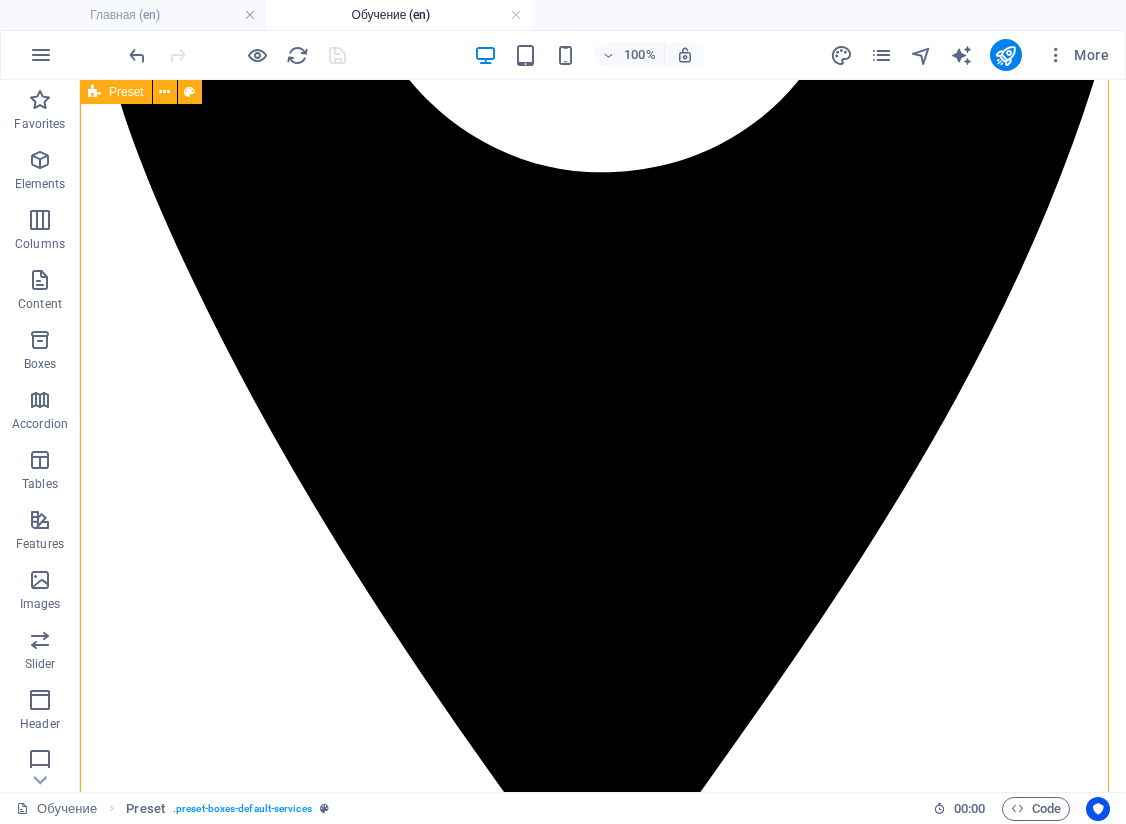 scroll, scrollTop: 600, scrollLeft: 0, axis: vertical 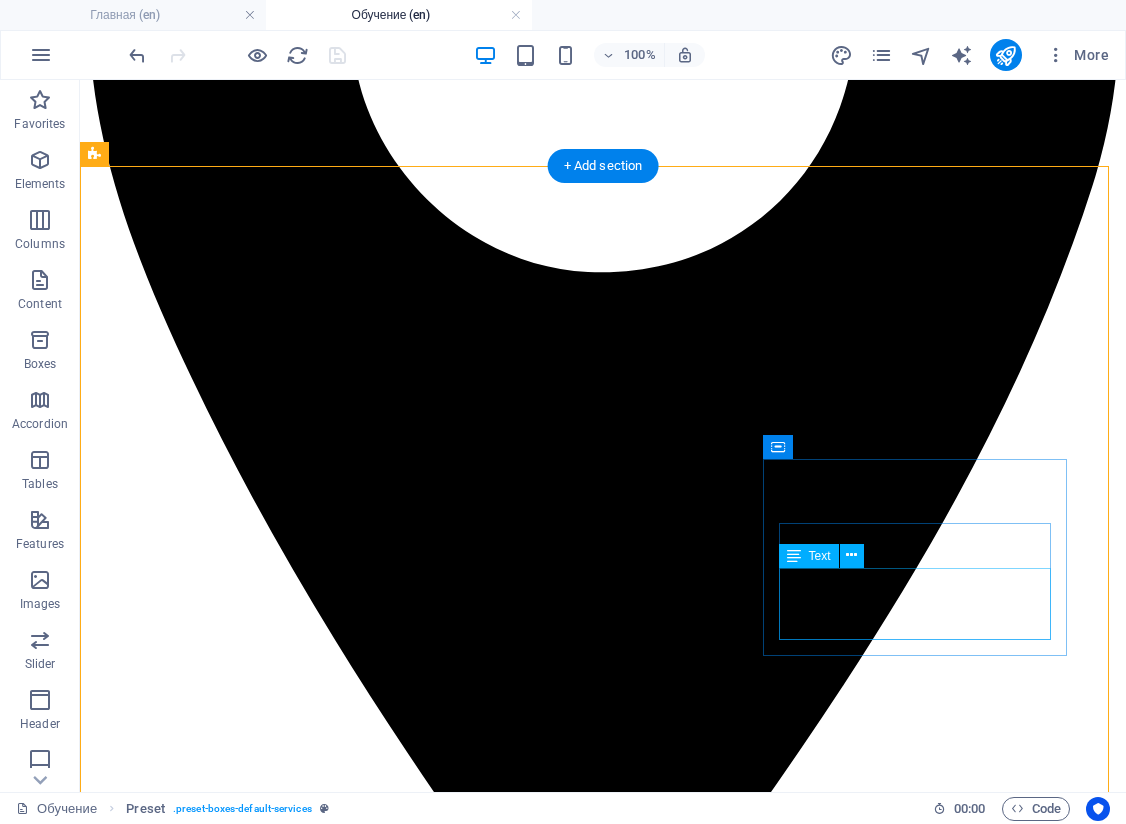 click on "Lorem ipsum dolor sit amet, consectetur adipisicing elit. Veritatis, dolorem!" at bounding box center [603, 16653] 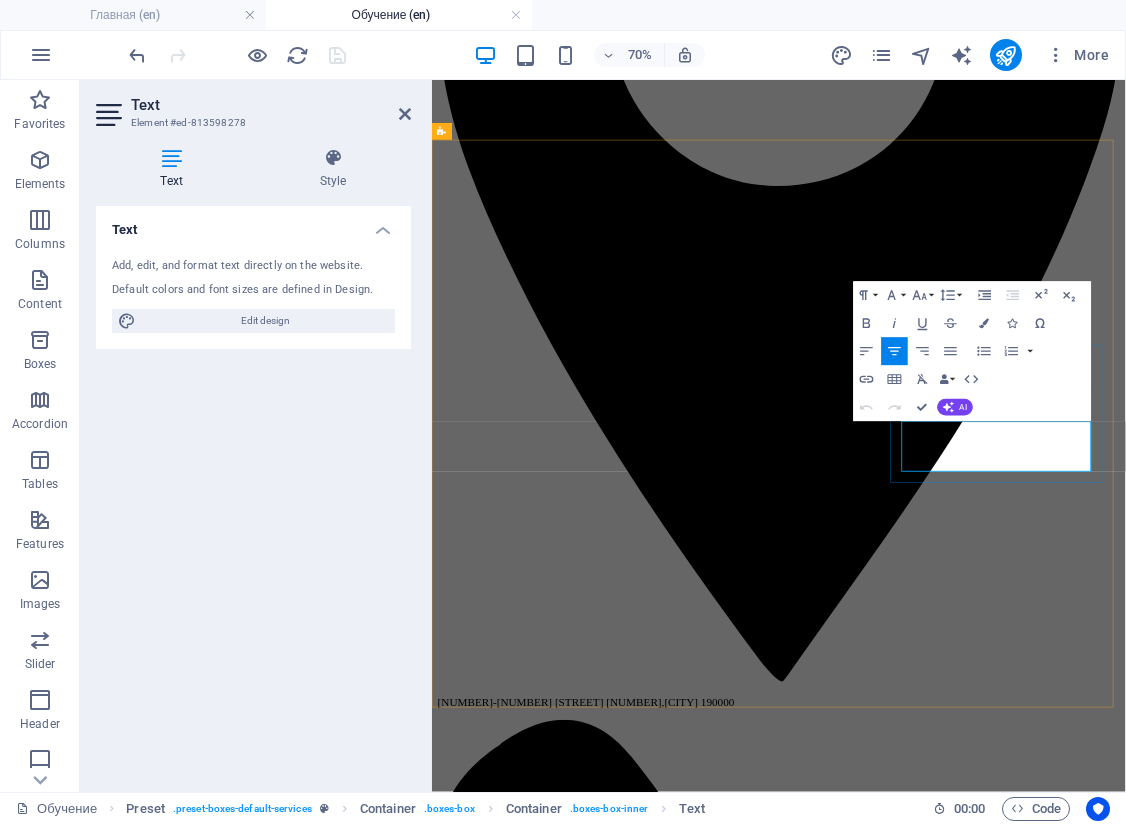 drag, startPoint x: 1307, startPoint y: 624, endPoint x: 1180, endPoint y: 582, distance: 133.76472 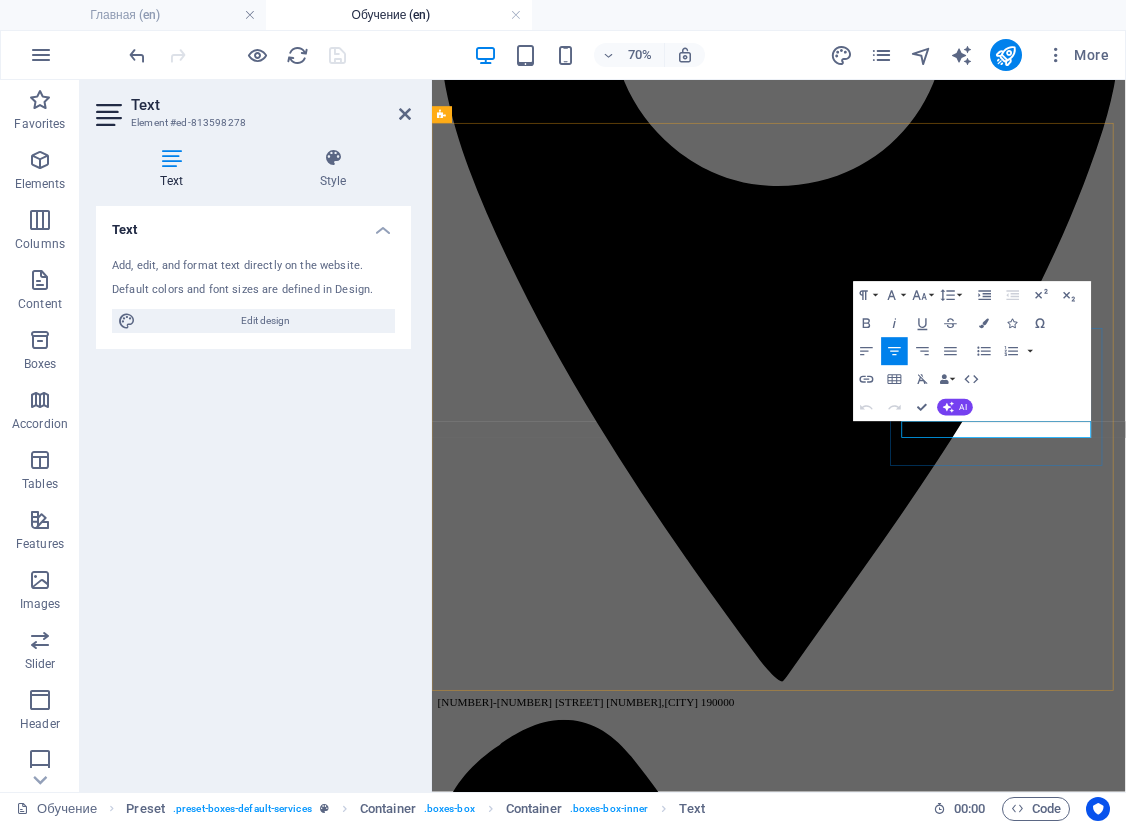 scroll, scrollTop: 624, scrollLeft: 0, axis: vertical 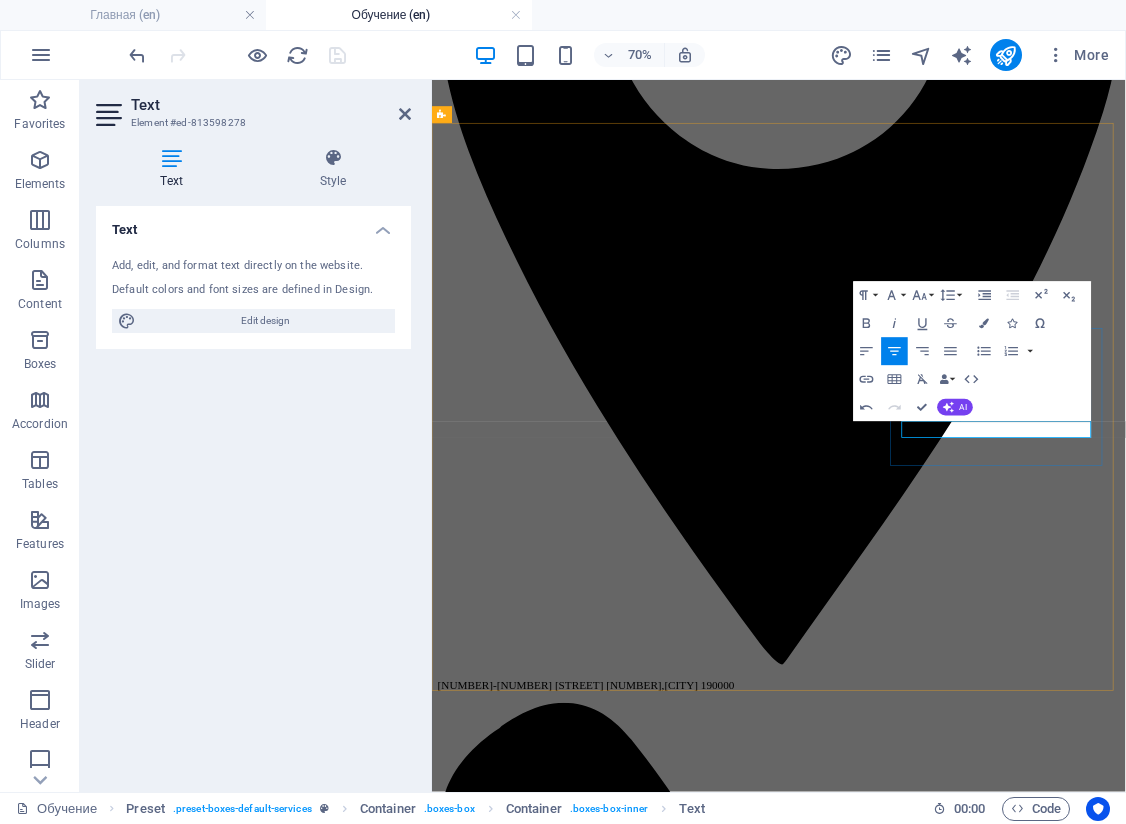 type 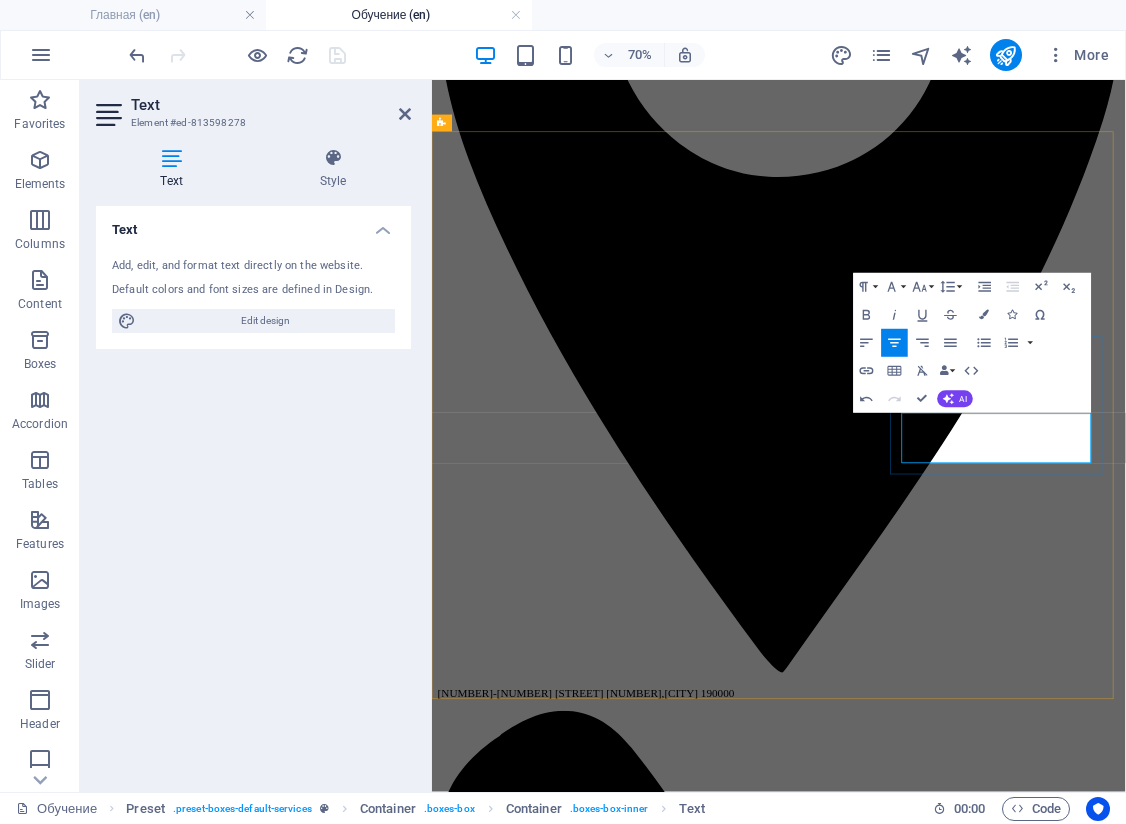 scroll, scrollTop: 600, scrollLeft: 0, axis: vertical 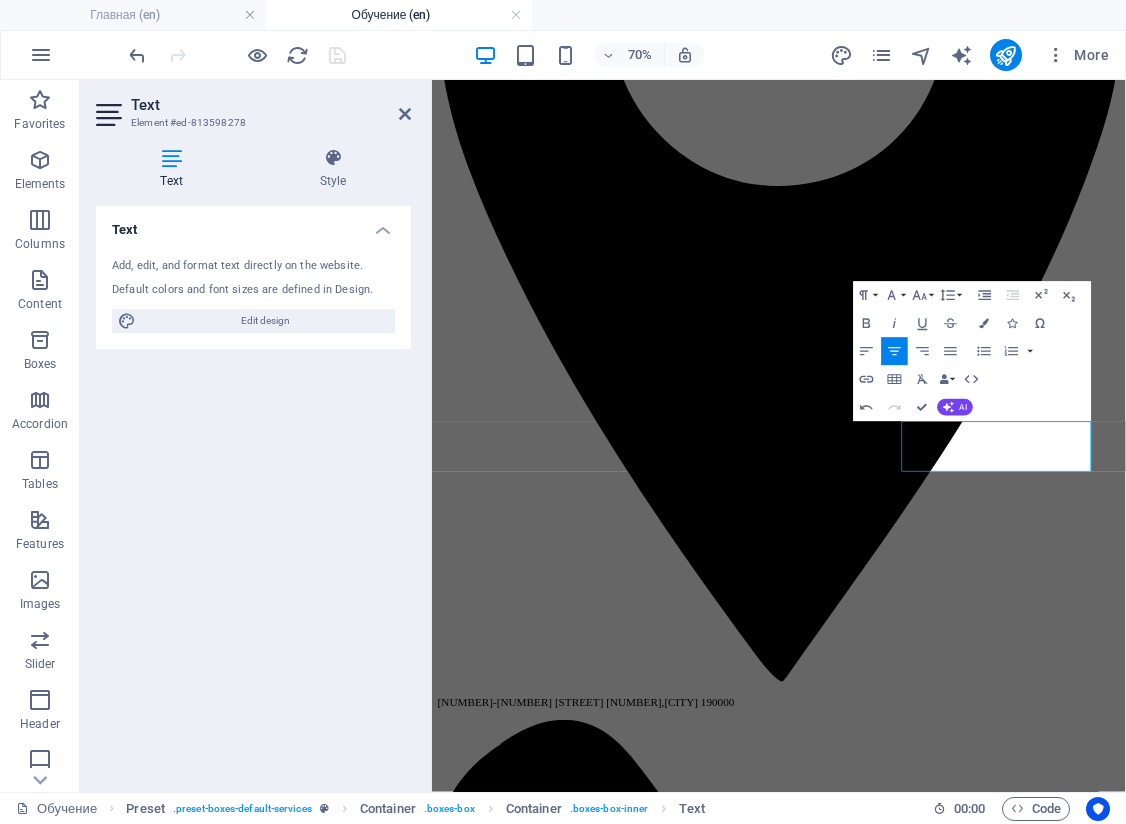 click on "Text Add, edit, and format text directly on the website. Default colors and font sizes are defined in Design. Edit design Alignment Left aligned Centered Right aligned" at bounding box center (253, 491) 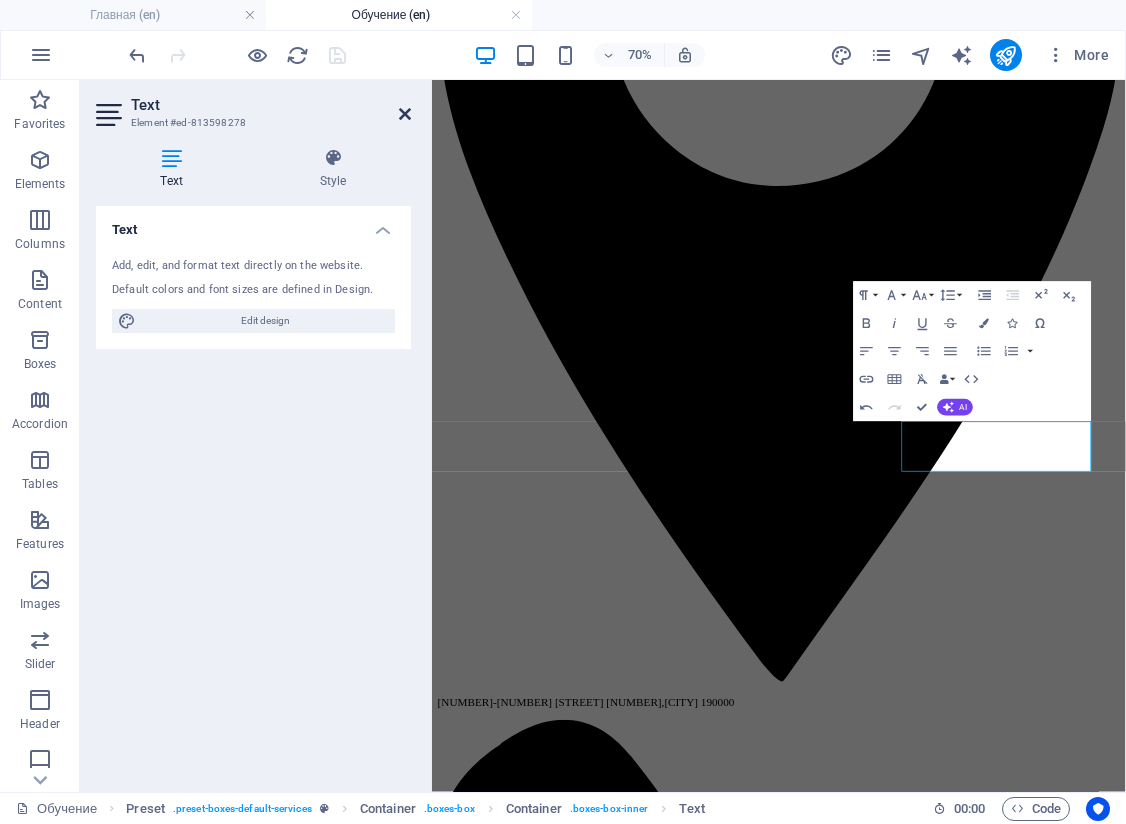 click at bounding box center [405, 114] 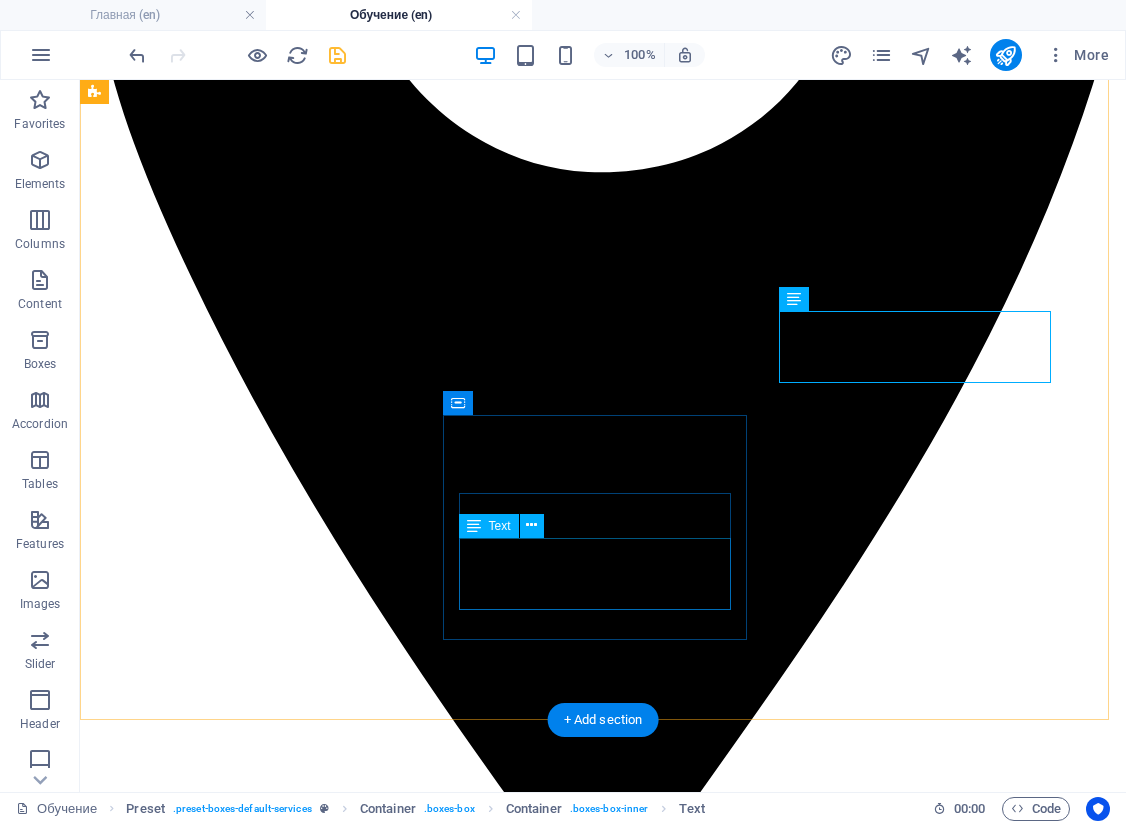 scroll, scrollTop: 800, scrollLeft: 0, axis: vertical 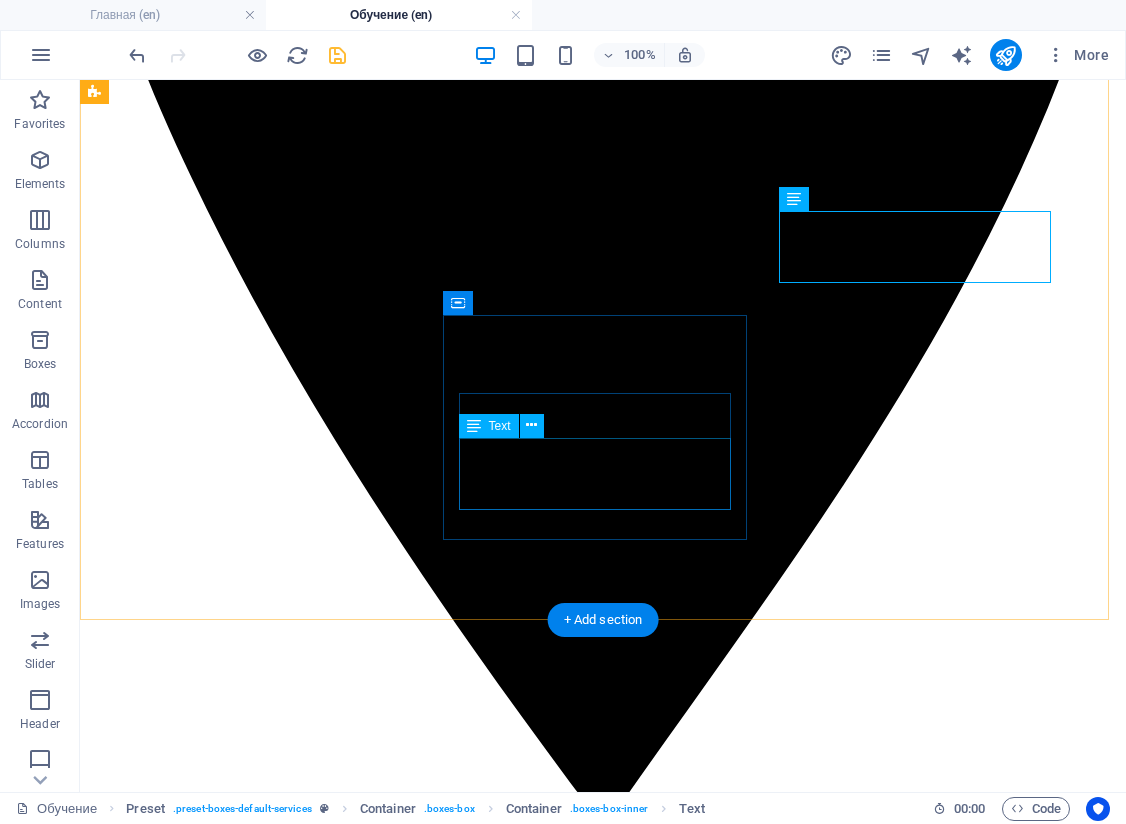click on "Lorem ipsum dolor sit amet, consectetur adipisicing elit. Veritatis, dolorem!" at bounding box center [603, 18281] 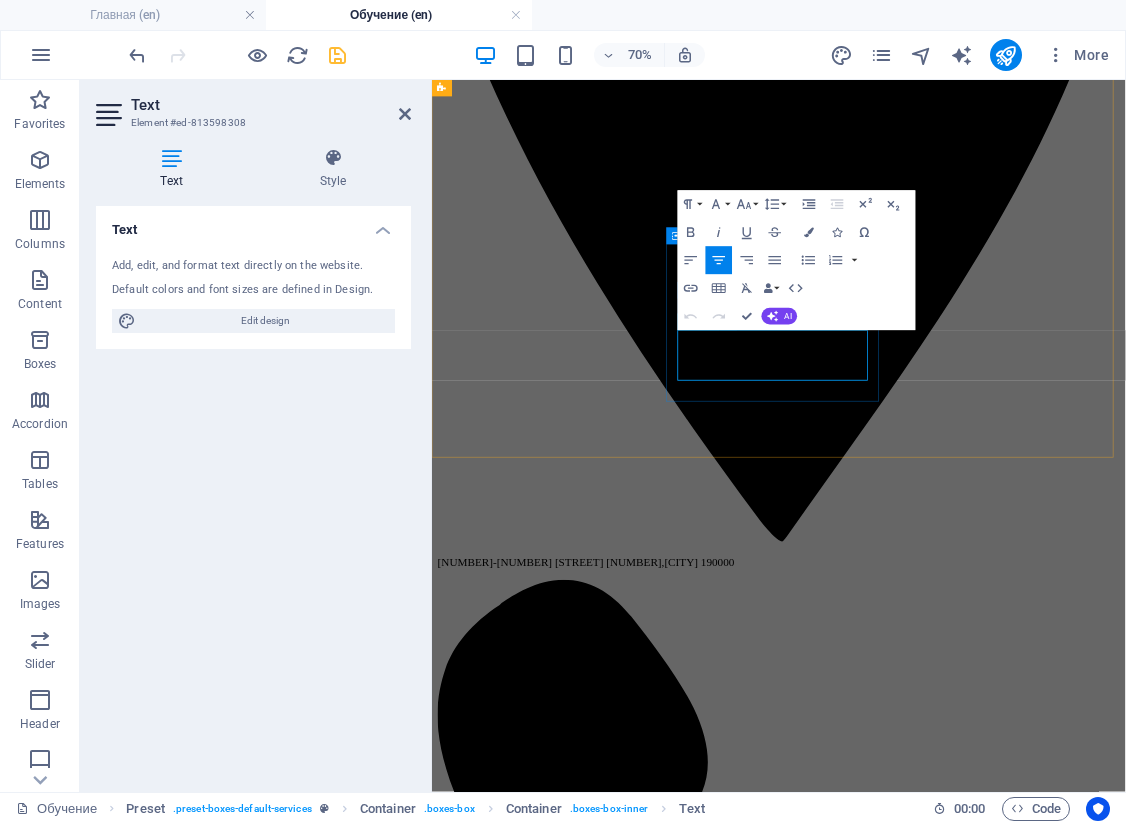 drag, startPoint x: 886, startPoint y: 455, endPoint x: 833, endPoint y: 452, distance: 53.08484 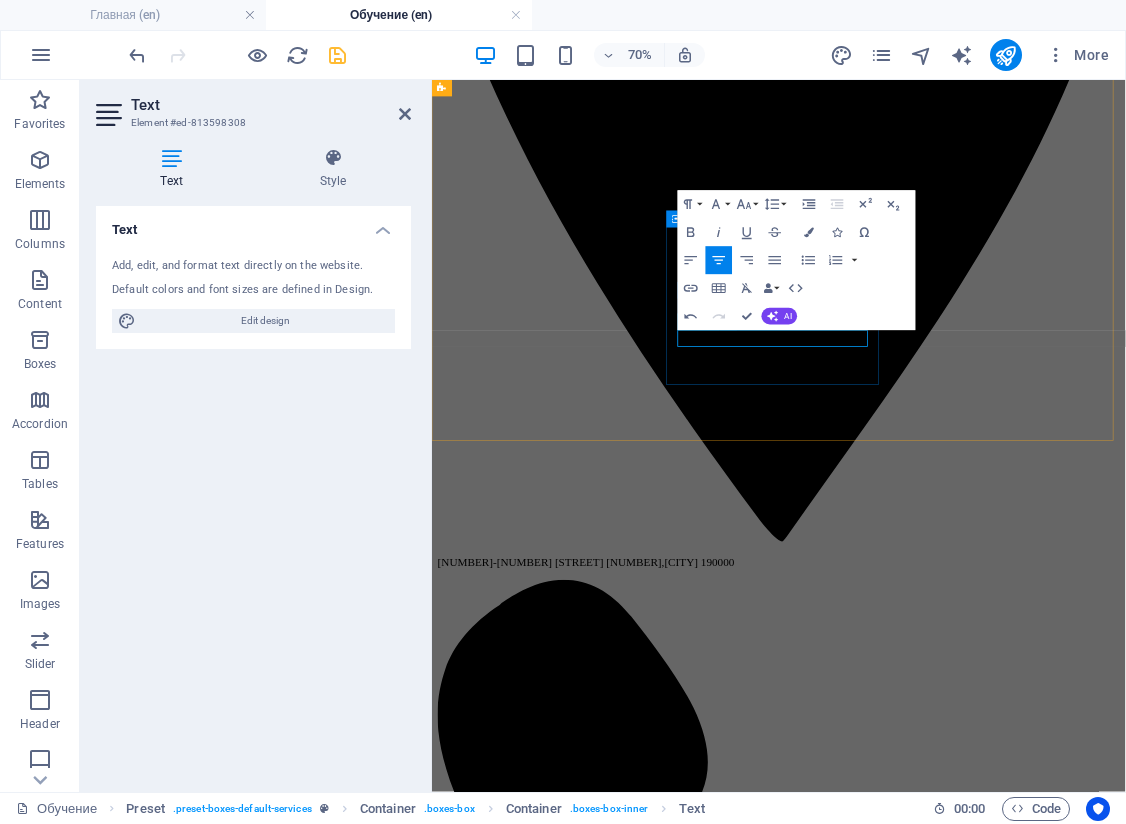 scroll, scrollTop: 824, scrollLeft: 0, axis: vertical 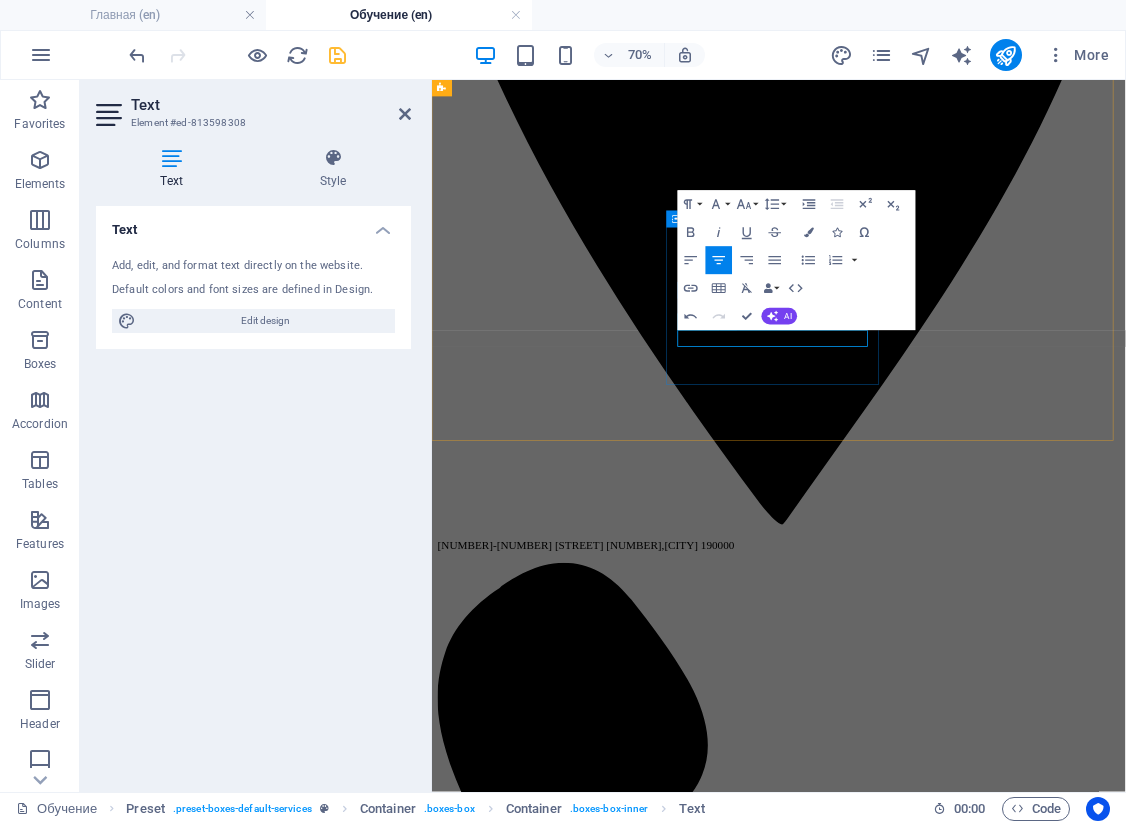 type 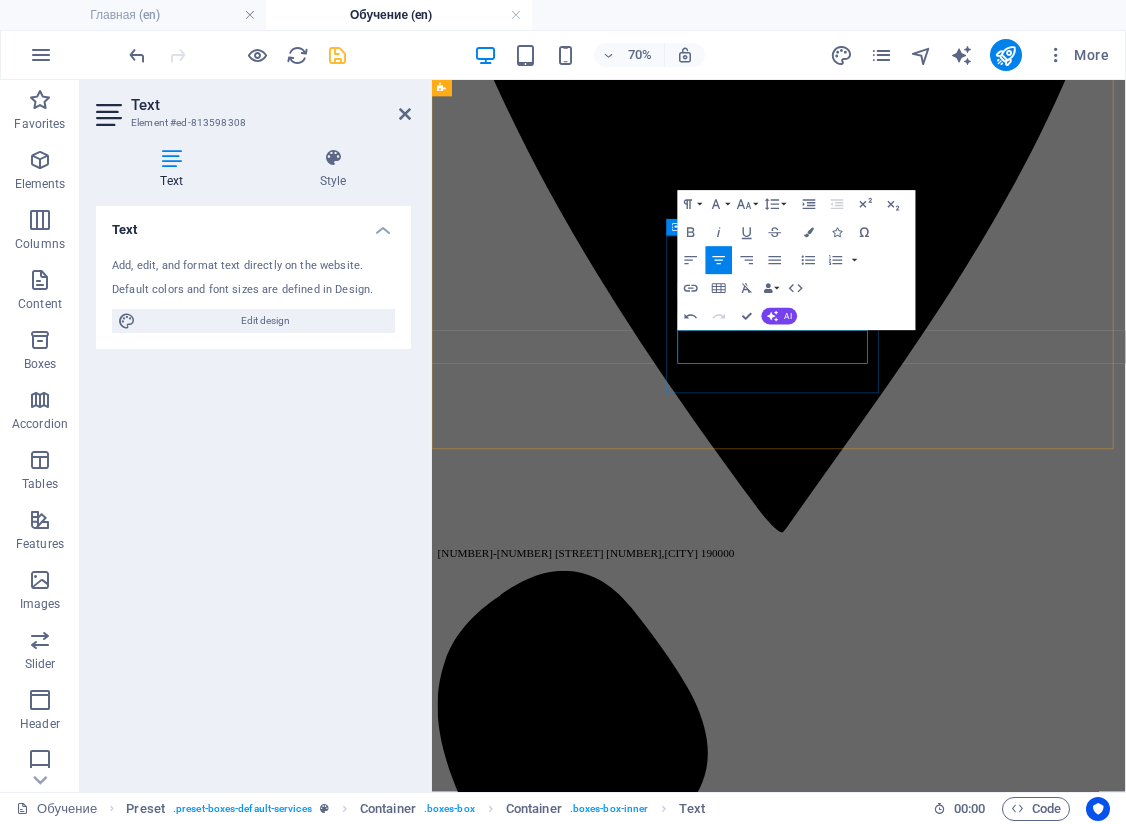 scroll, scrollTop: 800, scrollLeft: 0, axis: vertical 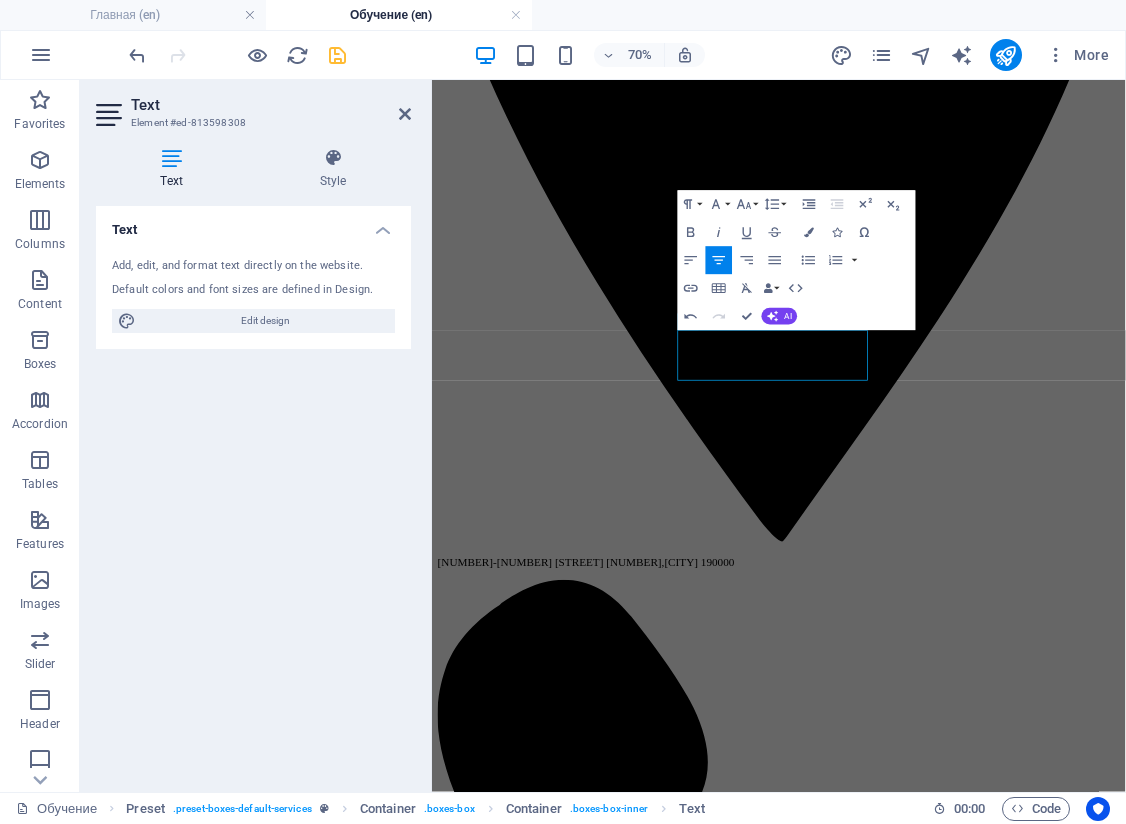 click on "Text Add, edit, and format text directly on the website. Default colors and font sizes are defined in Design. Edit design Alignment Left aligned Centered Right aligned" at bounding box center (253, 491) 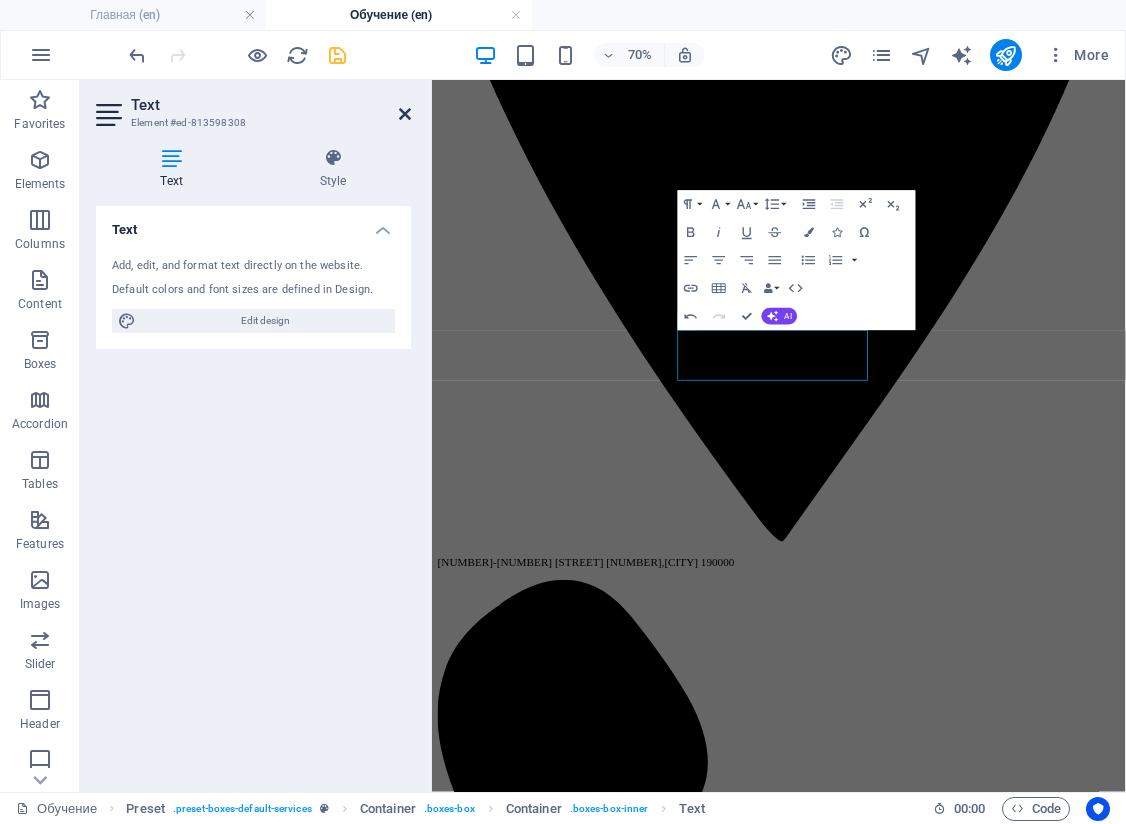 click at bounding box center [405, 114] 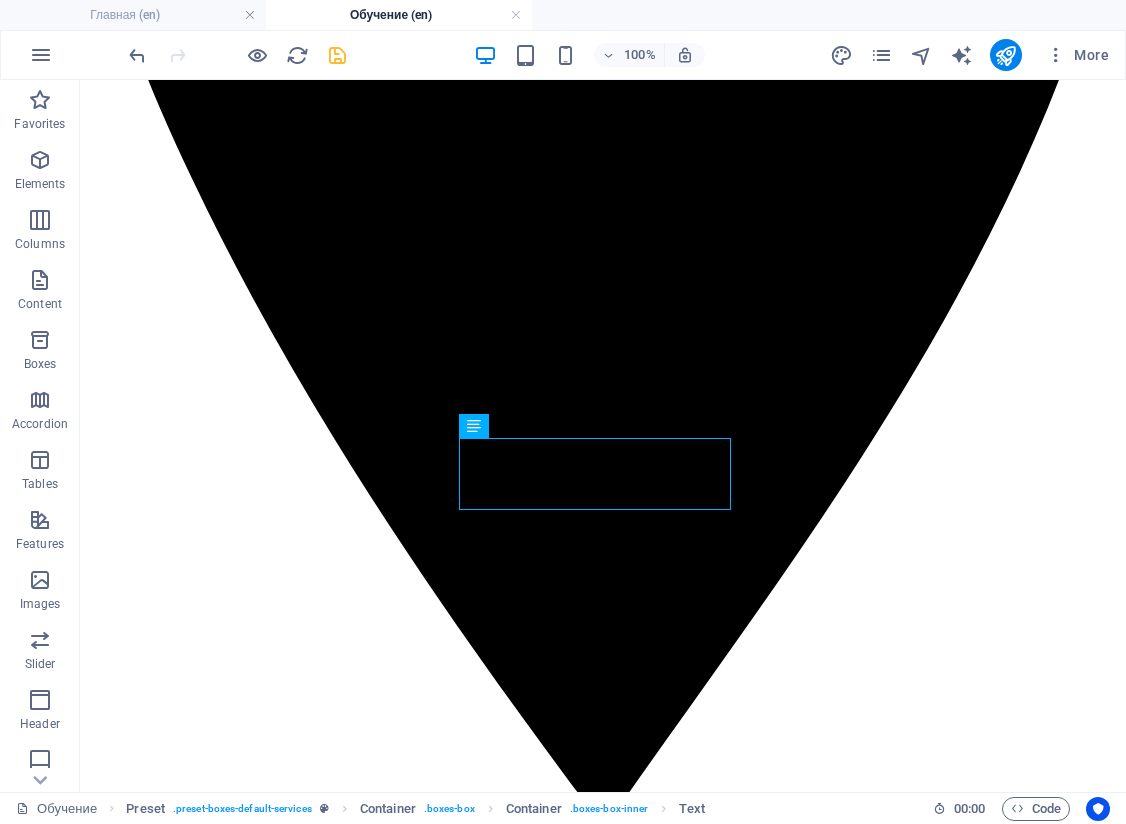 click on "100% More" at bounding box center [621, 55] 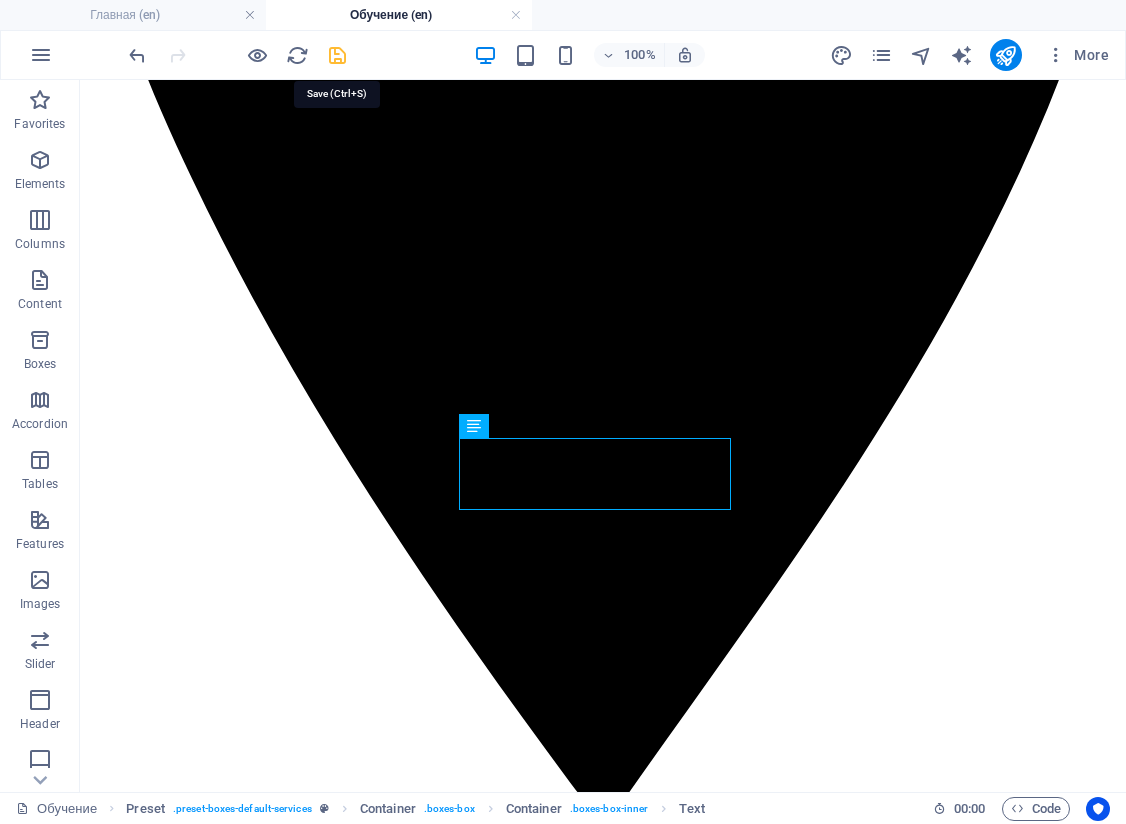 click at bounding box center [337, 55] 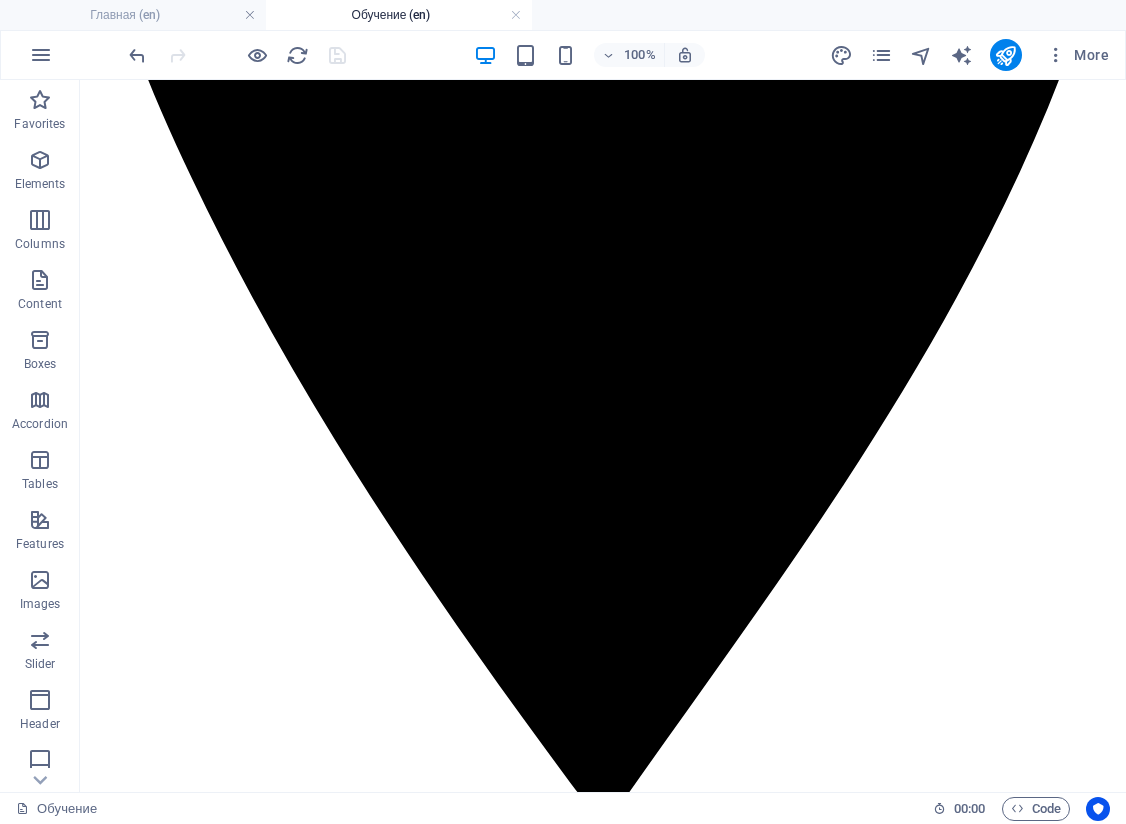 click on "100% More" at bounding box center [621, 55] 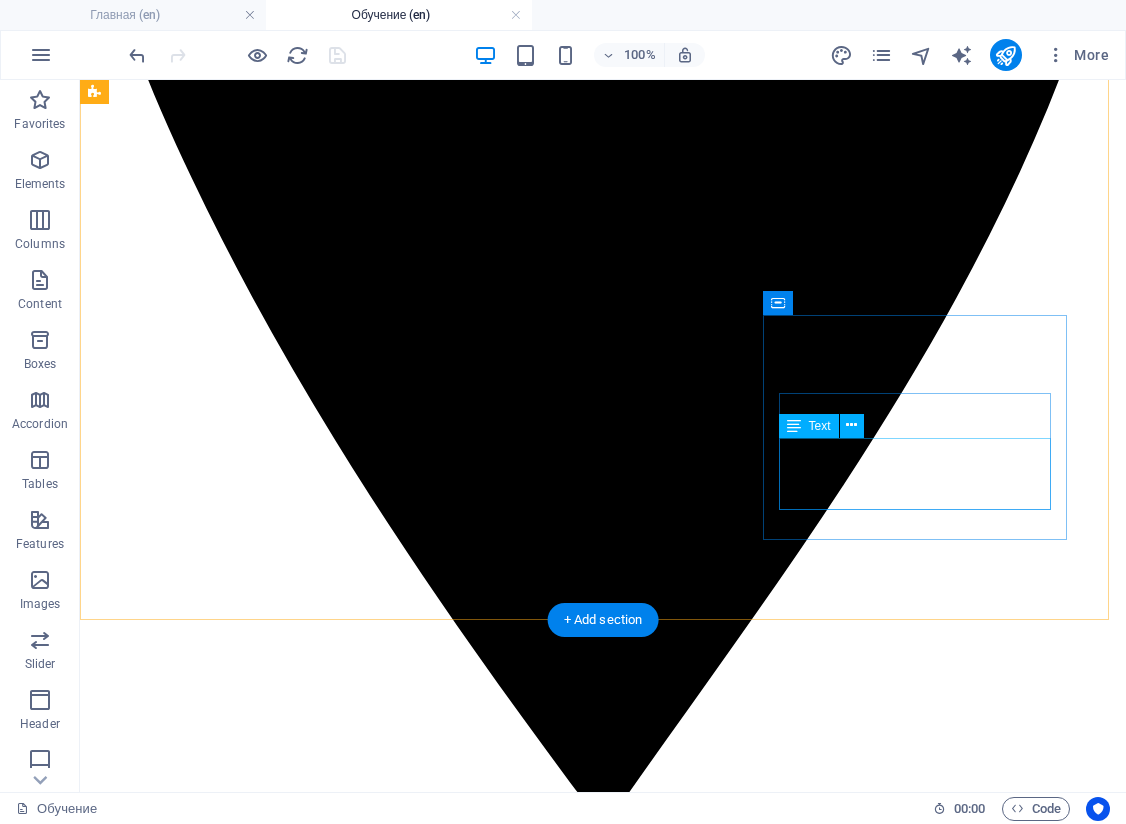 click on "Lorem ipsum dolor sit amet, consectetur adipisicing elit. Veritatis, dolorem!" at bounding box center [603, 19181] 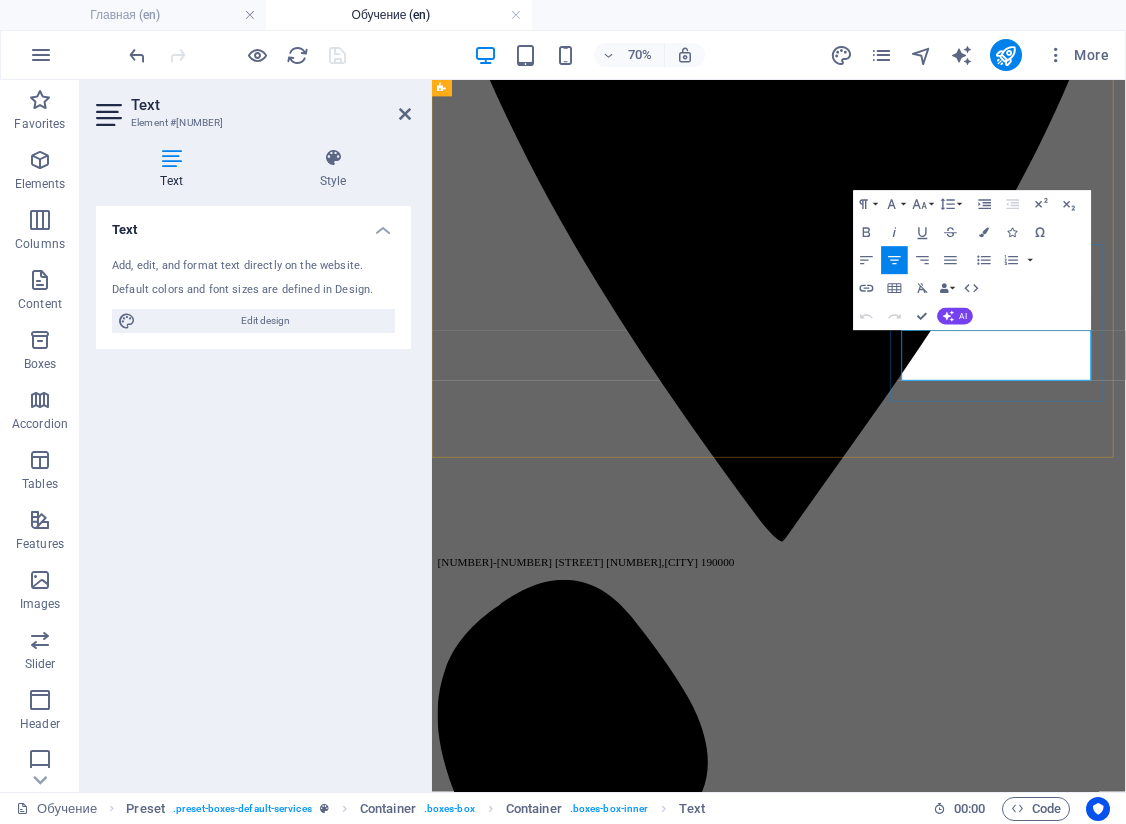 drag, startPoint x: 1309, startPoint y: 492, endPoint x: 1276, endPoint y: 475, distance: 37.12142 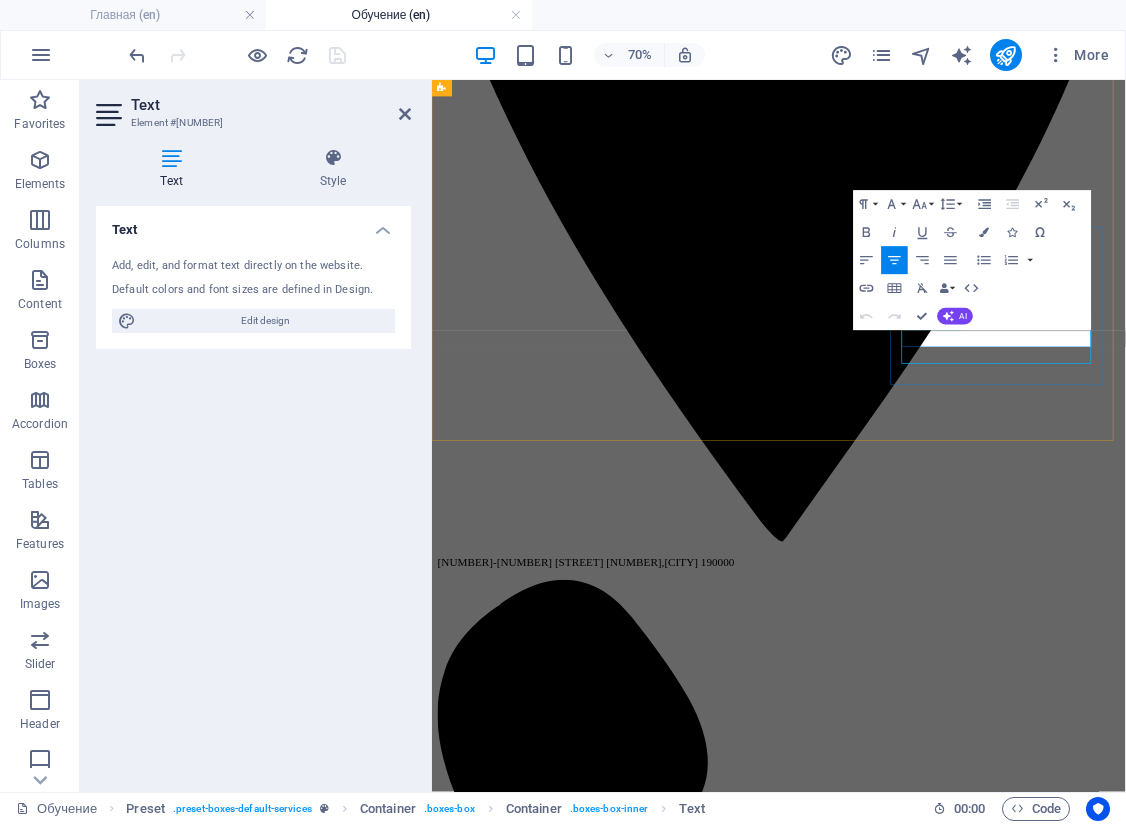 scroll, scrollTop: 824, scrollLeft: 0, axis: vertical 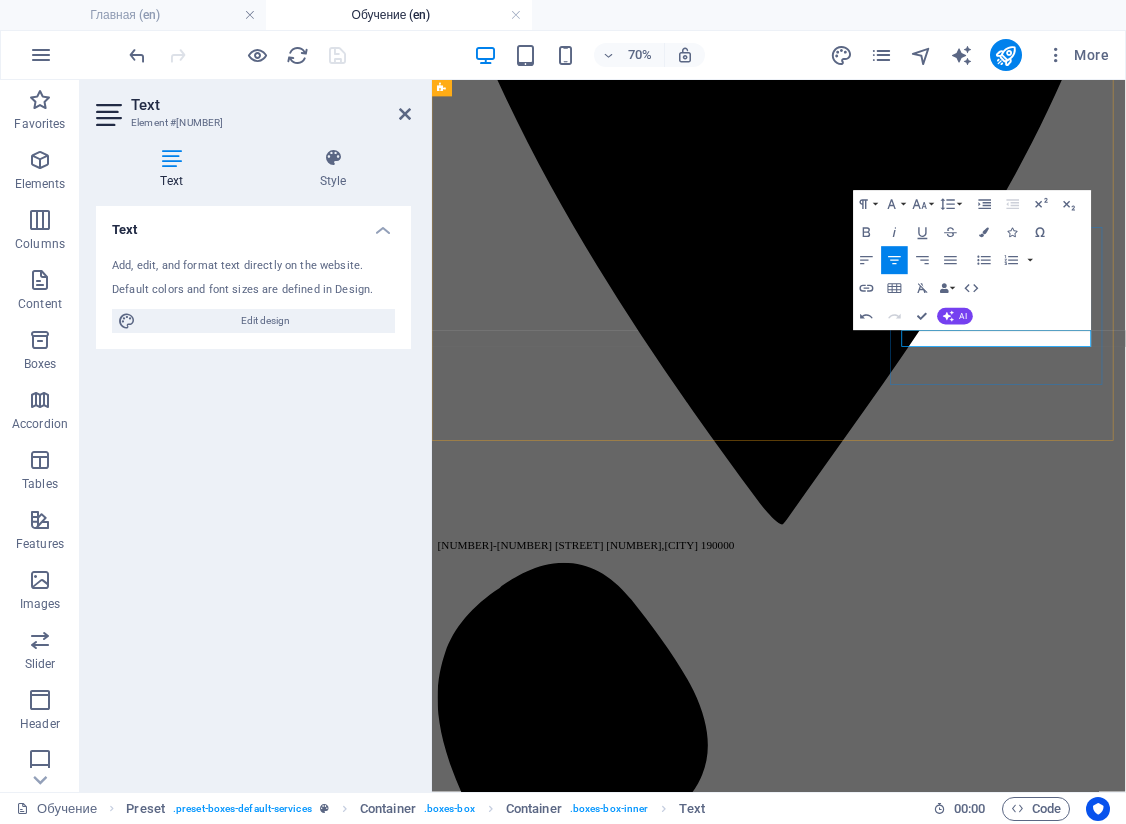 type 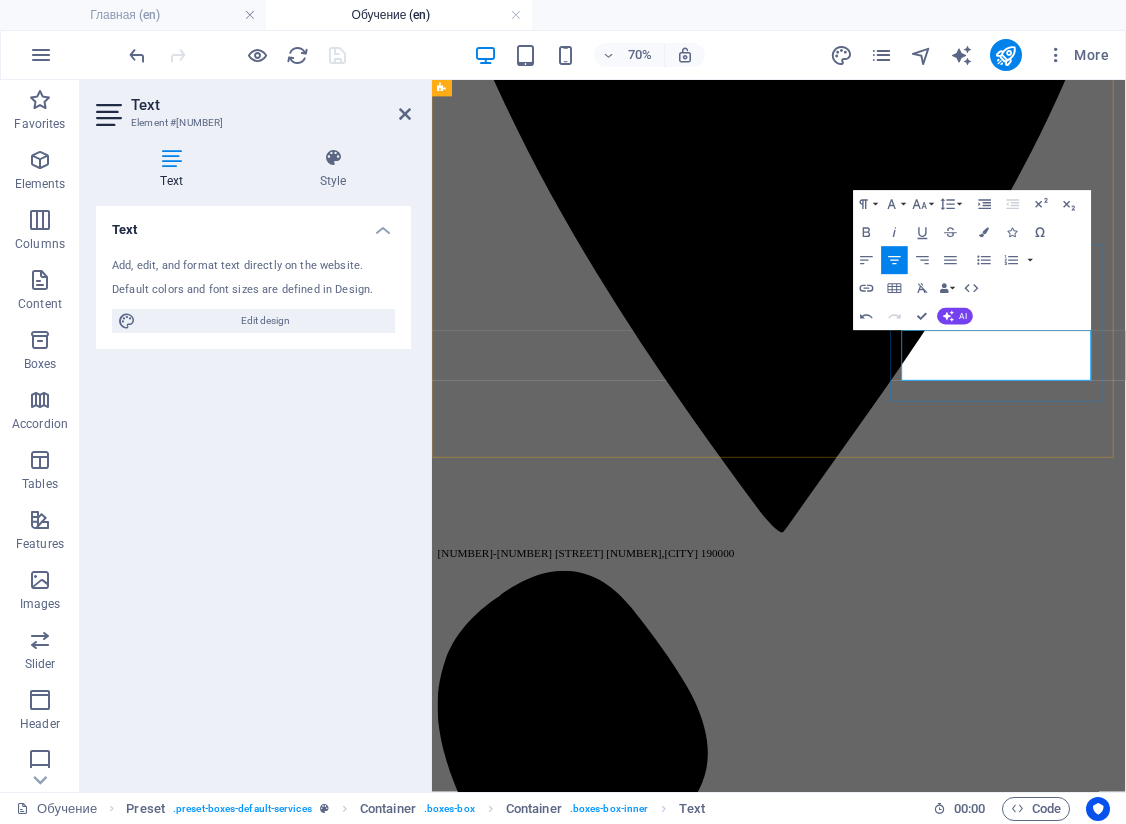 scroll, scrollTop: 800, scrollLeft: 0, axis: vertical 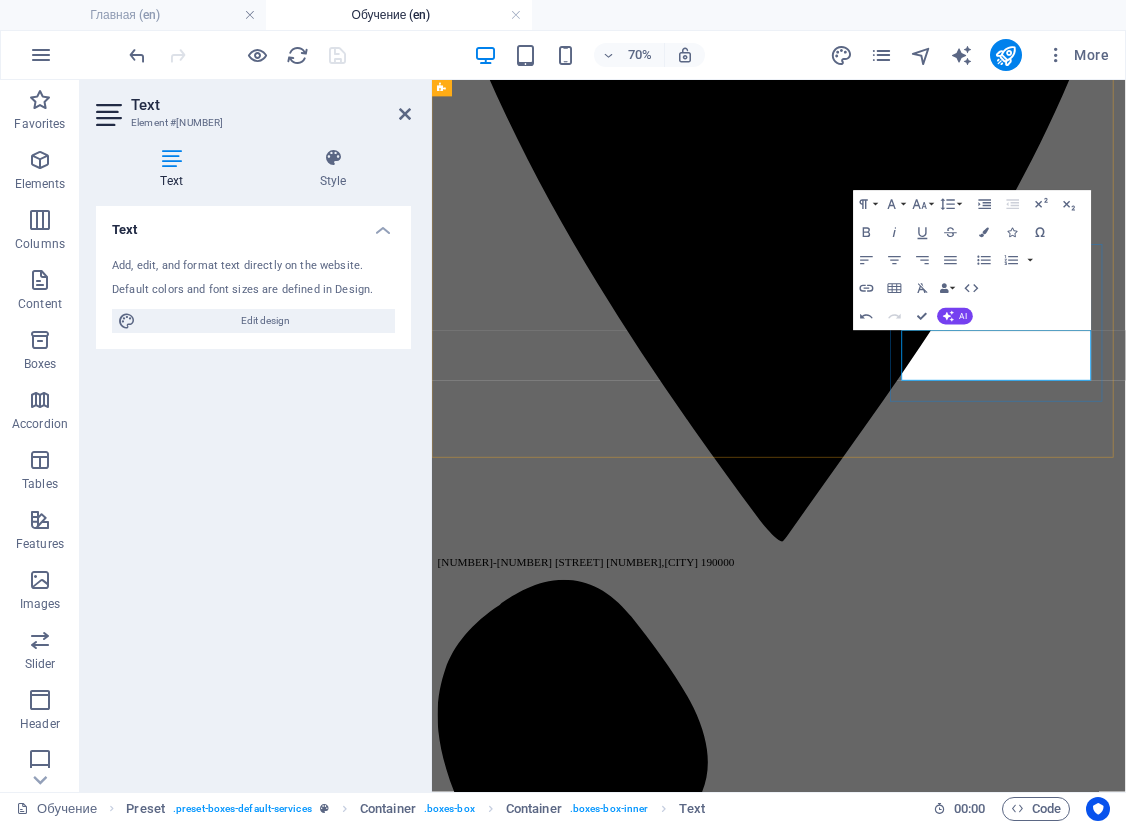 click on "Market-on-Close ордера на закрытии рынка с целью торговли дисбаланса" at bounding box center [927, 18442] 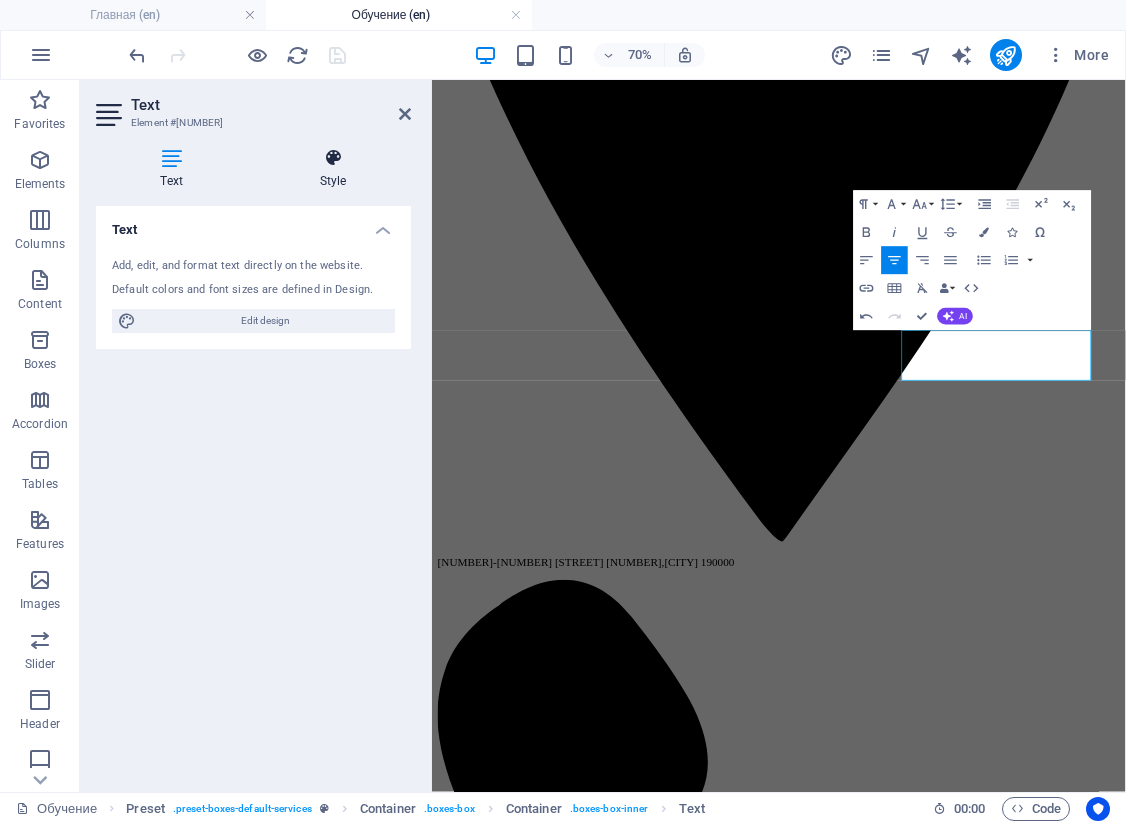 click on "Text Add, edit, and format text directly on the website. Default colors and font sizes are defined in Design. Edit design Alignment Left aligned Centered Right aligned" at bounding box center (253, 491) 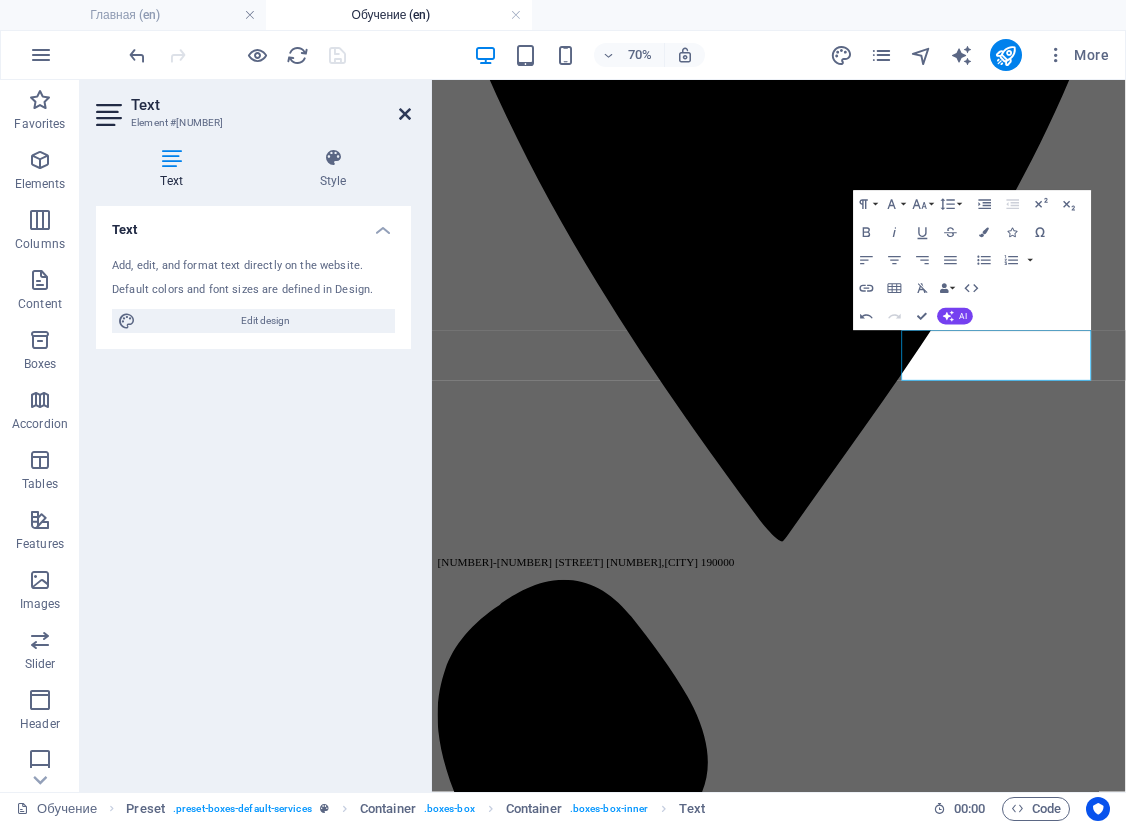 click at bounding box center [405, 114] 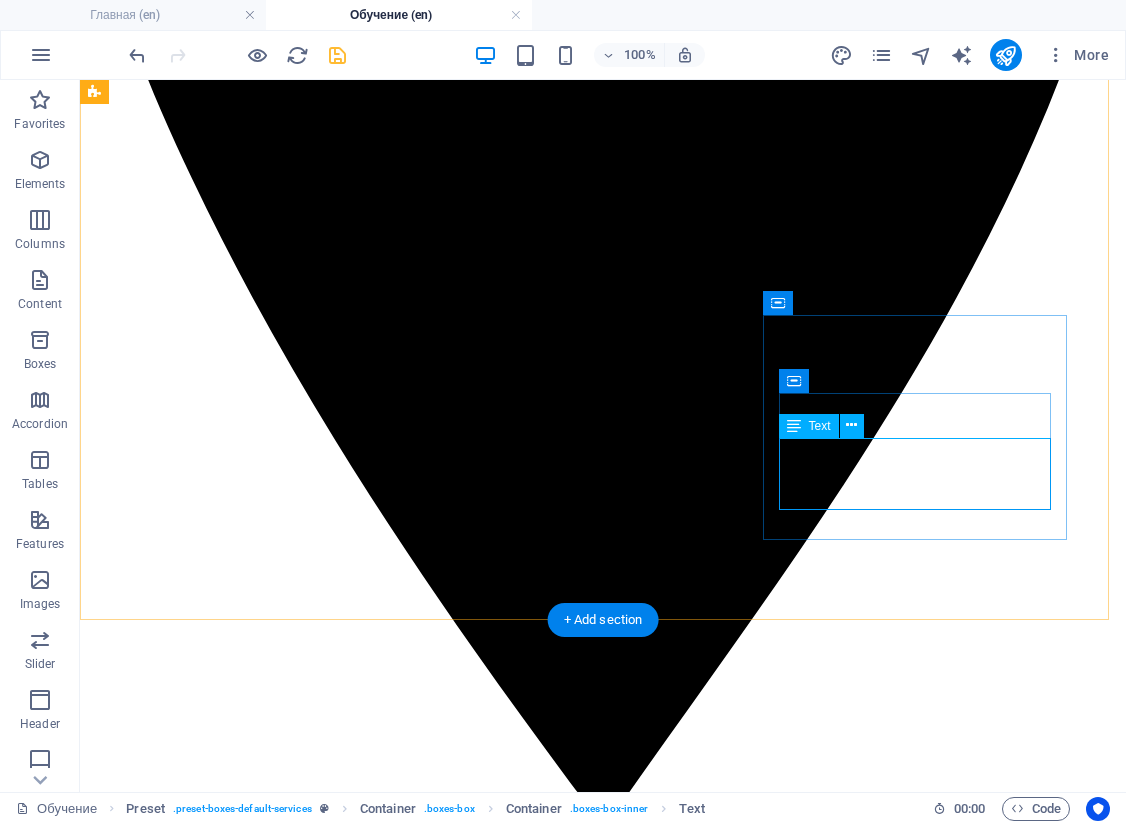 click on "100% More" at bounding box center [621, 55] 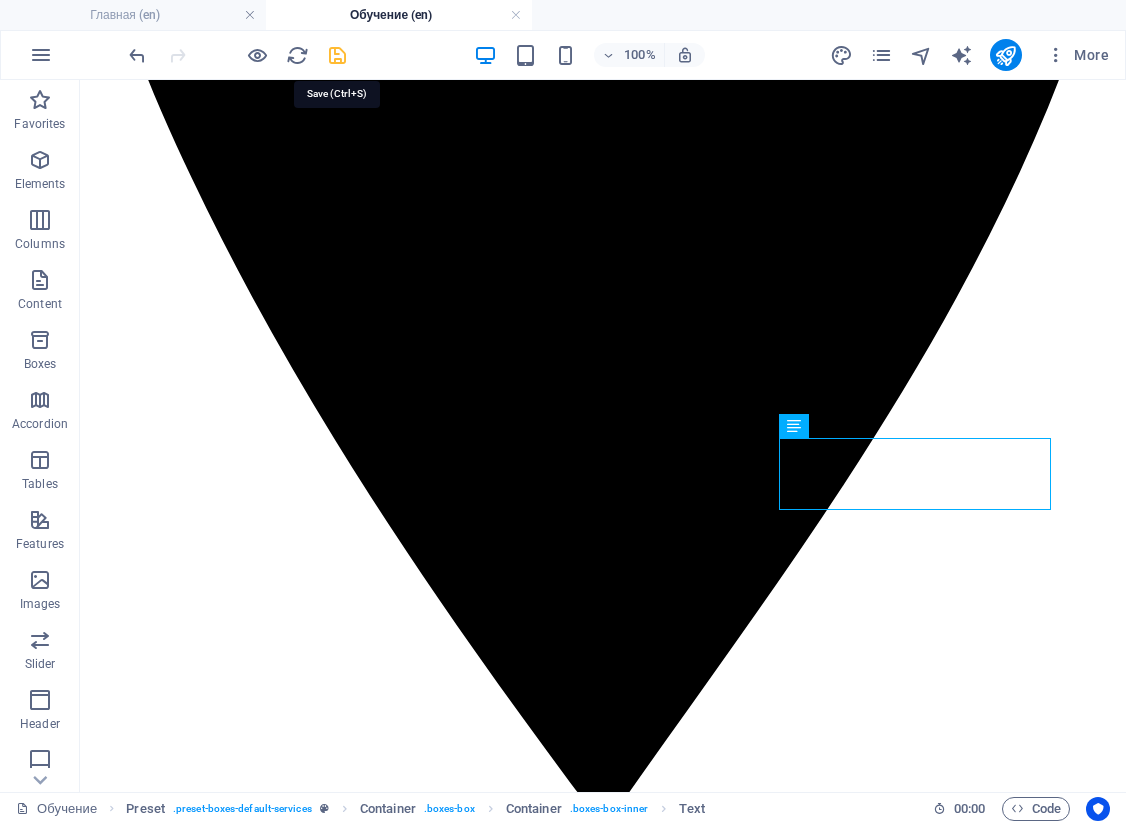 click at bounding box center (337, 55) 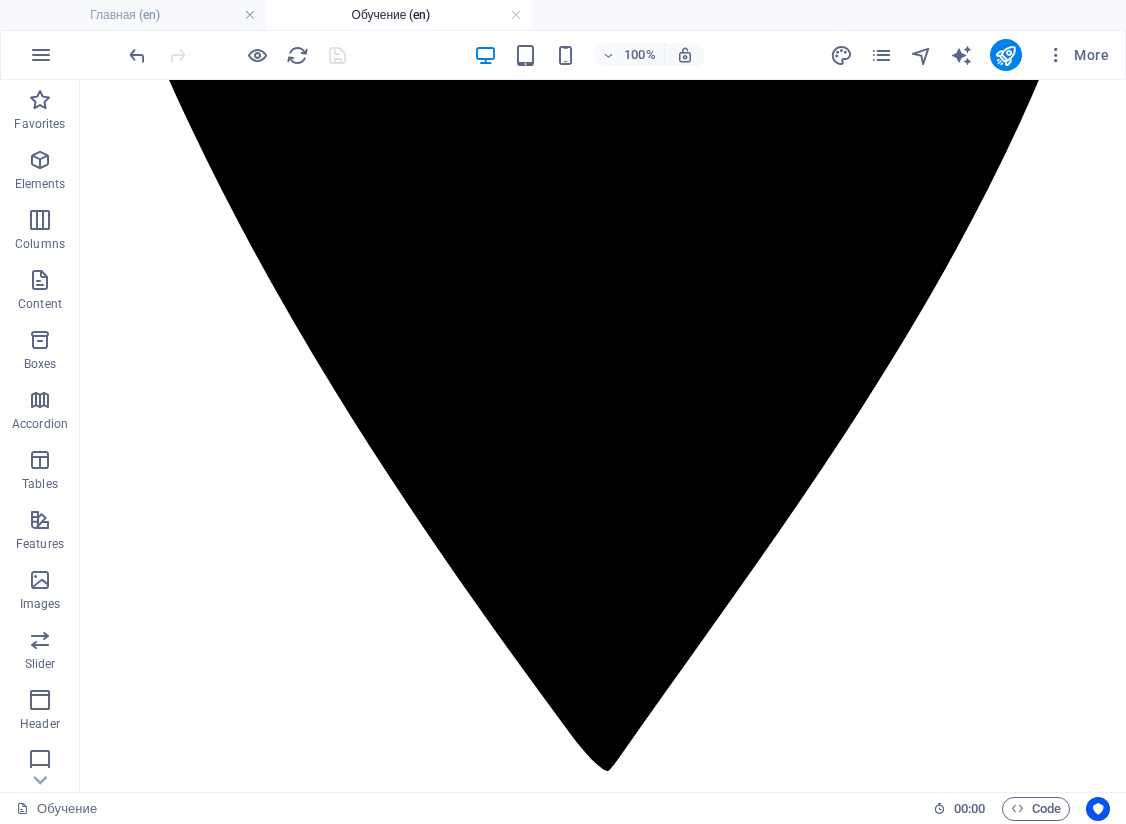 scroll, scrollTop: 866, scrollLeft: 0, axis: vertical 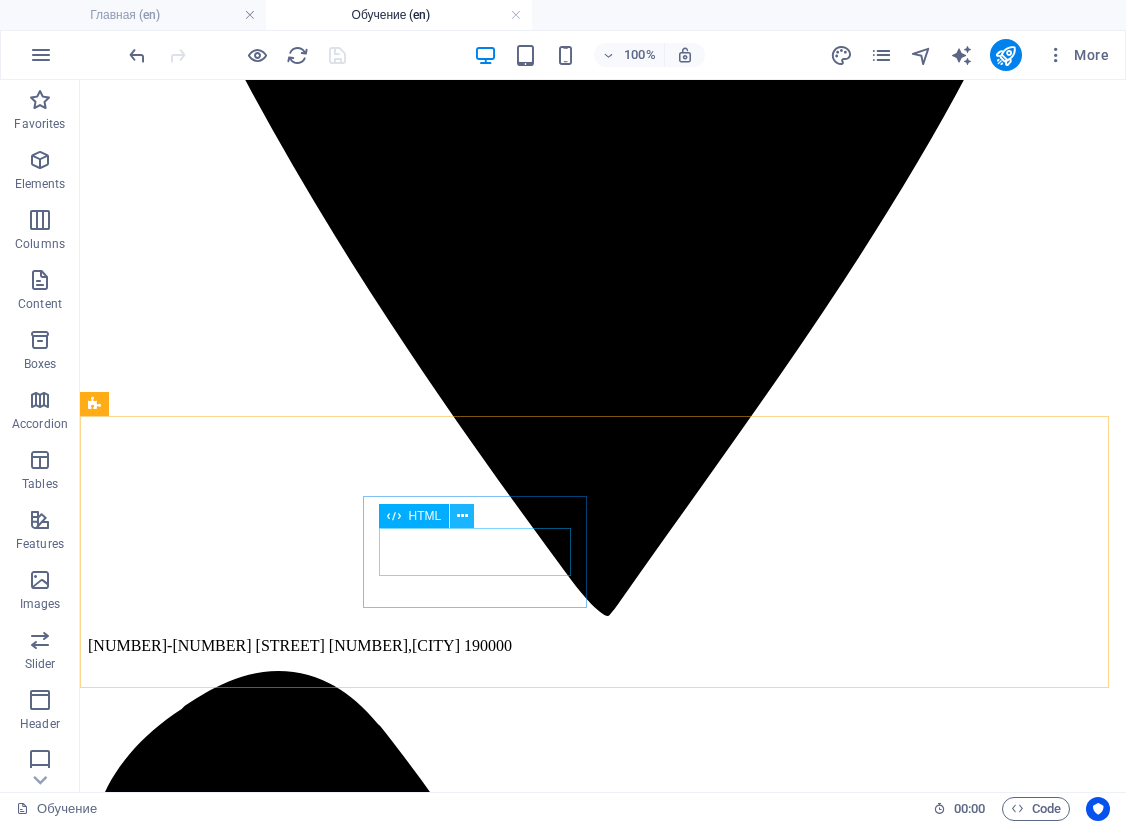 click at bounding box center [462, 516] 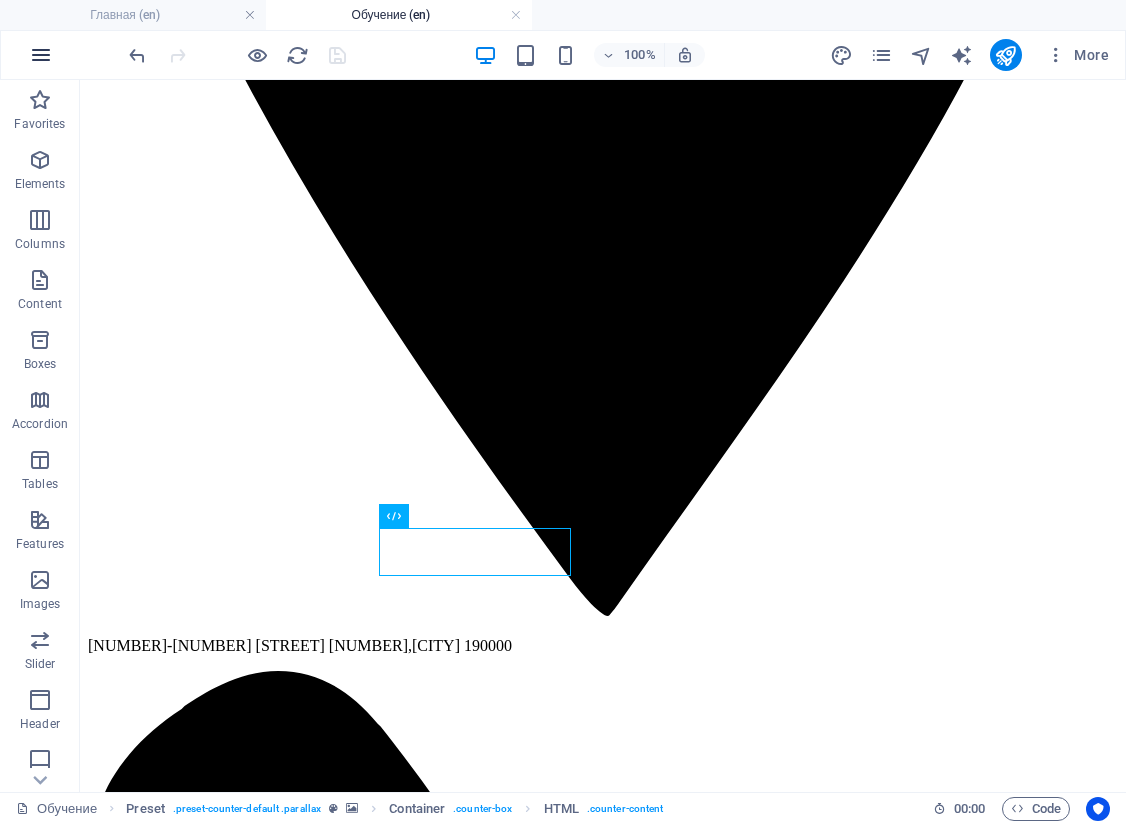 click at bounding box center (41, 55) 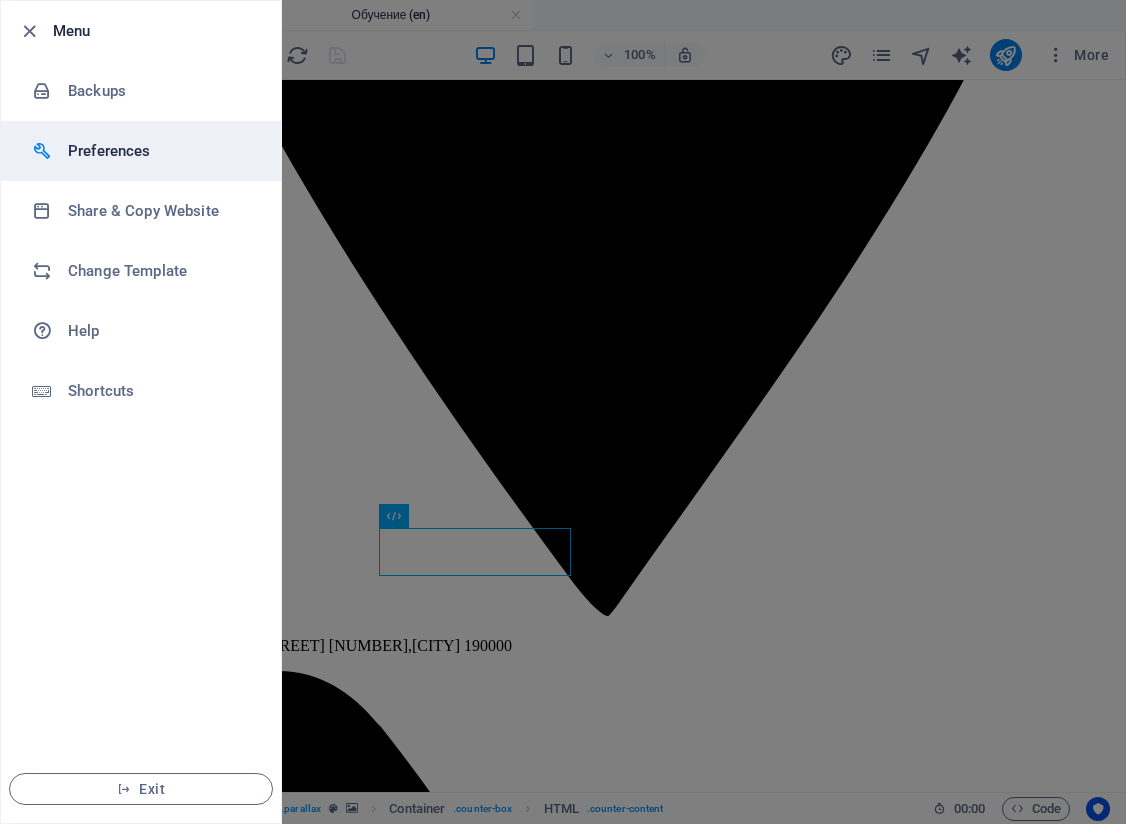 click on "Preferences" at bounding box center (160, 151) 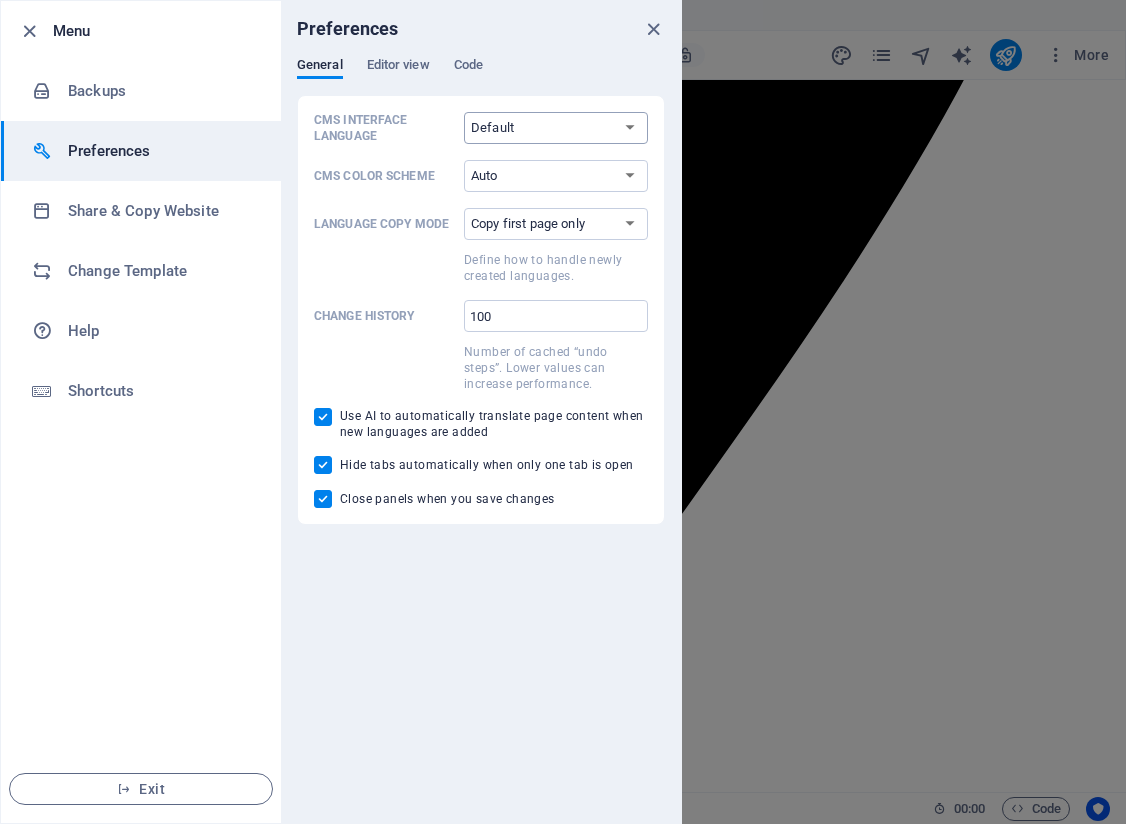 click on "Default Deutsch English Español Français Magyar Italiano Nederlands Polski Português русский язык Svenska Türkçe 日本語" at bounding box center (556, 128) 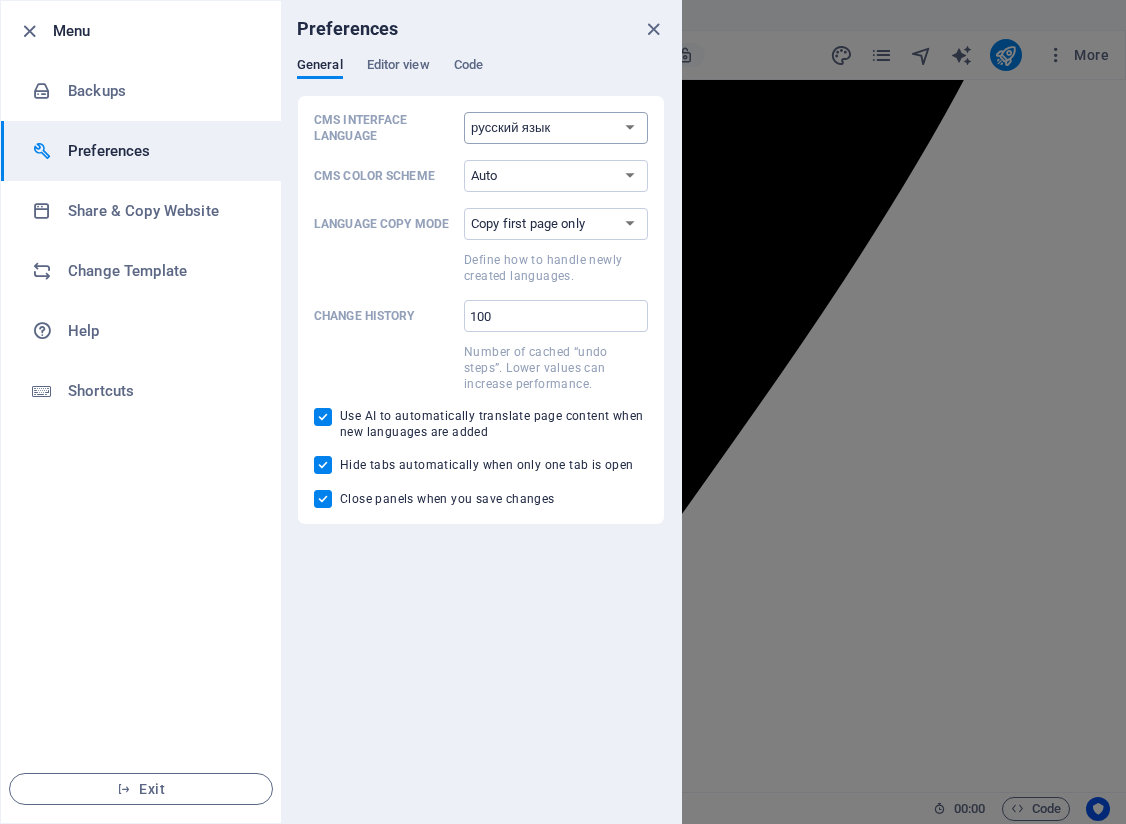 click on "Default Deutsch English Español Français Magyar Italiano Nederlands Polski Português русский язык Svenska Türkçe 日本語" at bounding box center [556, 128] 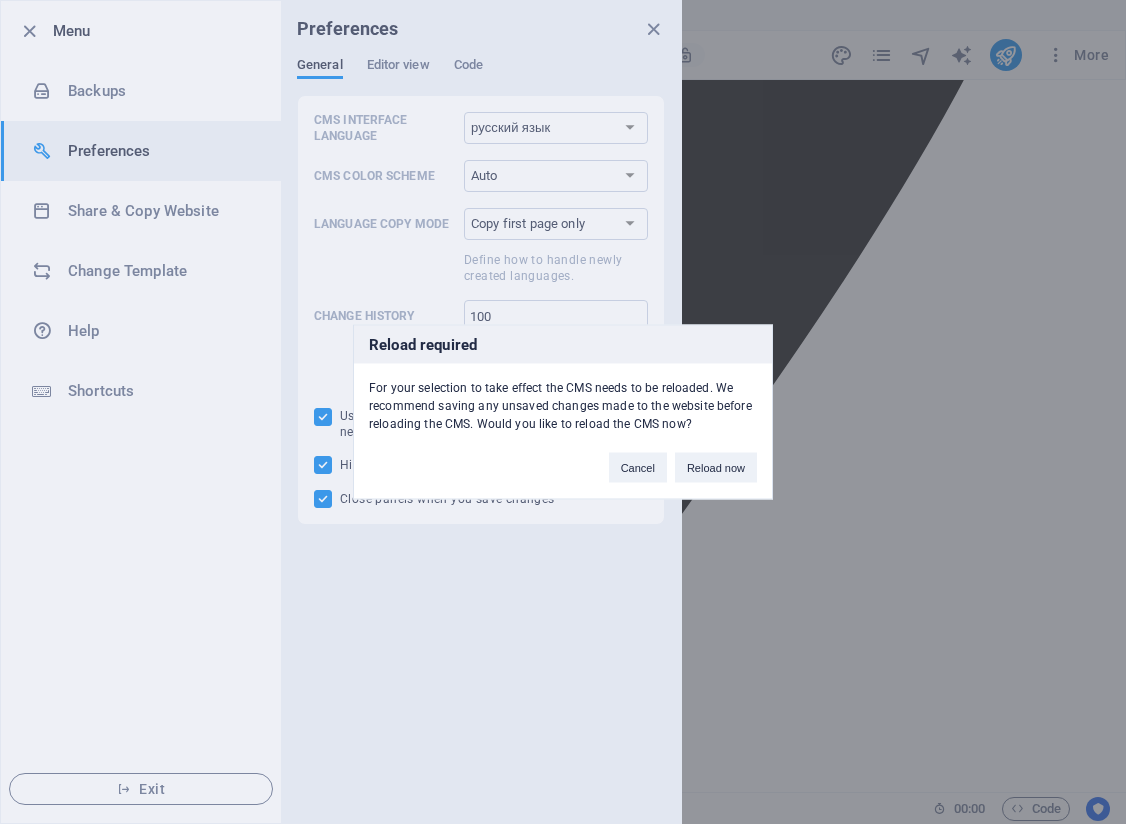 click on "Reload required For your selection to take effect the CMS needs to be reloaded. We recommend saving any unsaved changes made to the website before reloading the CMS. Would you like to reload the CMS now? Cancel Reload now" at bounding box center (563, 412) 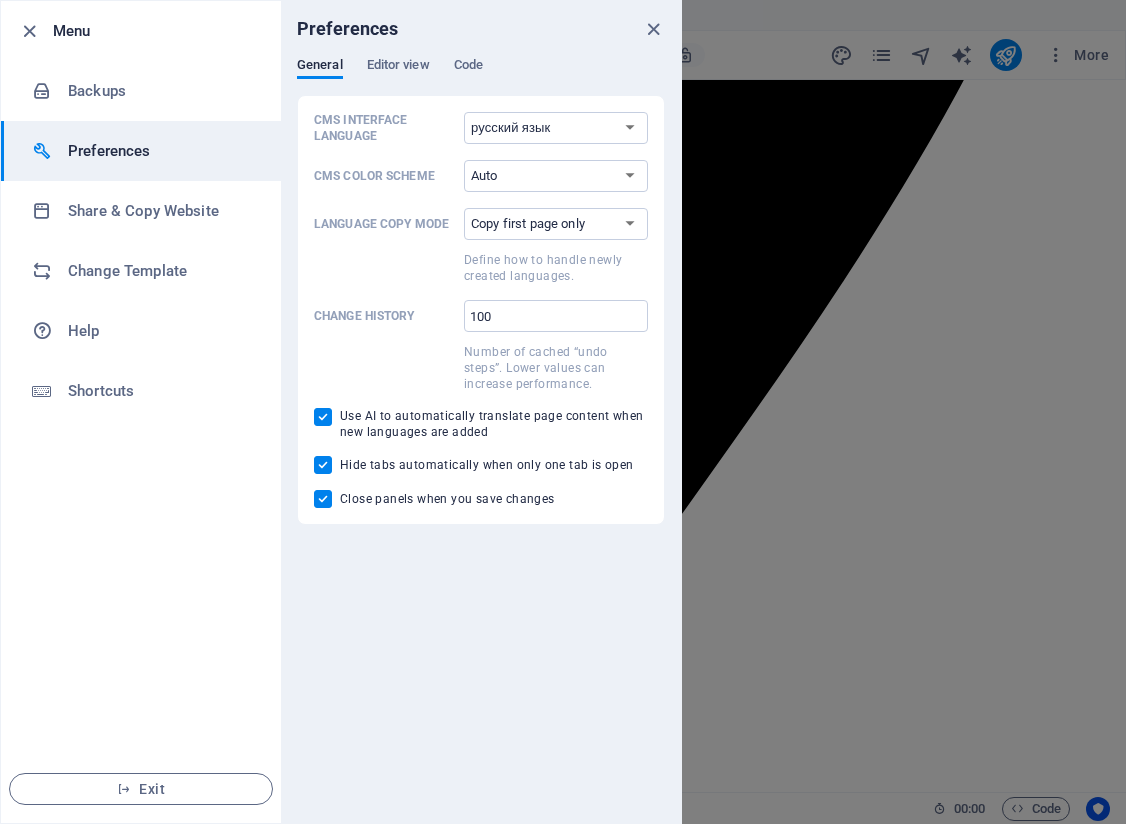 click on "Preferences General Editor view Code CMS Interface Language Default Deutsch English Español Français Magyar Italiano Nederlands Polski Português русский язык Svenska Türkçe 日本語 CMS Color Scheme Auto Dark Light Language Copy Mode Copy first page only Copy all pages Define how to handle newly created languages. Change history 100 ​ Number of cached “undo steps”. Lower values can increase performance. Use AI to automatically translate page content when new languages are added Hide tabs automatically when only one tab is open Close panels when you save changes Show labels in content sidebar Focus elements that are currently being edited by darkening the rest of the page On resize automatically adjust zoom level to fit chosen device Show dialogs when adding elements to collections Compile SCSS automatically after the last keystroke Compile trigger (SCSS) Semicolon (”;”) Closing bracket (“}”) Enter Tab Prevent auto-compilation errors from being displayed Clean up unused CSS code" at bounding box center [481, 412] 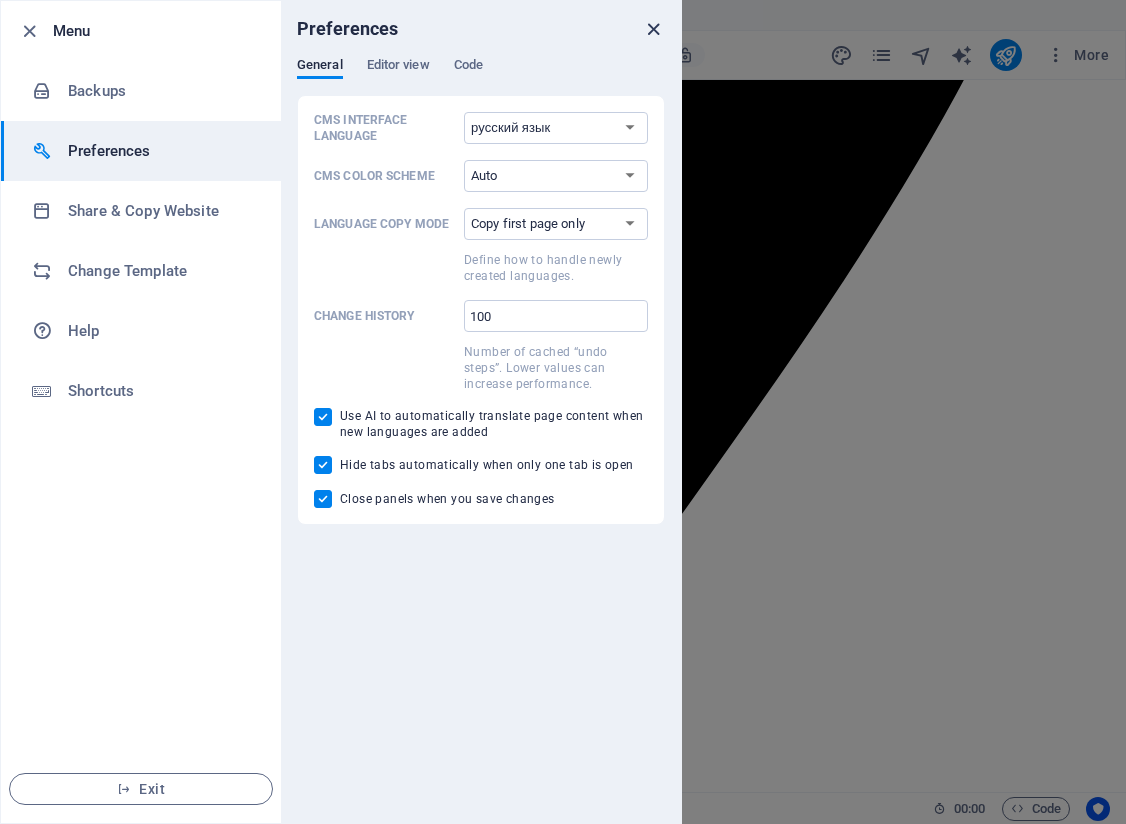 click at bounding box center (653, 29) 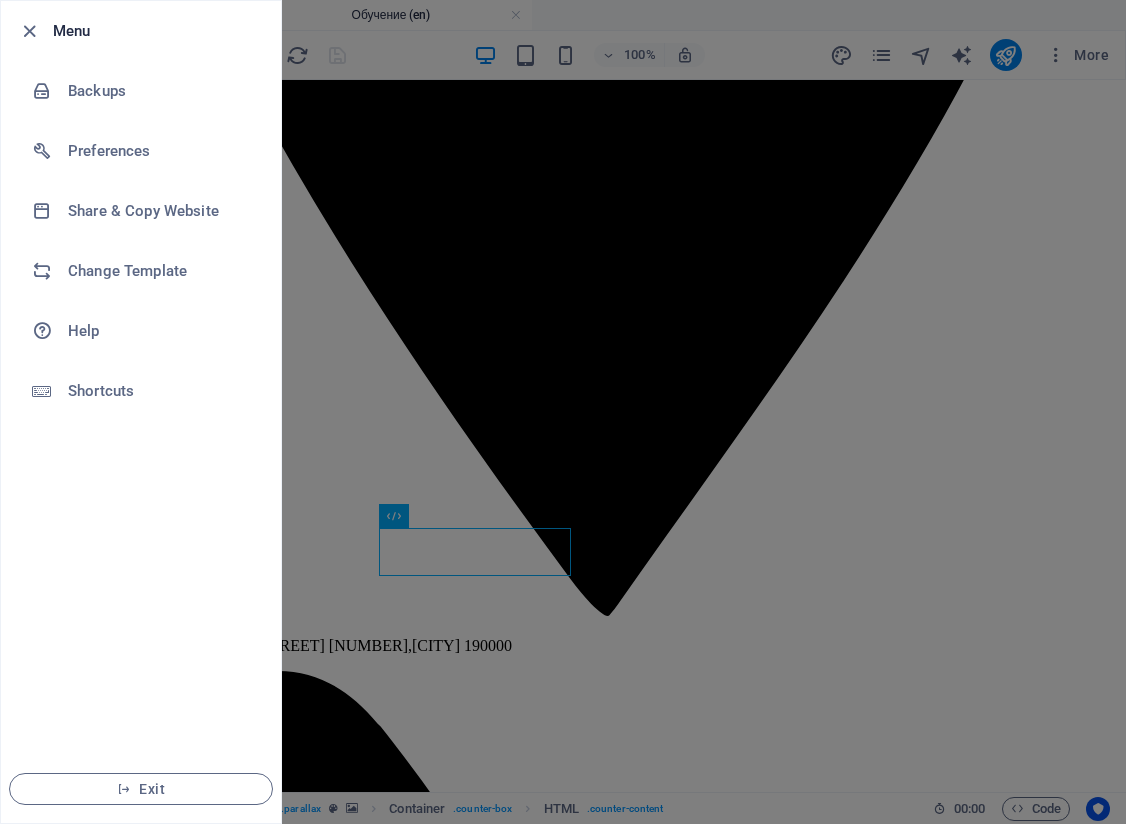 click at bounding box center (563, 412) 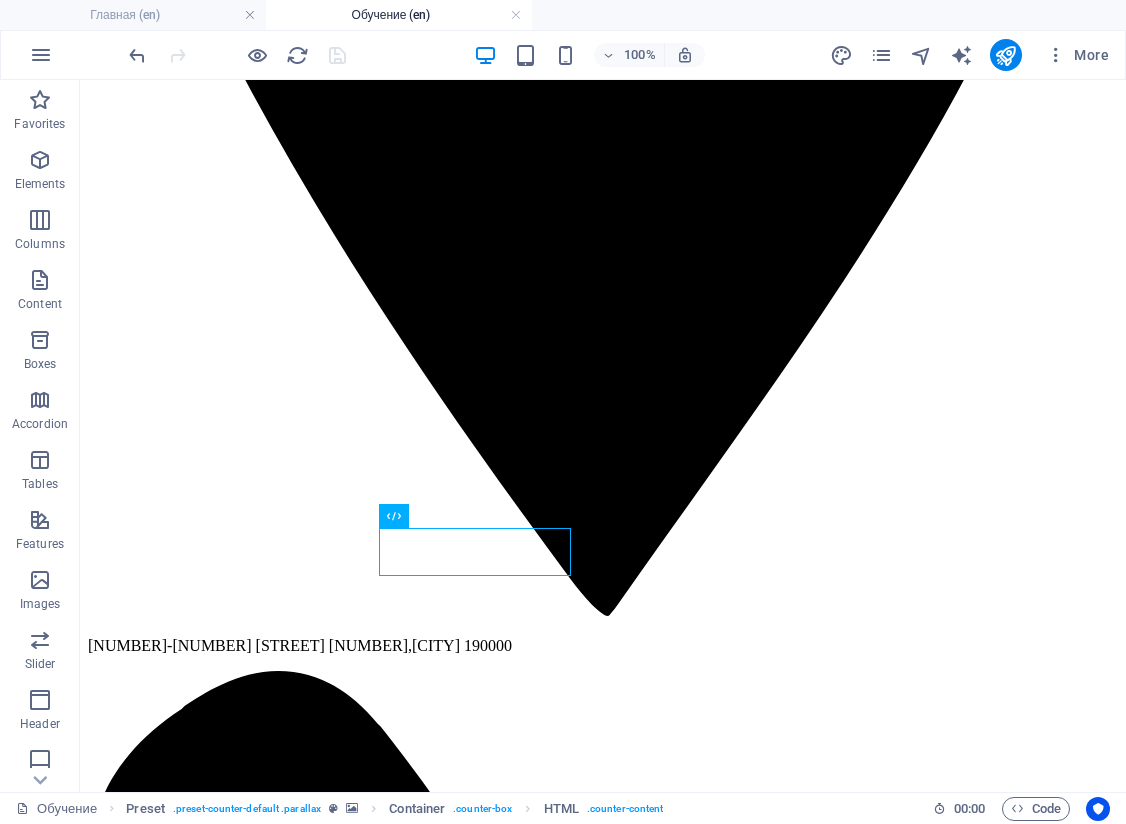 click at bounding box center (516, 15) 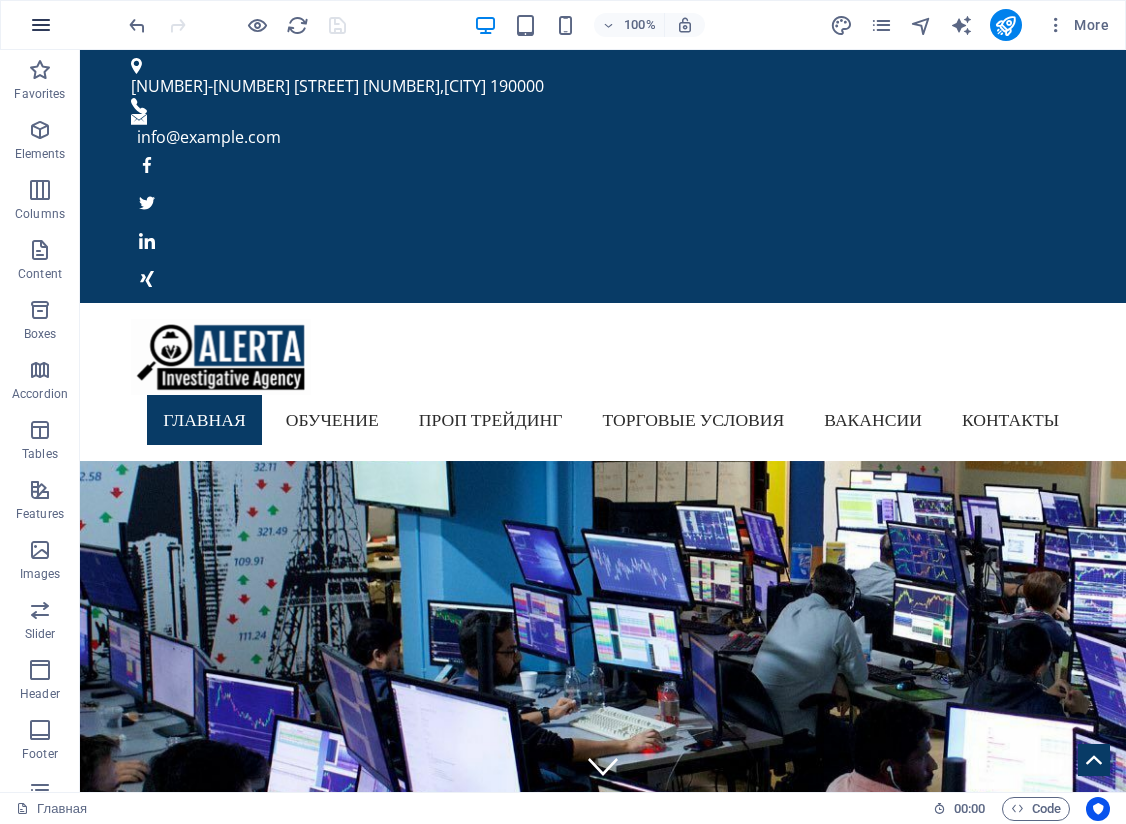 click at bounding box center [41, 25] 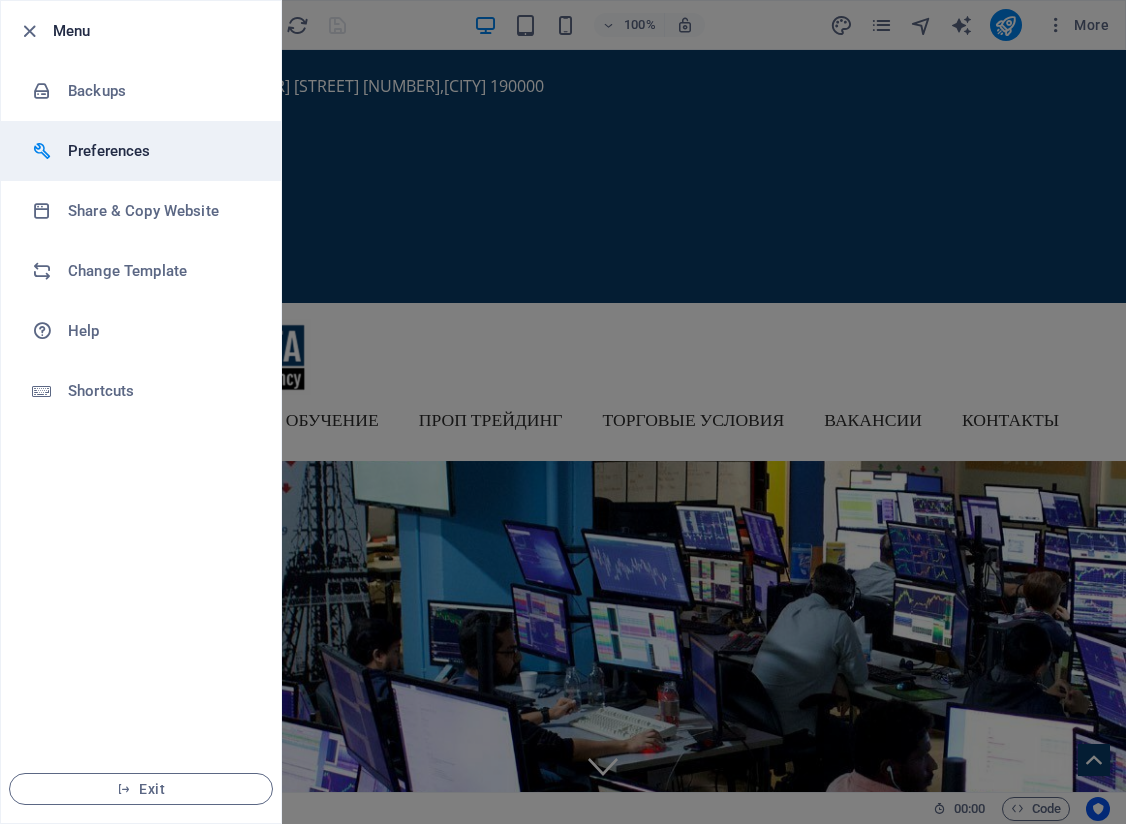 click on "Preferences" at bounding box center [160, 151] 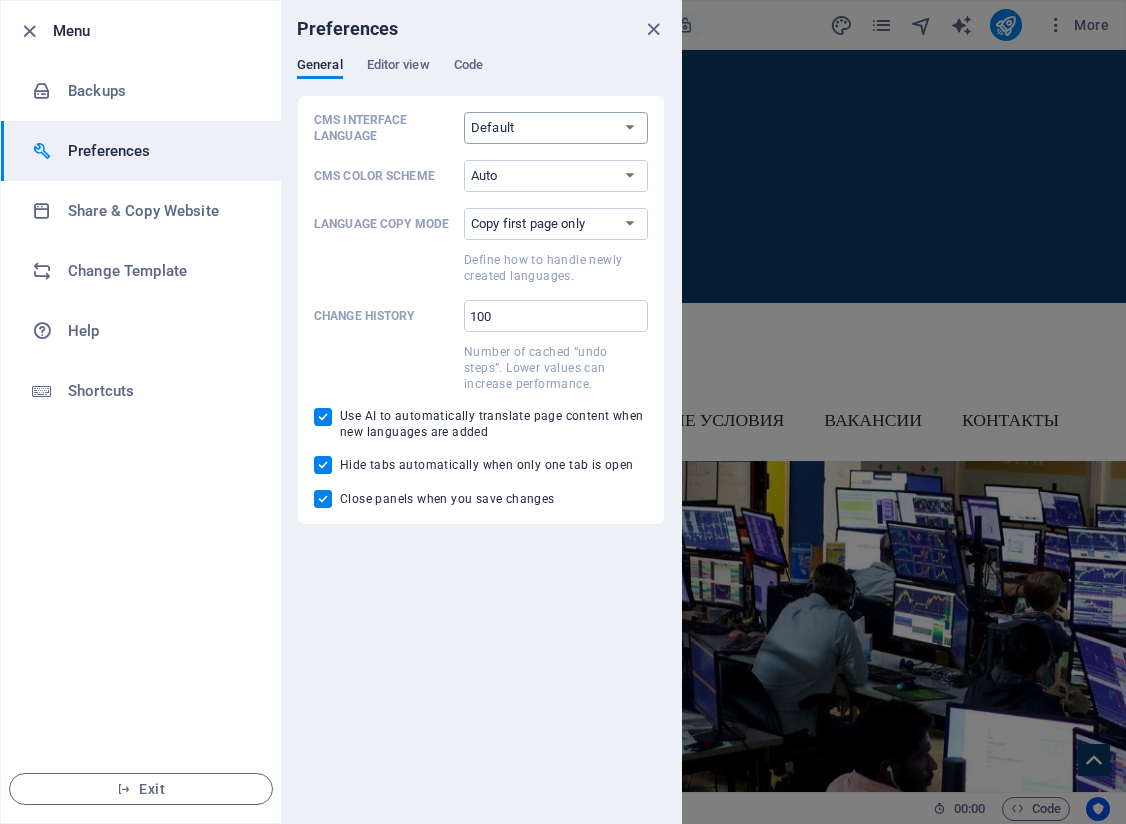 click on "Default Deutsch English Español Français Magyar Italiano Nederlands Polski Português русский язык Svenska Türkçe 日本語" at bounding box center [556, 128] 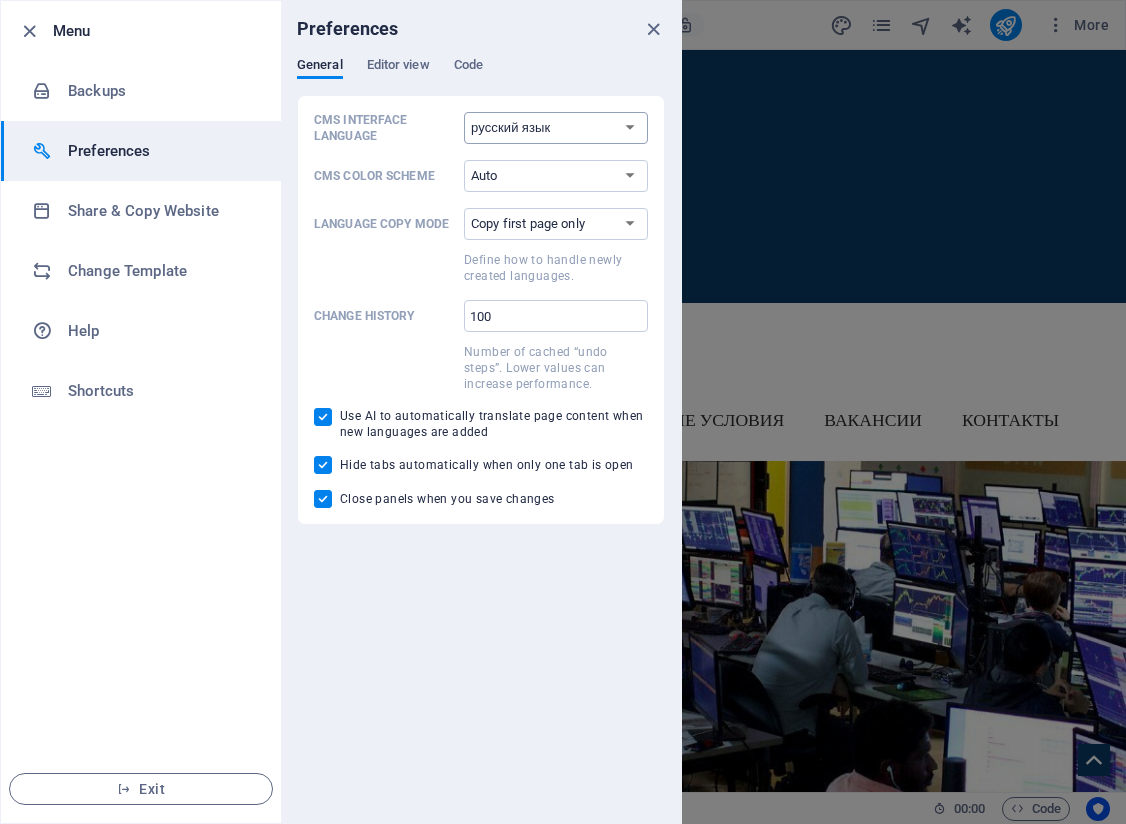 click on "Default Deutsch English Español Français Magyar Italiano Nederlands Polski Português русский язык Svenska Türkçe 日本語" at bounding box center [556, 128] 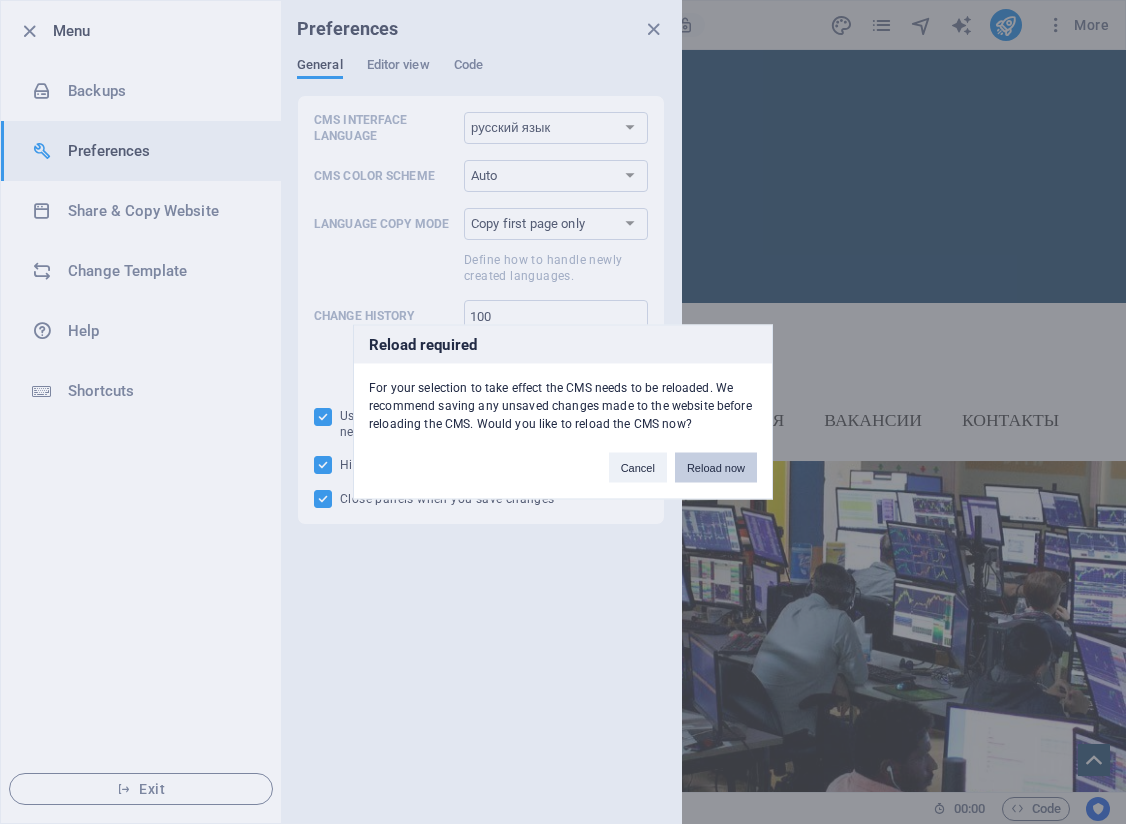 click on "Reload now" at bounding box center [716, 468] 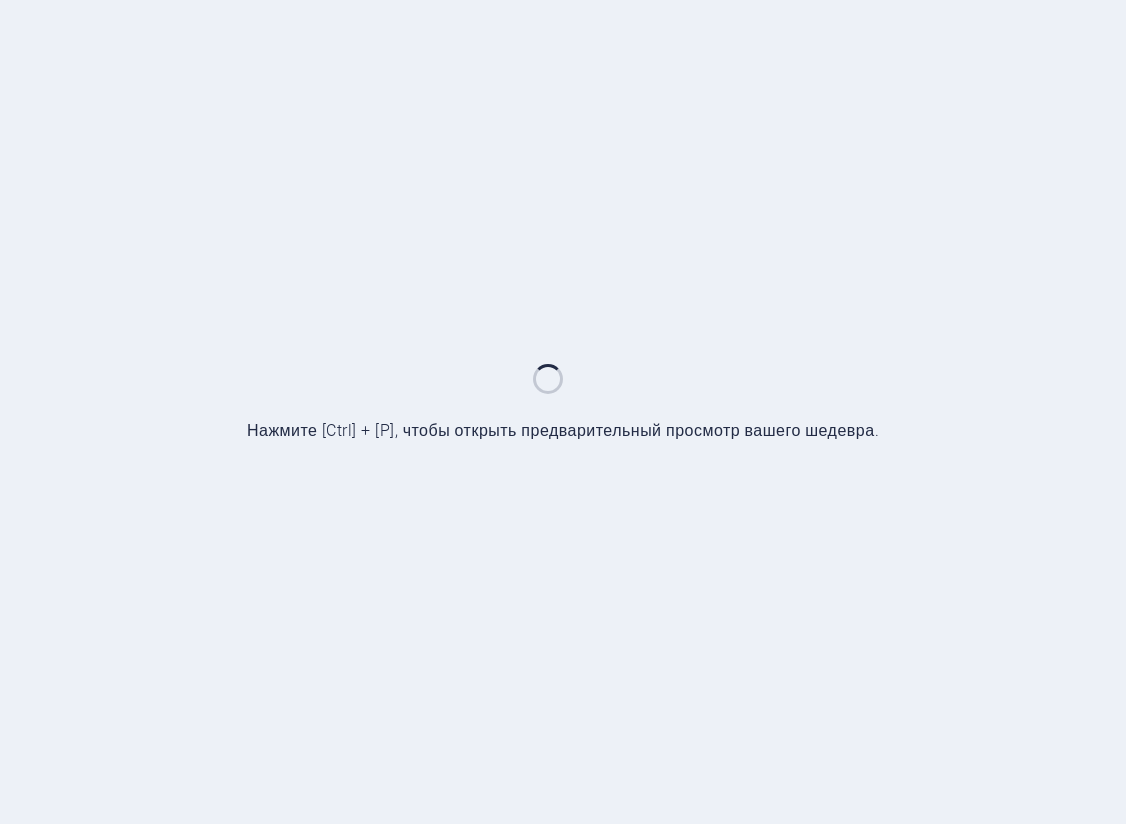 scroll, scrollTop: 0, scrollLeft: 0, axis: both 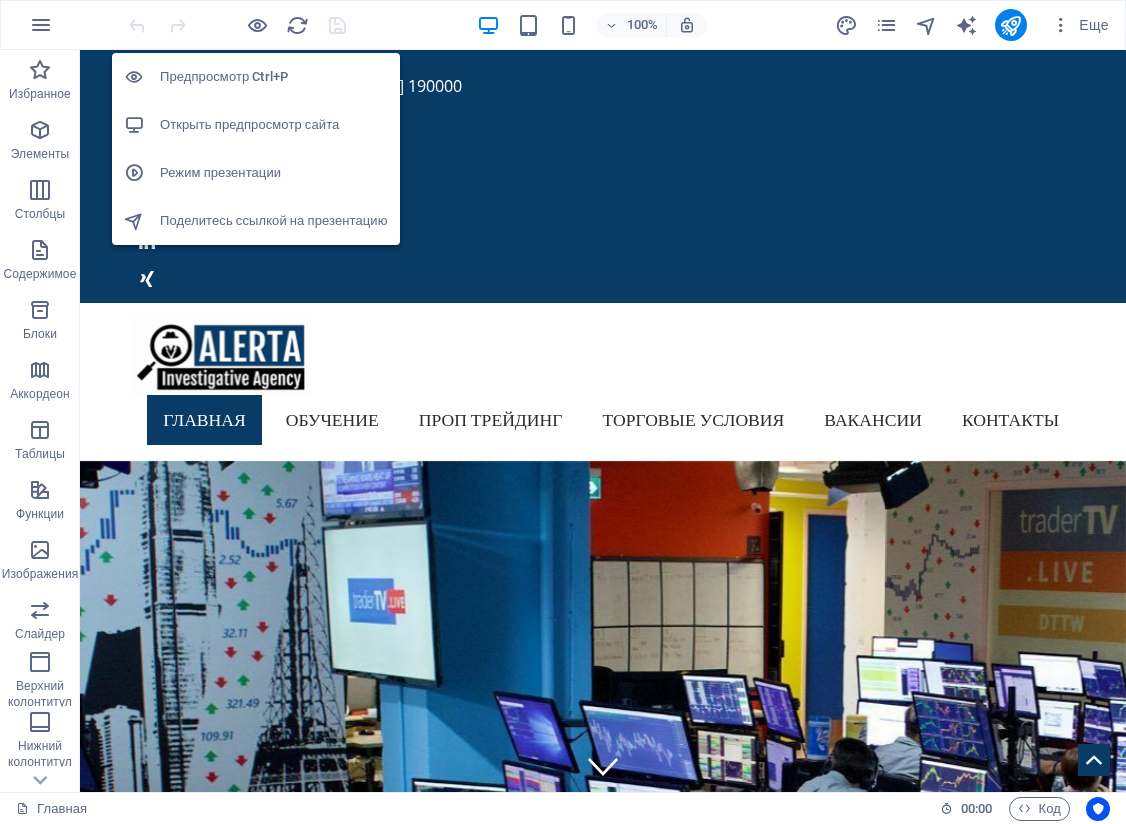 click on "Открыть предпросмотр сайта" at bounding box center (274, 125) 